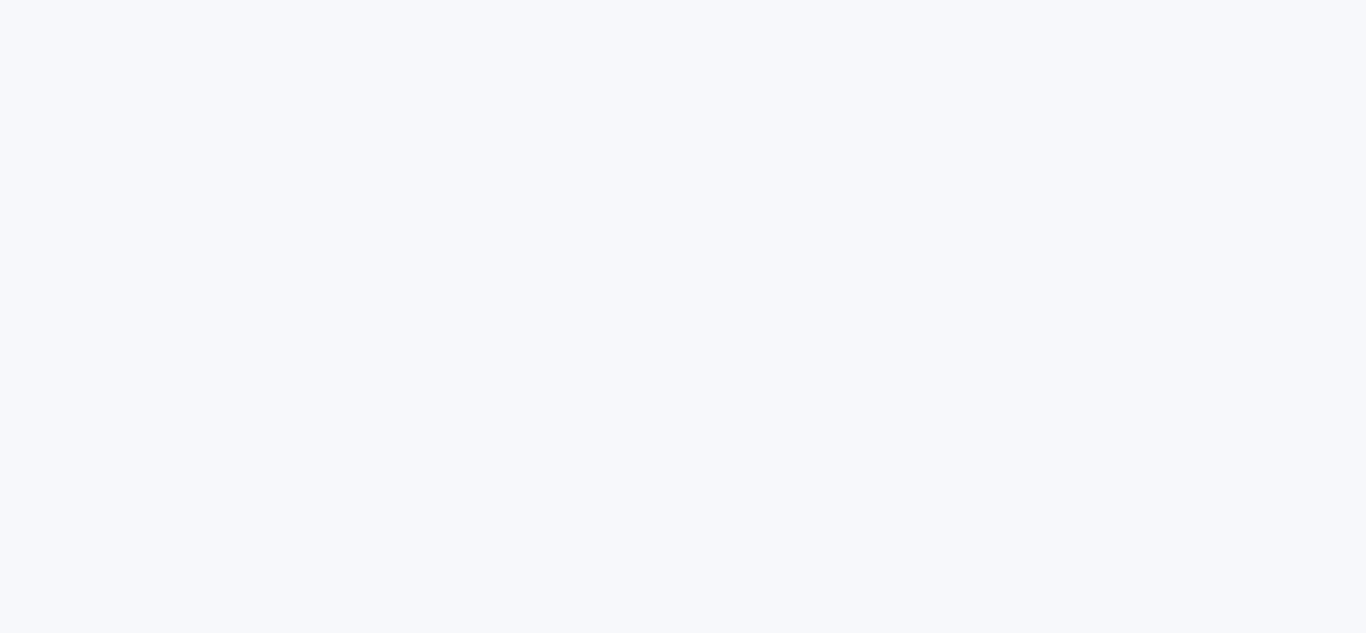 scroll, scrollTop: 0, scrollLeft: 0, axis: both 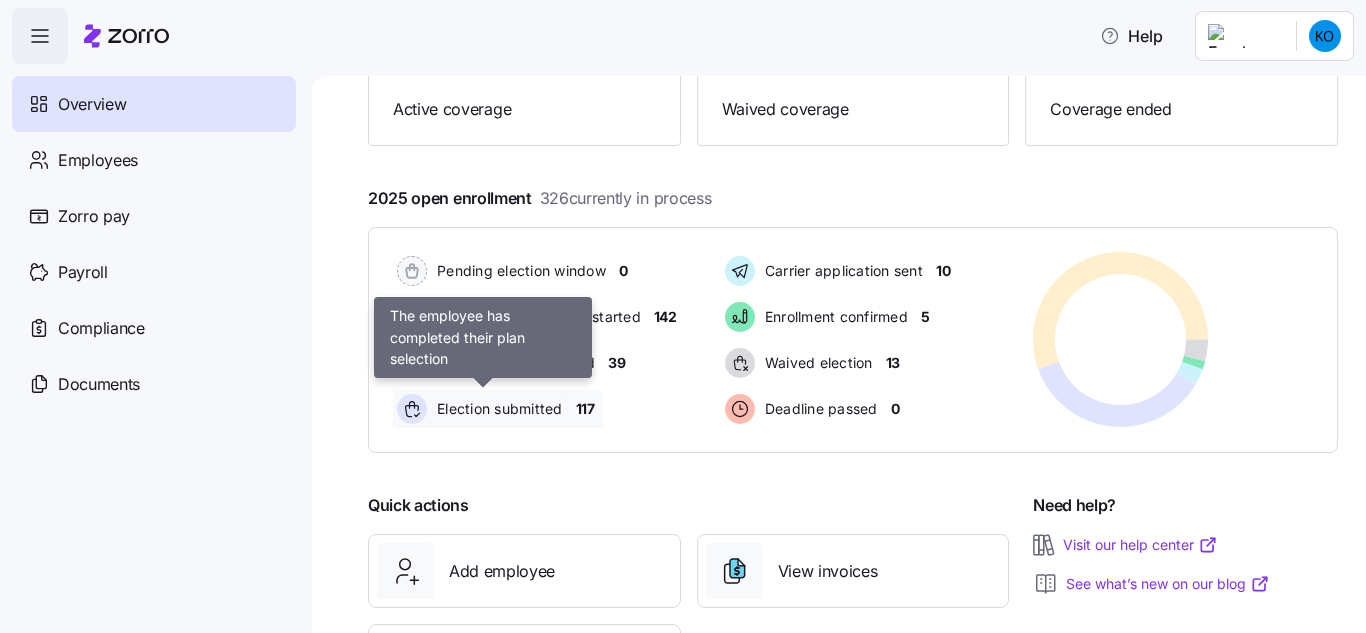 click on "Election submitted" at bounding box center [497, 409] 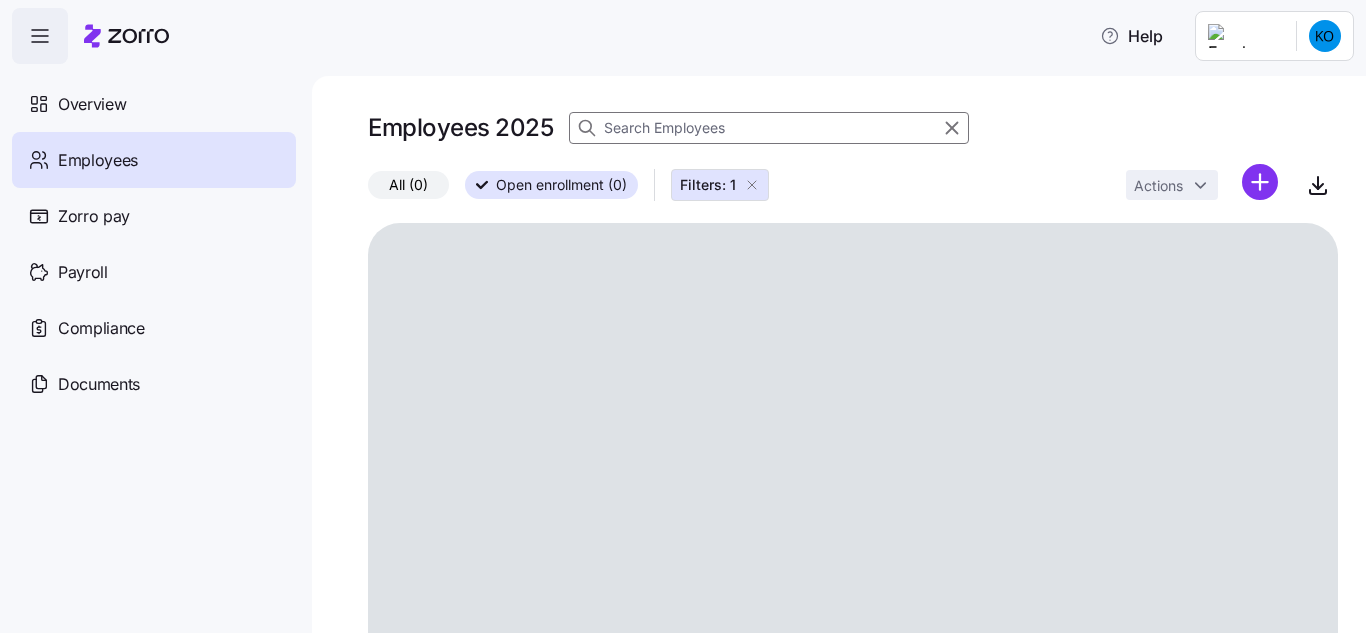 click 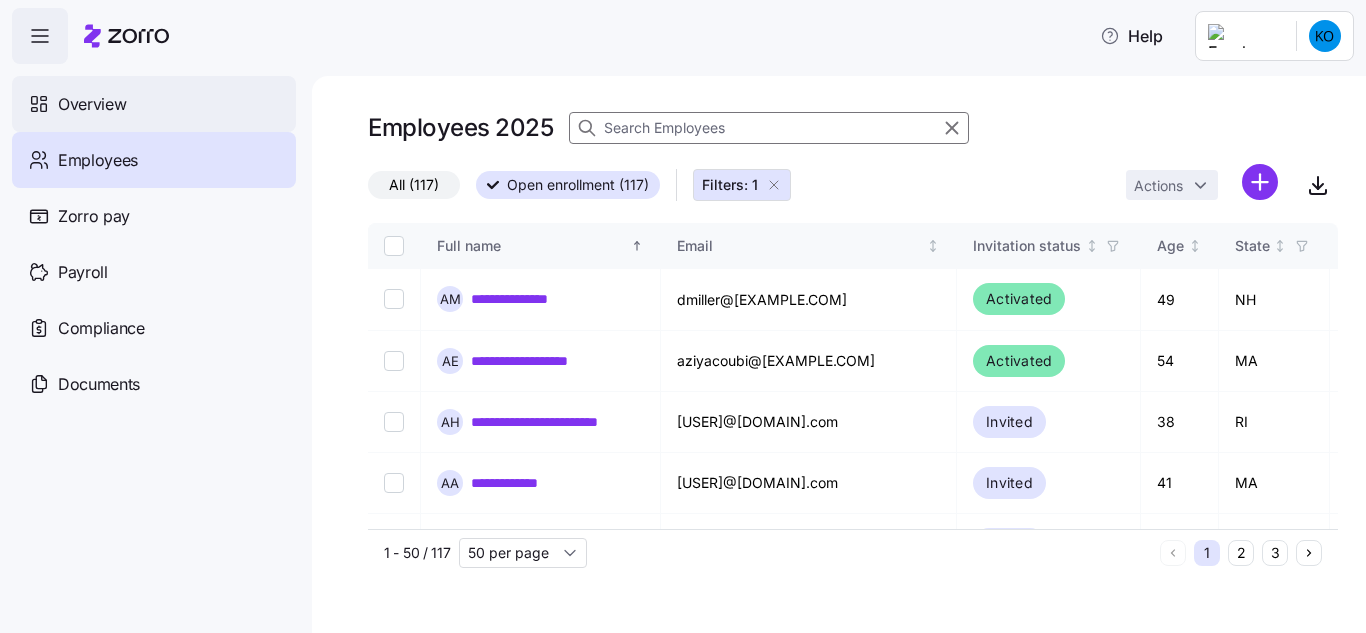 click on "Overview" at bounding box center (92, 104) 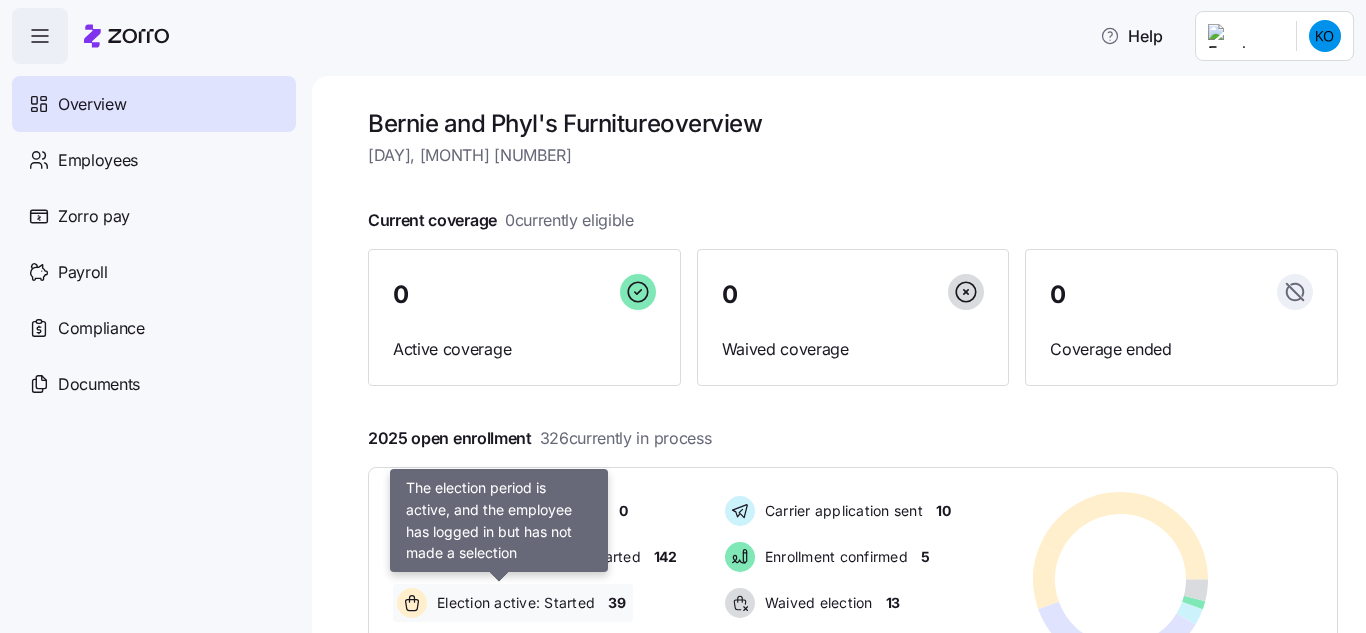 click on "Election active: Started" at bounding box center [513, 603] 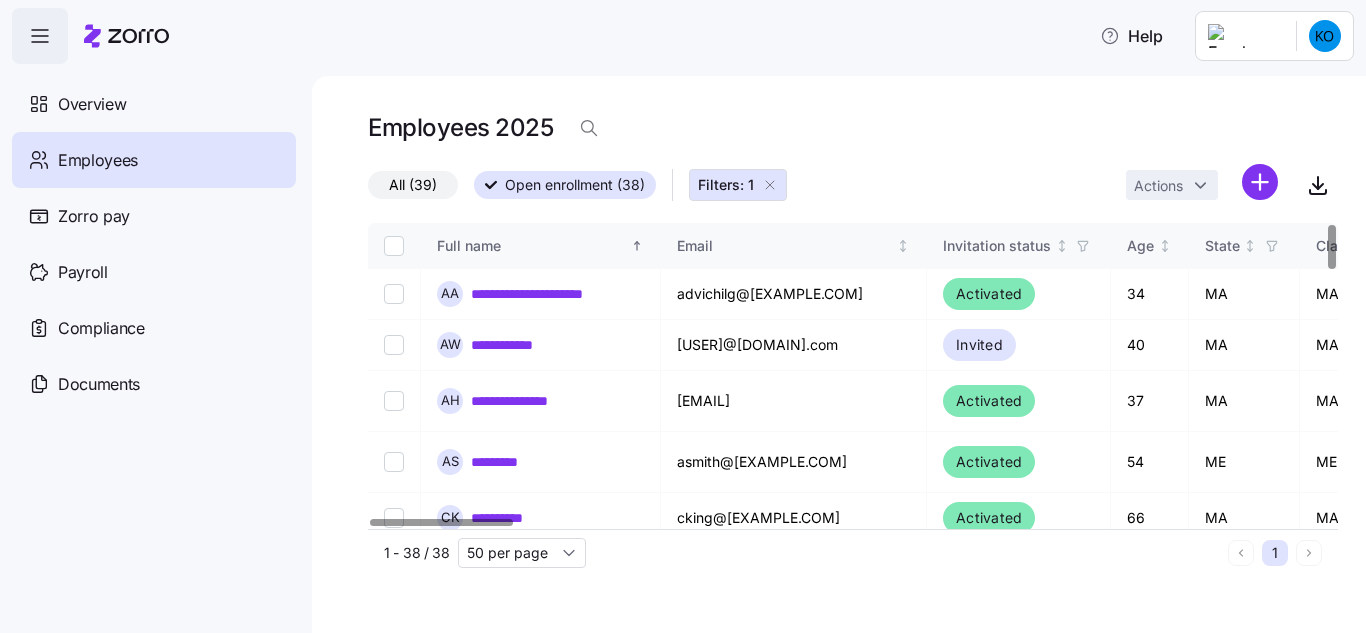 click on "**********" at bounding box center (839, 354) 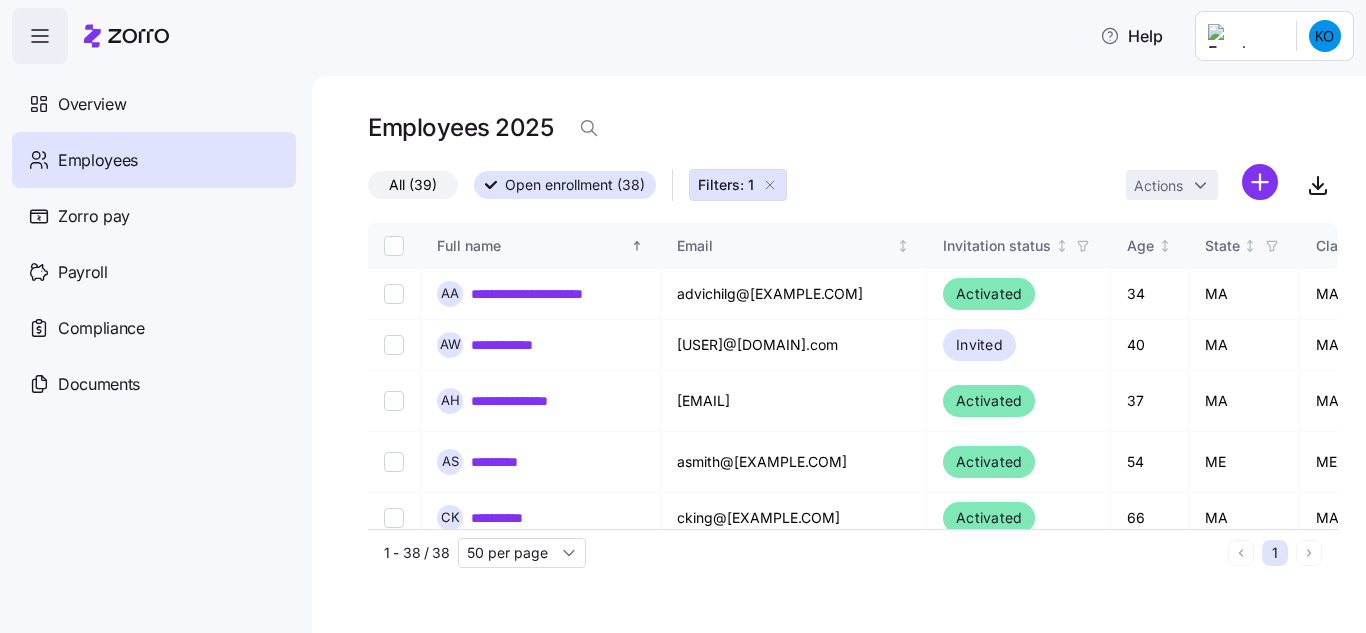 click on "**********" at bounding box center (839, 354) 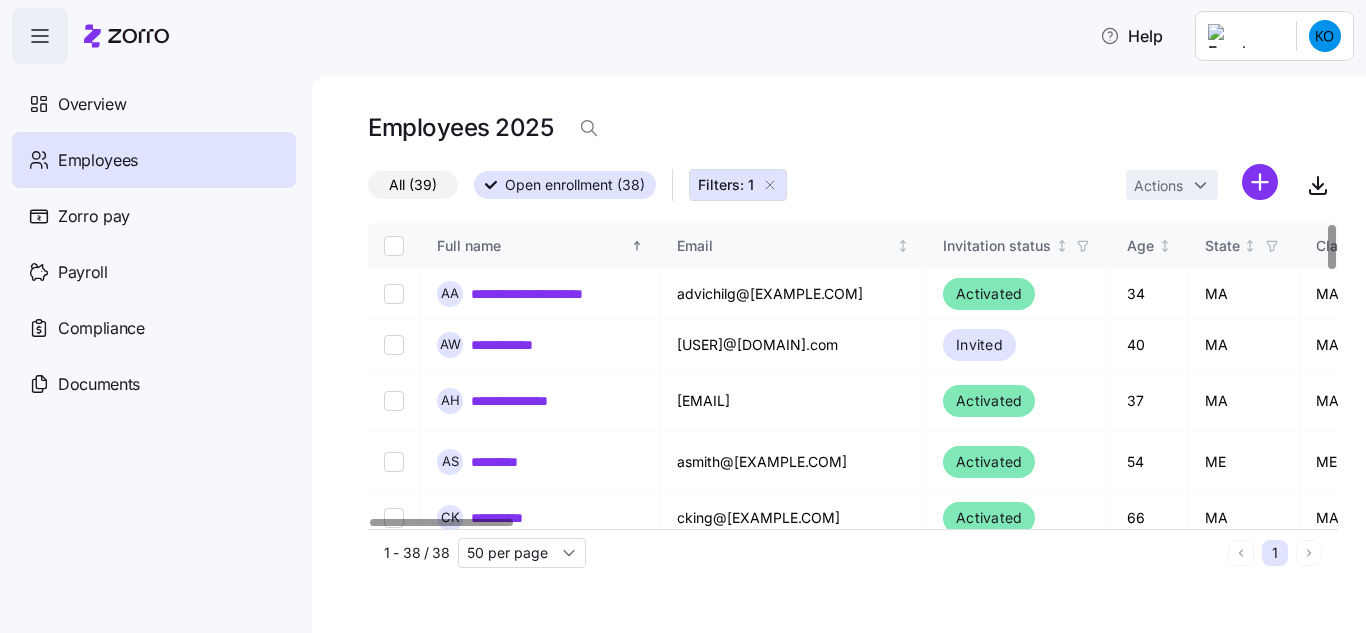 click at bounding box center [1332, 370] 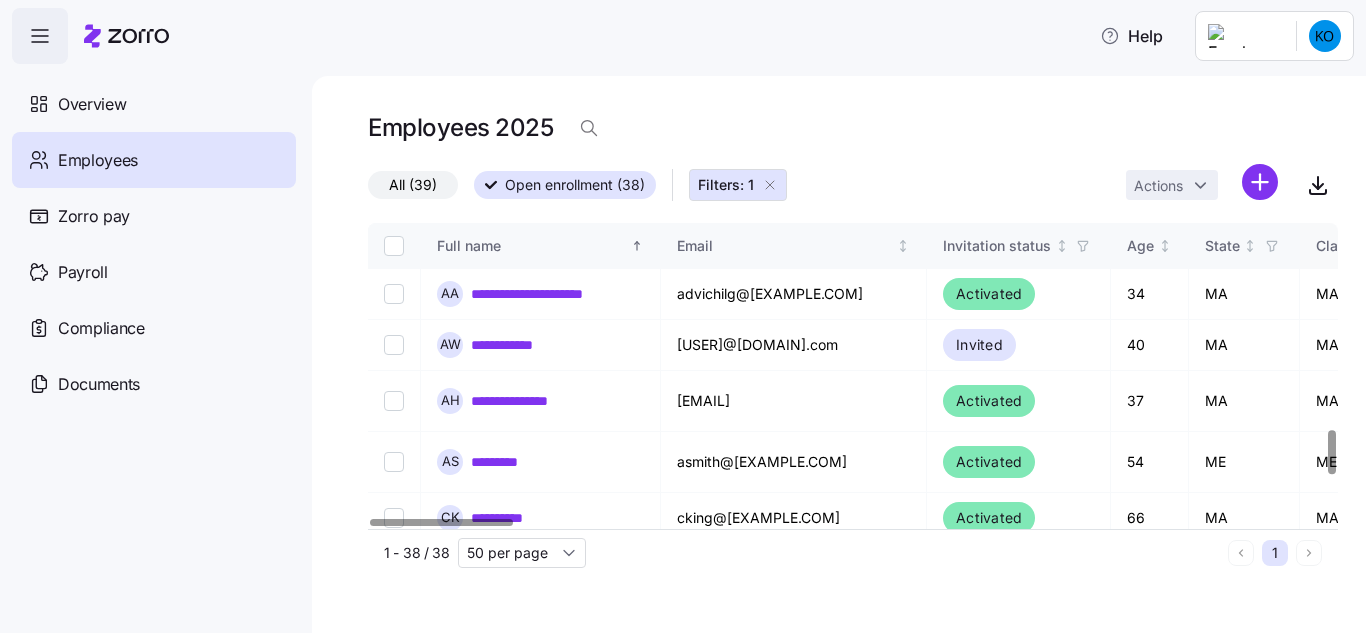 scroll, scrollTop: 1432, scrollLeft: 0, axis: vertical 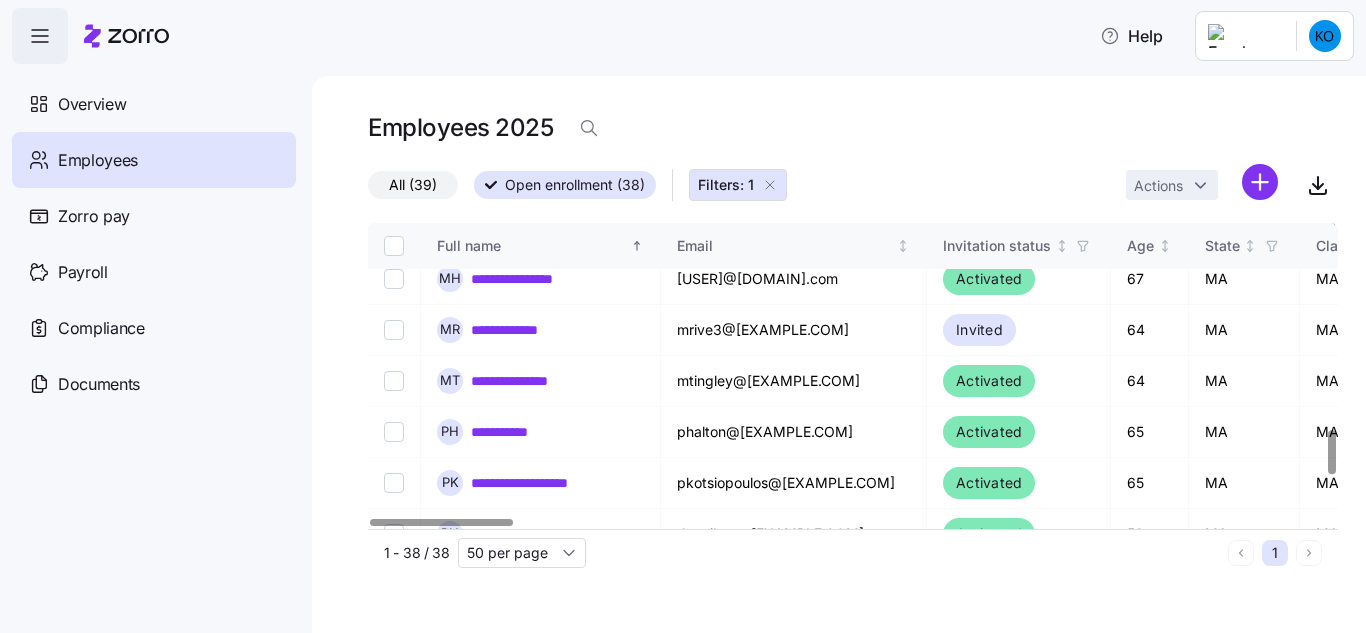 click at bounding box center (1332, 370) 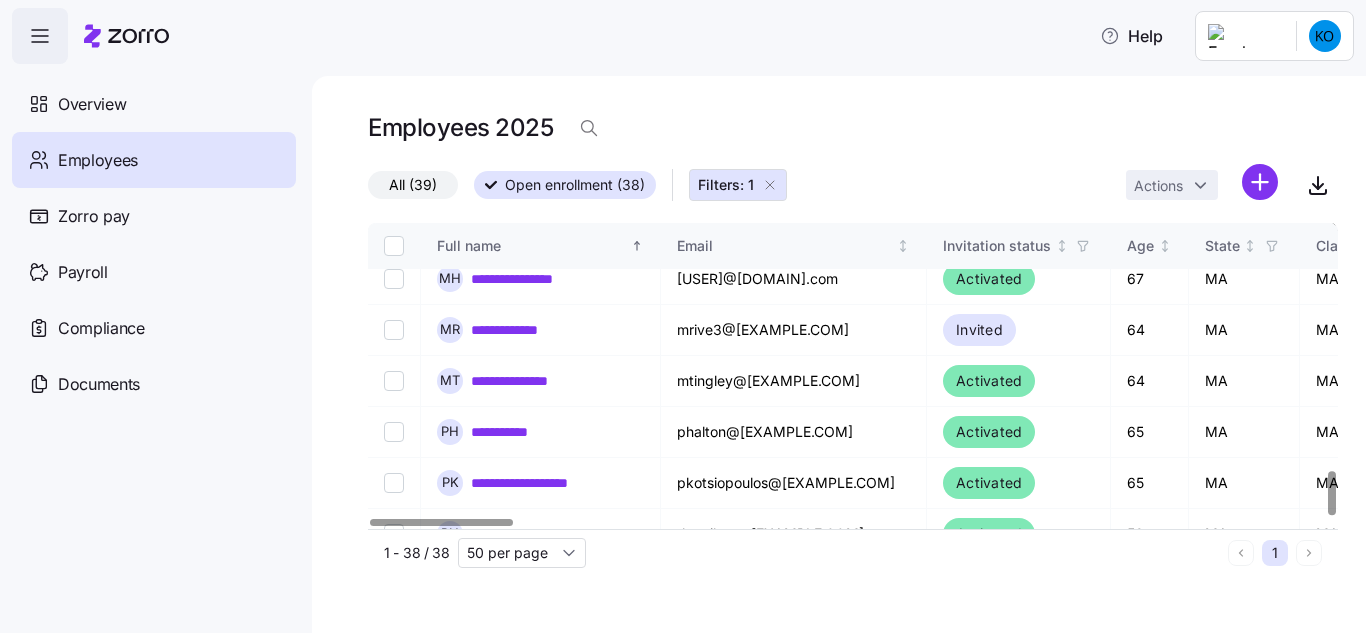 scroll, scrollTop: 1717, scrollLeft: 0, axis: vertical 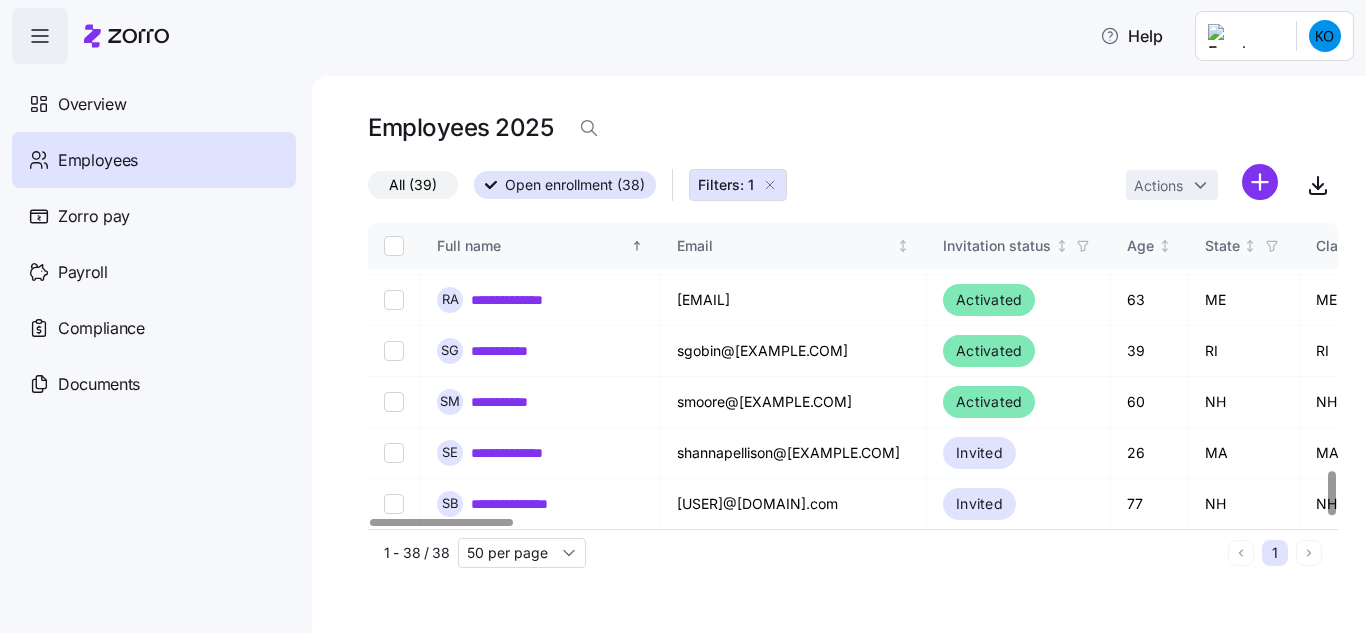 click at bounding box center [1331, 493] 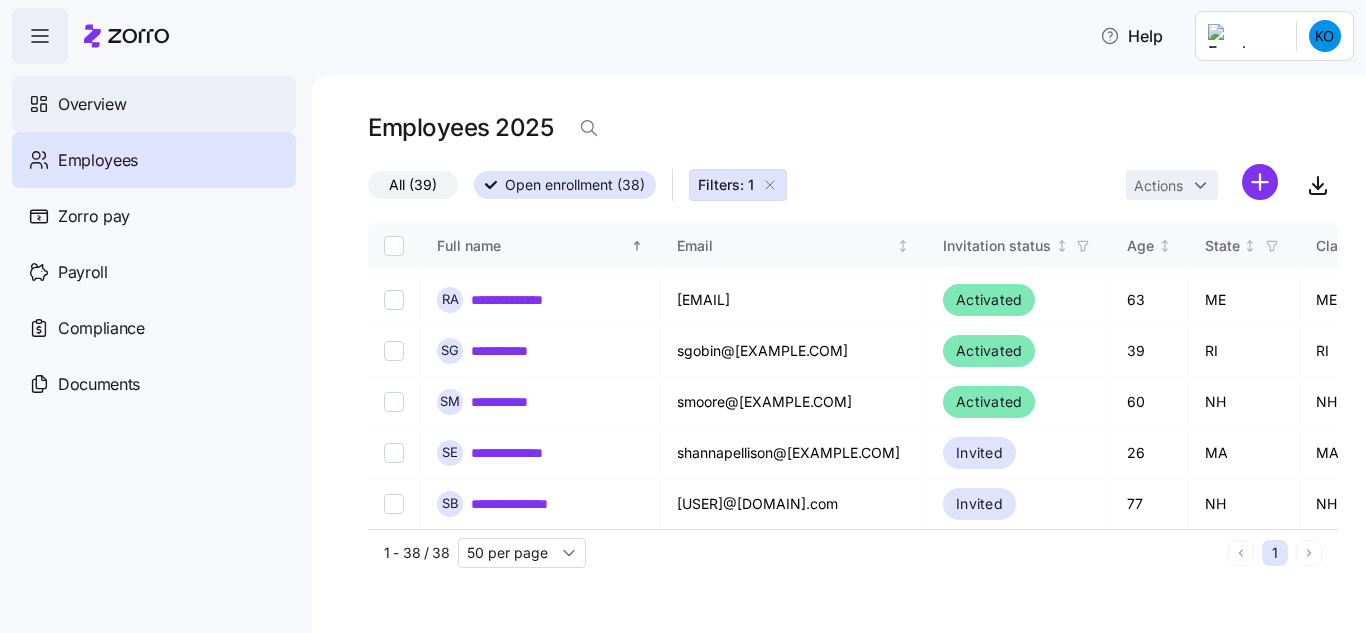 click on "Overview" at bounding box center [92, 104] 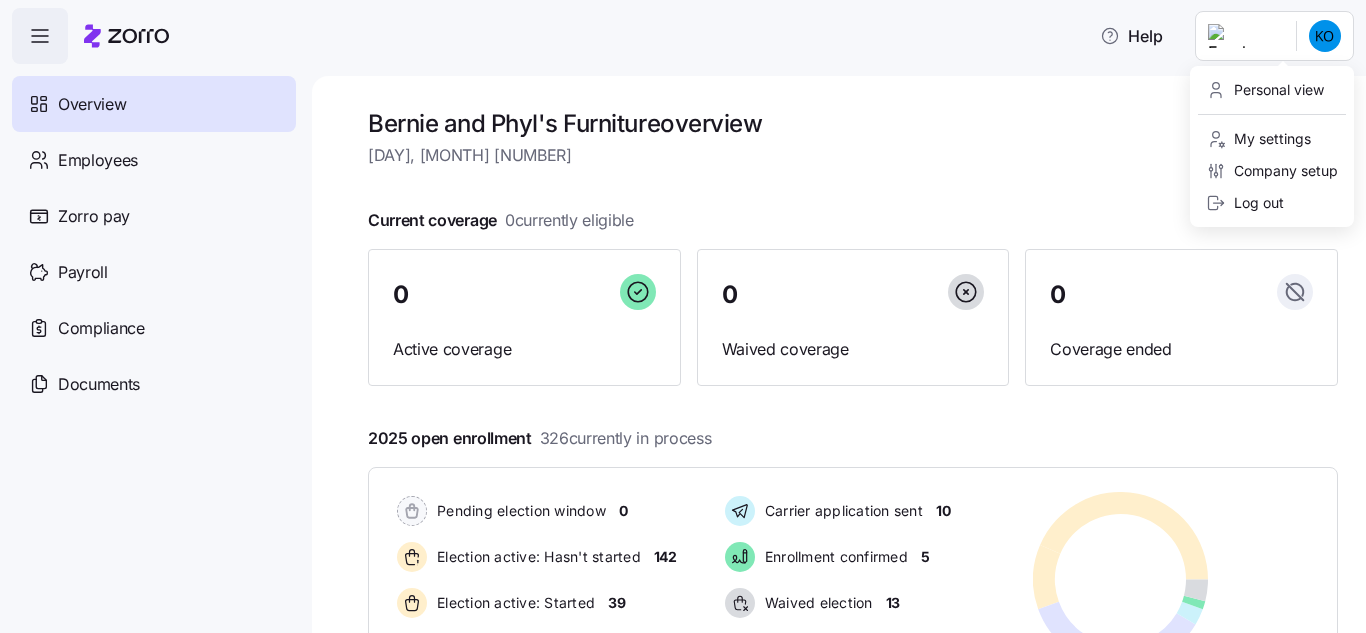click on "Help Overview Employees Zorro pay Payroll Compliance Documents Bernie and Phyl's Furniture  overview Thursday, July 10 Current coverage 0  currently eligible 0 Active coverage 0 Waived coverage 0 Coverage ended 2025   open enrollment 326  currently in process Pending election window 0 Election active: Hasn't started 142 Election active: Started 39 Election submitted 117 Carrier application sent 10 Enrollment confirmed 5 Waived election 13 Deadline passed 0 Pending election window 0 Election active: Hasn't started 142 Election active: Started 39 Election submitted 117 Carrier application sent 10 Enrollment confirmed 5 Waived election 13 Deadline passed 0 Quick actions Add employee View invoices Run payroll Need help? Visit our help center See what’s new on our blog Company Overview | Zorro Personal view My settings Company setup Log out" at bounding box center (683, 310) 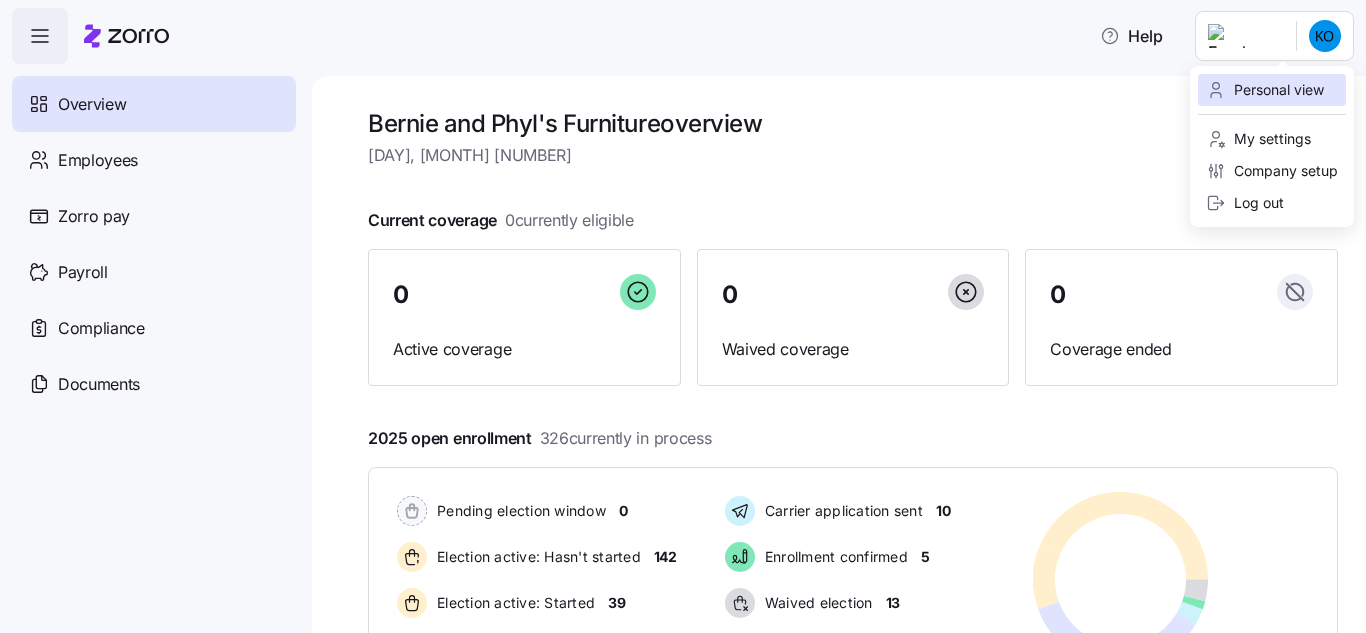 click on "Personal view" at bounding box center (1265, 90) 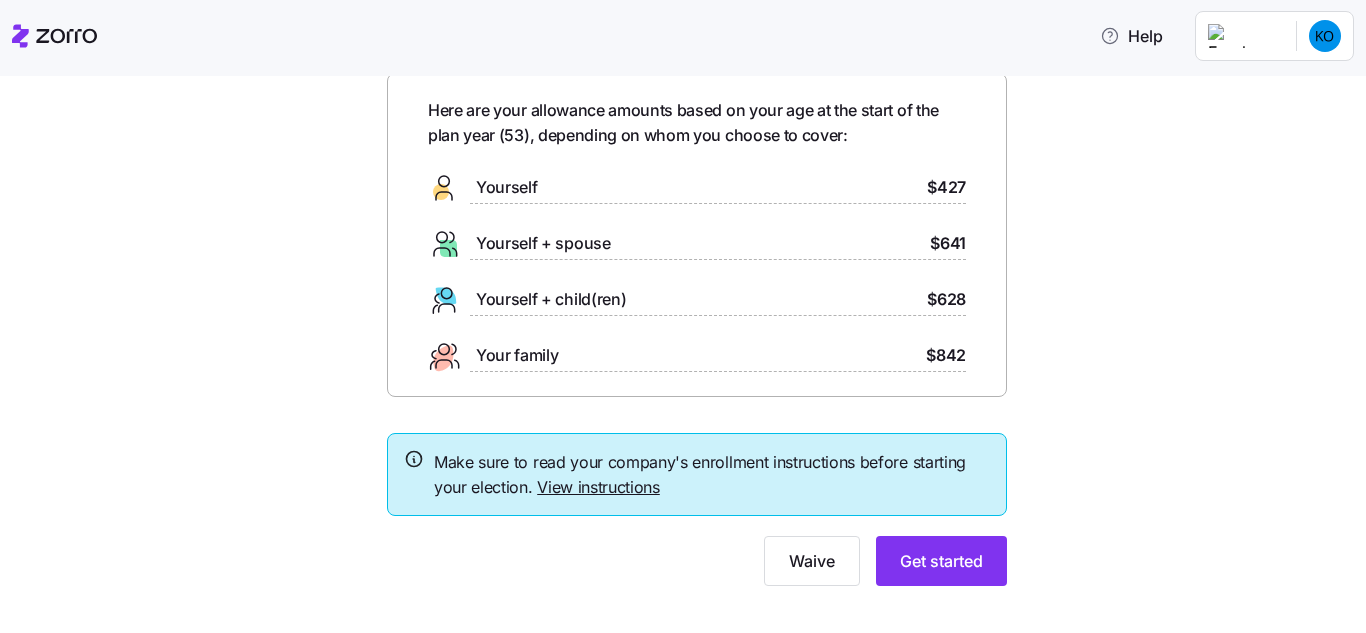 scroll, scrollTop: 115, scrollLeft: 0, axis: vertical 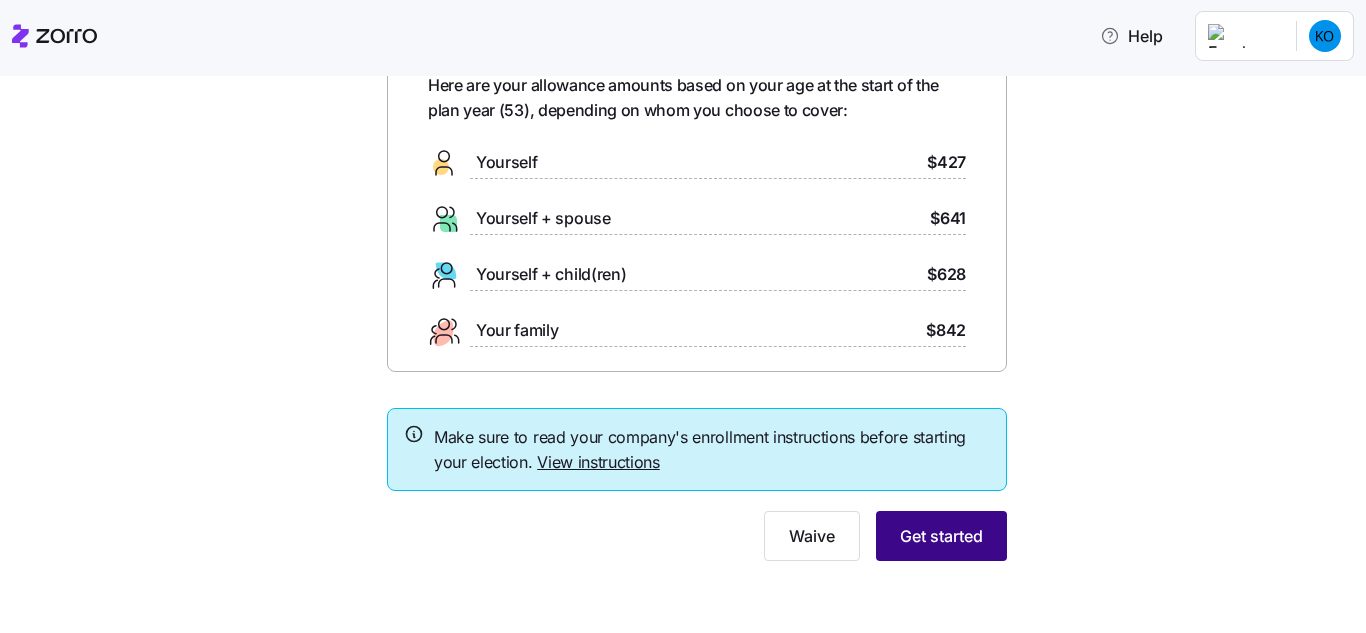 click on "Get started" at bounding box center [941, 536] 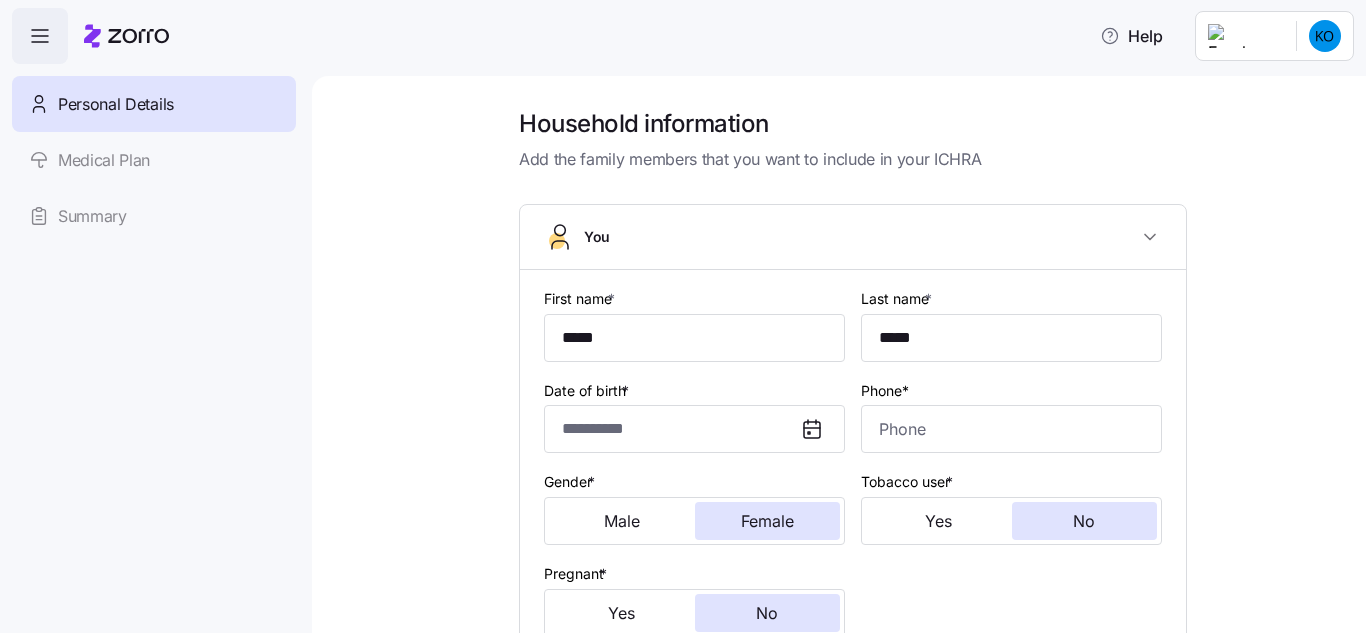 type on "*****" 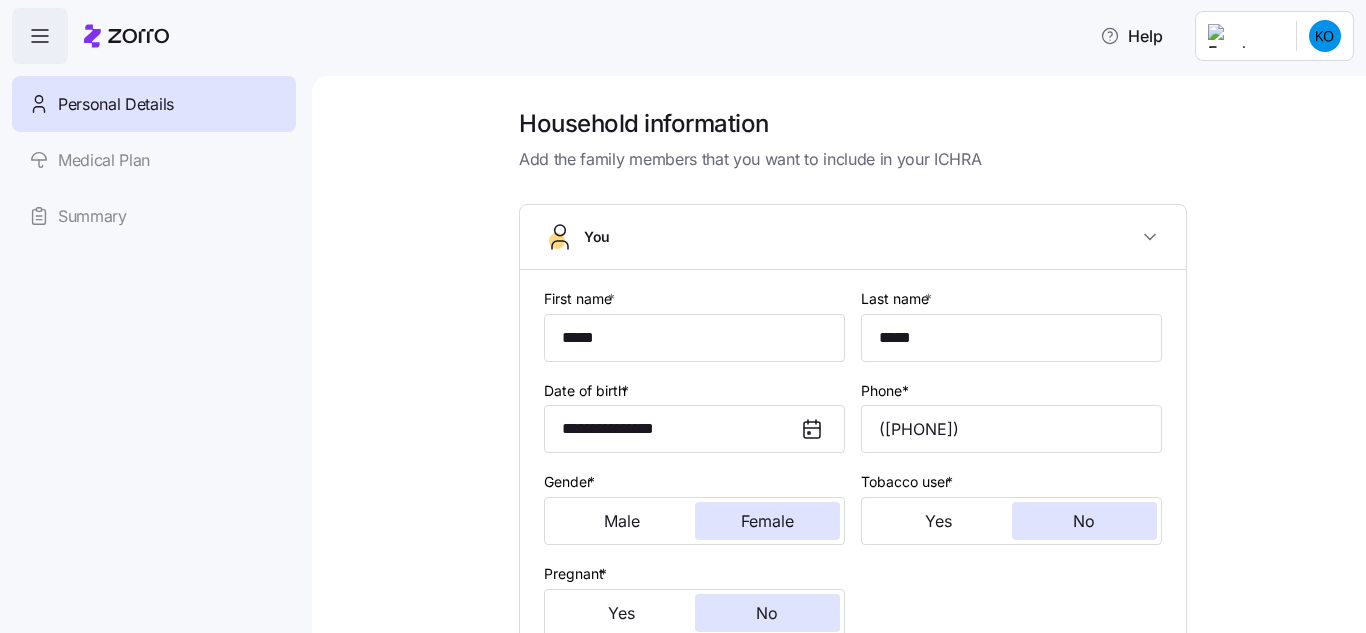 type on "US citizen" 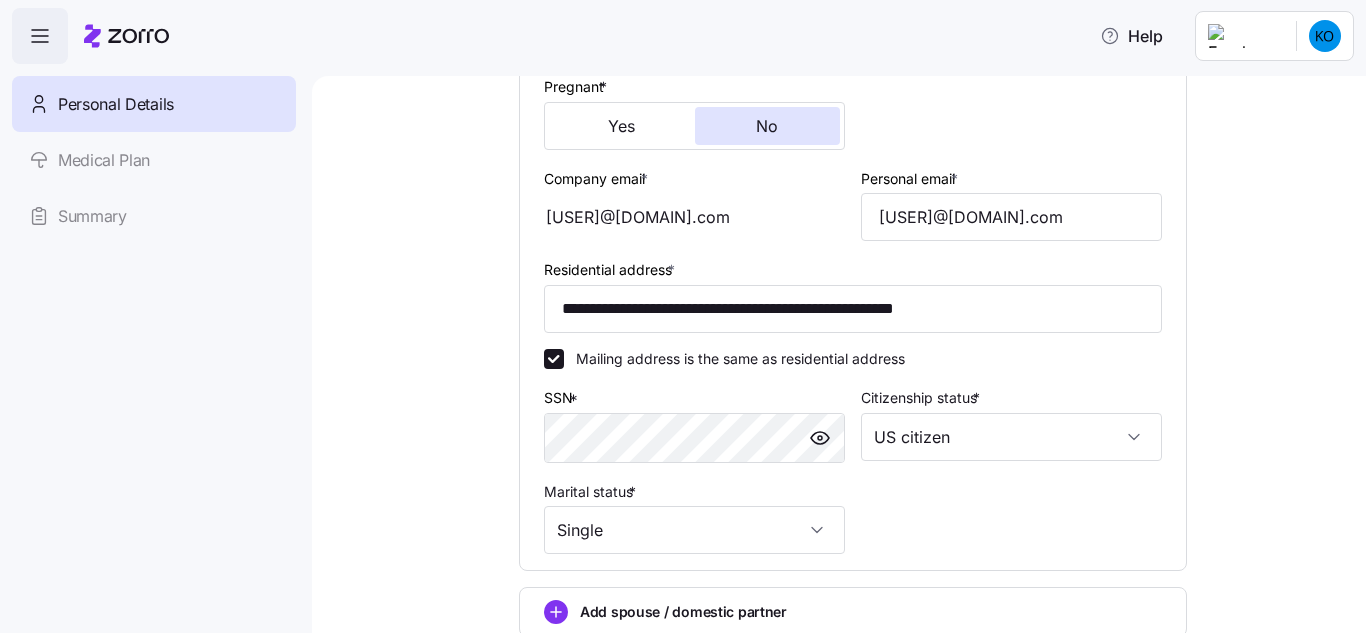 scroll, scrollTop: 693, scrollLeft: 0, axis: vertical 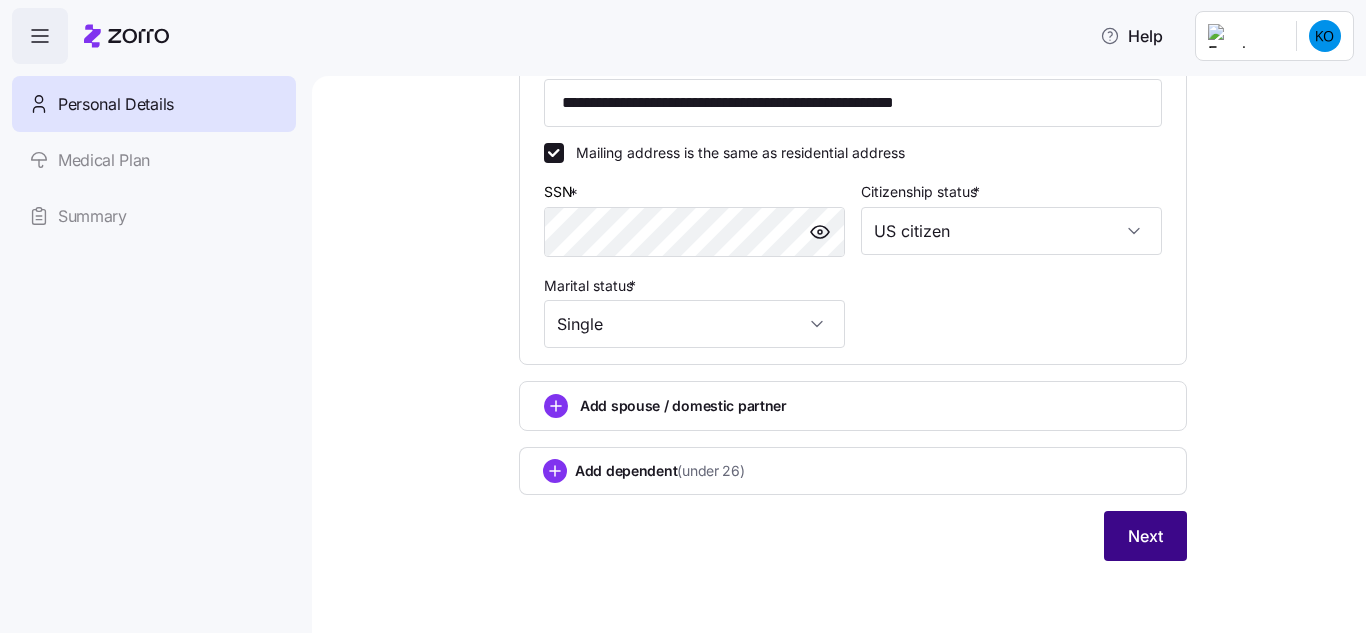 click on "Next" at bounding box center (1145, 536) 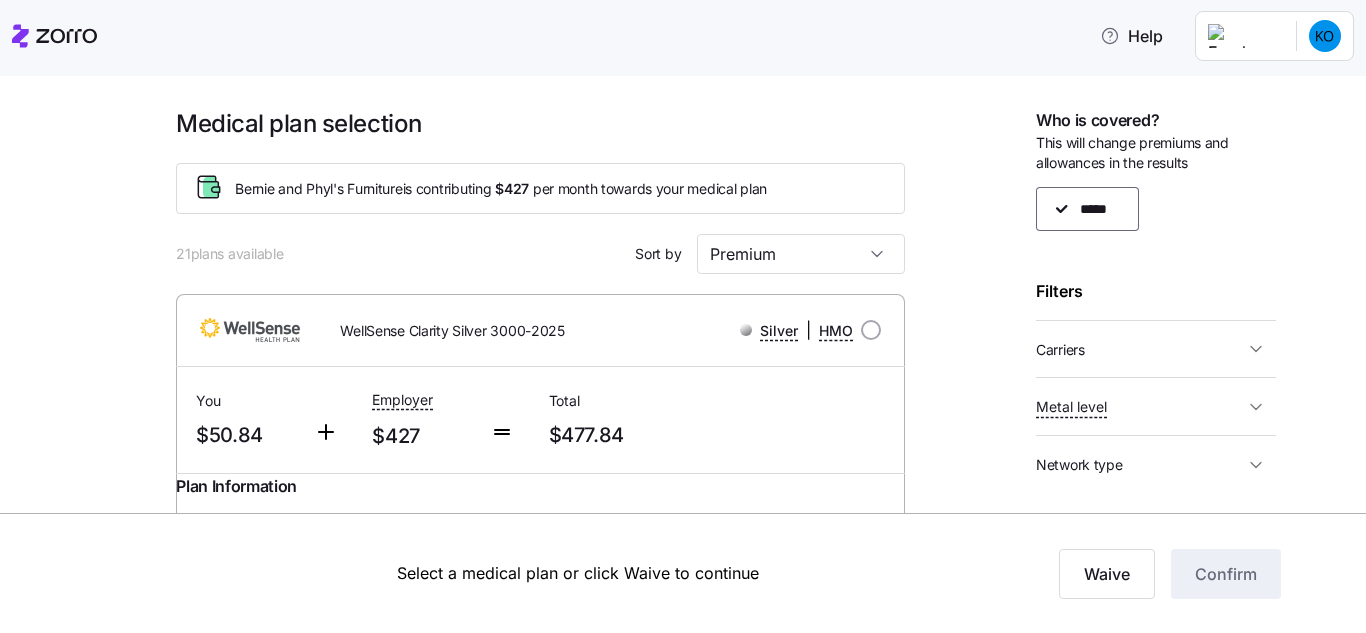 click 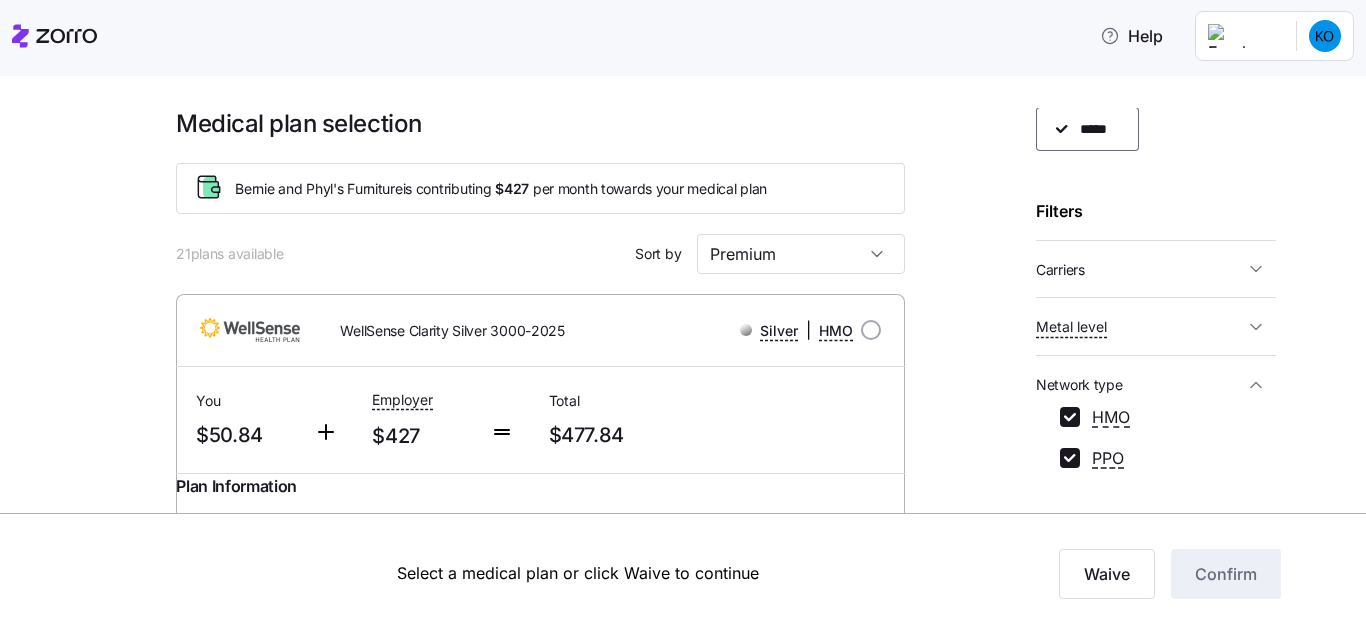 scroll, scrollTop: 120, scrollLeft: 0, axis: vertical 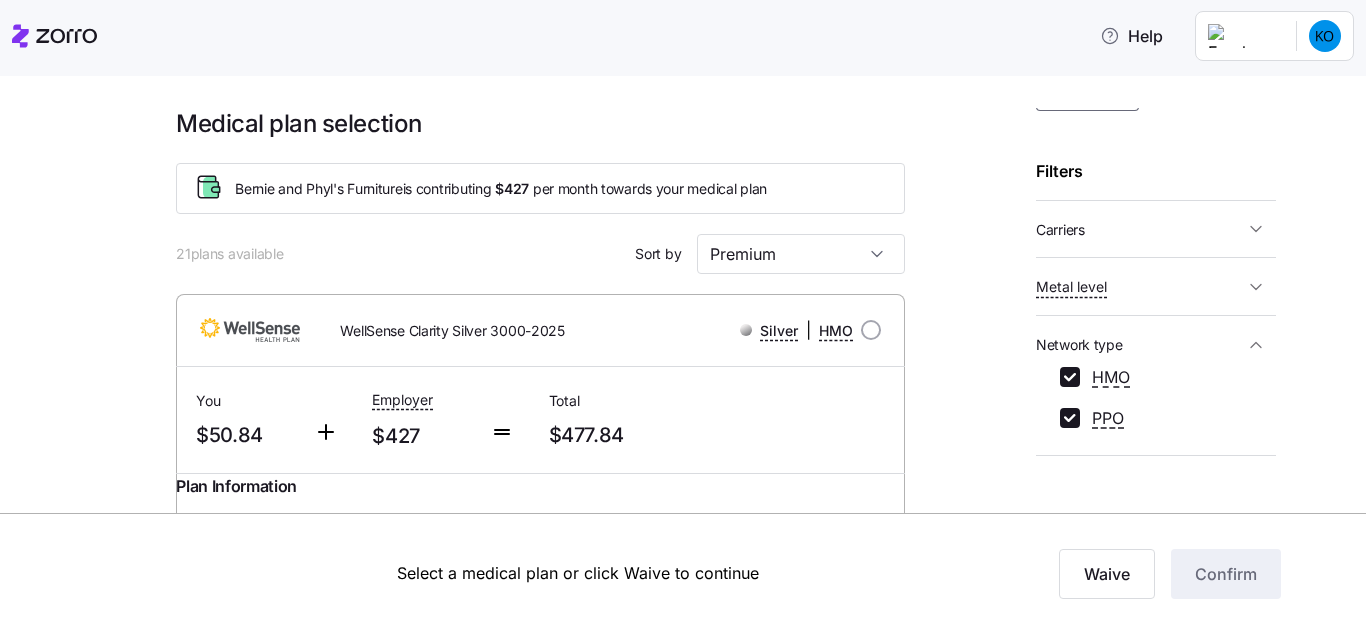 click 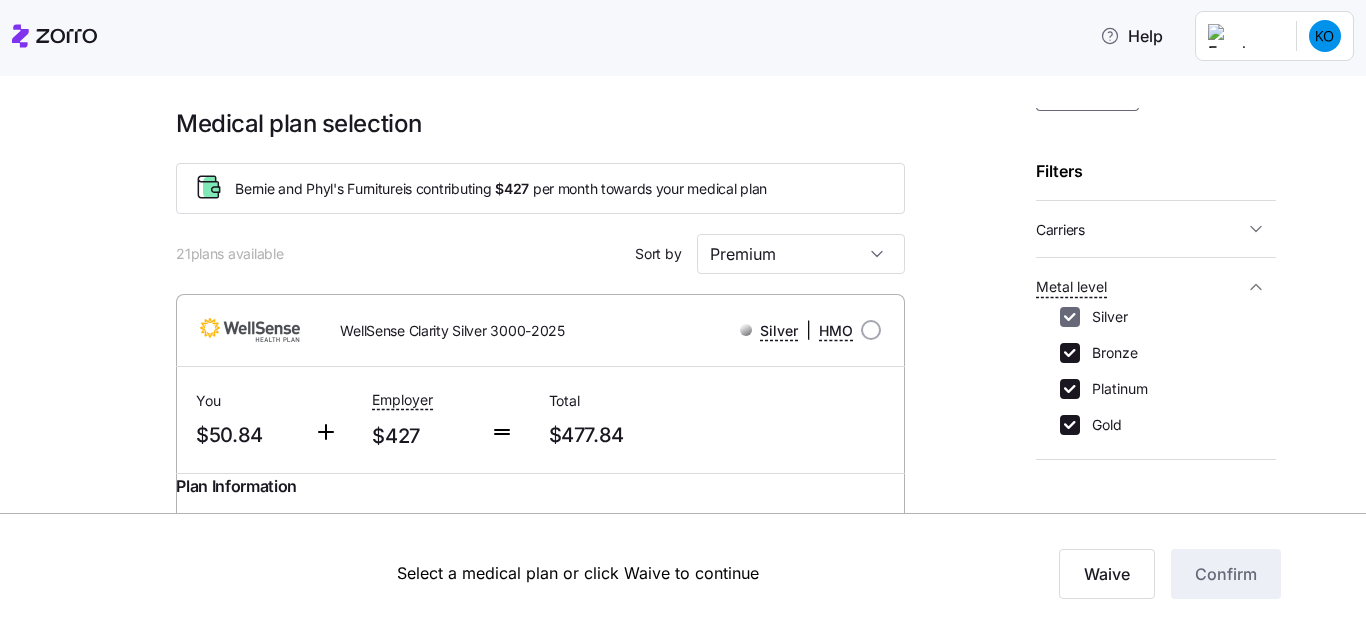 click on "Silver" at bounding box center (1070, 317) 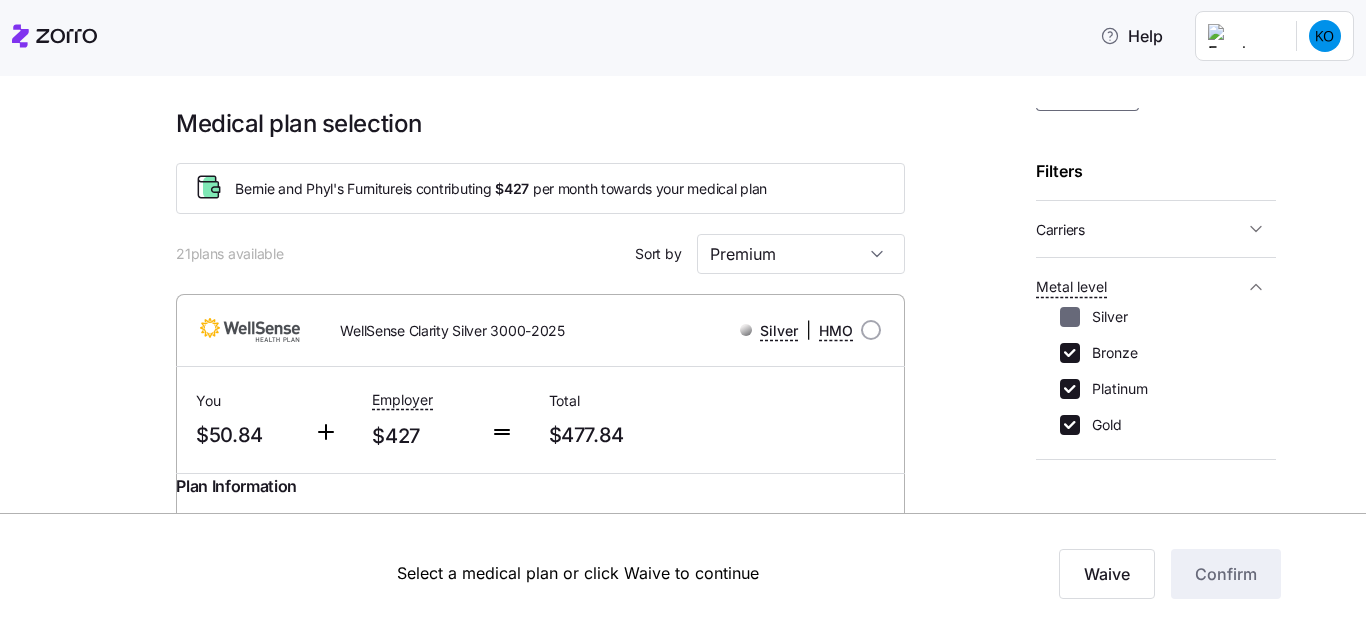 checkbox on "false" 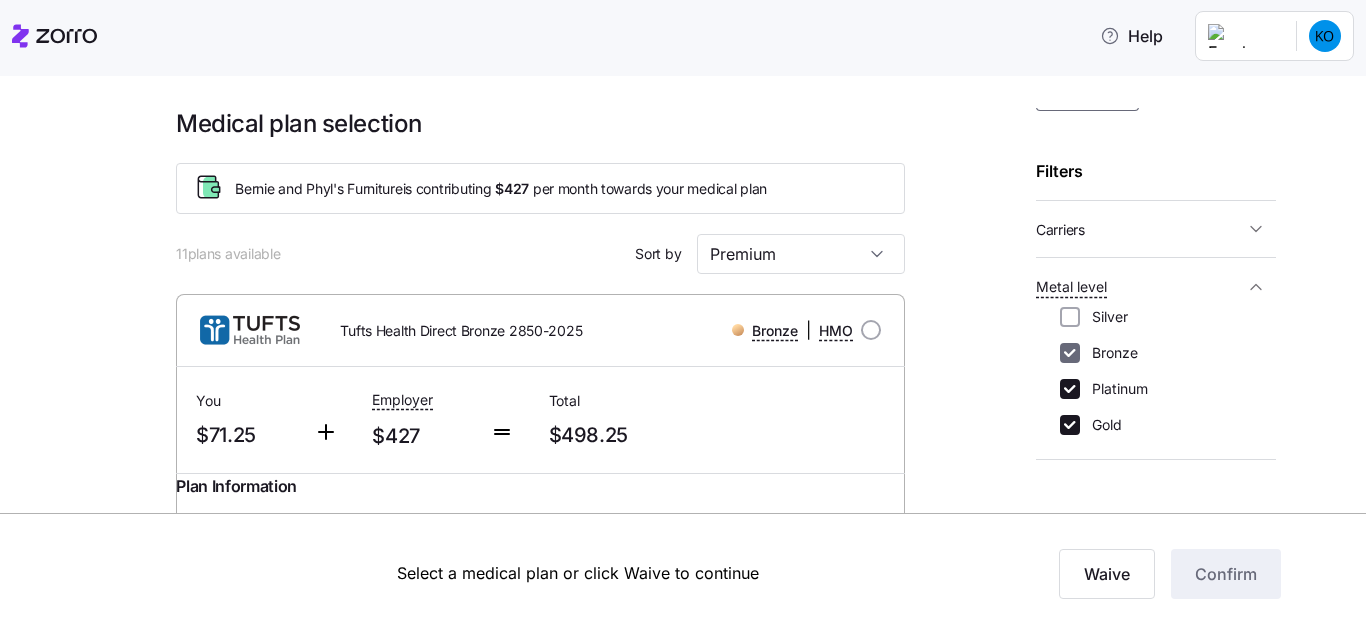 click on "Bronze" at bounding box center [1070, 353] 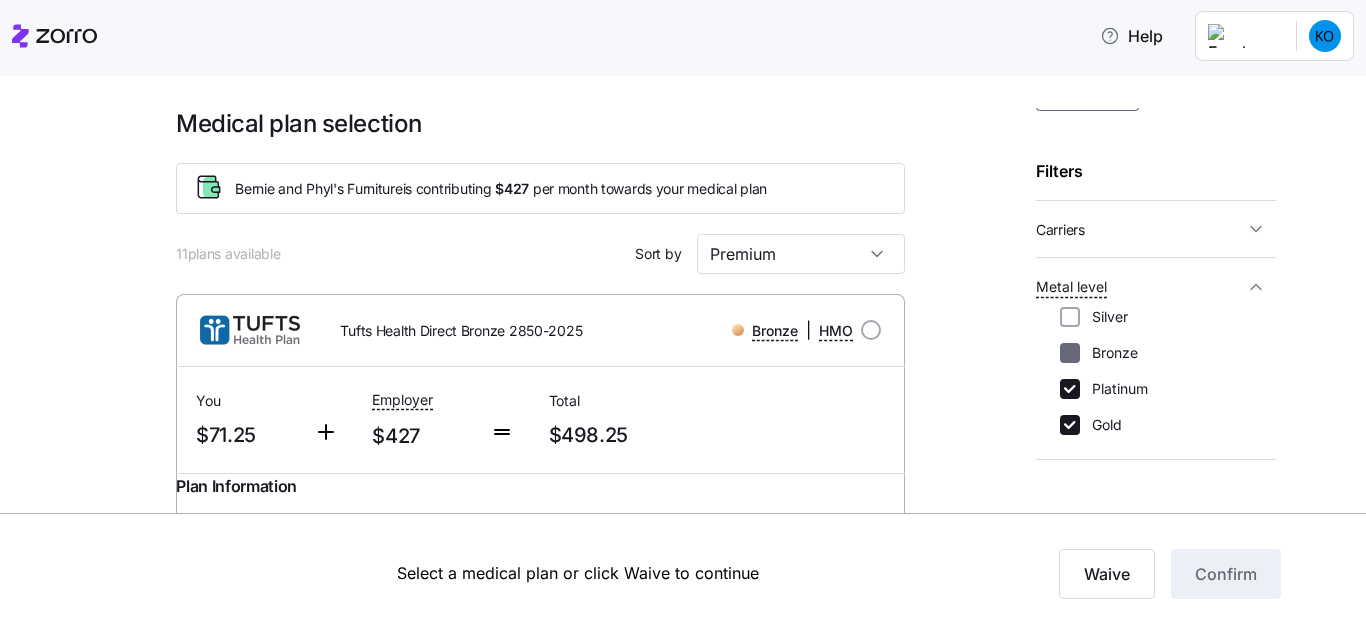 checkbox on "false" 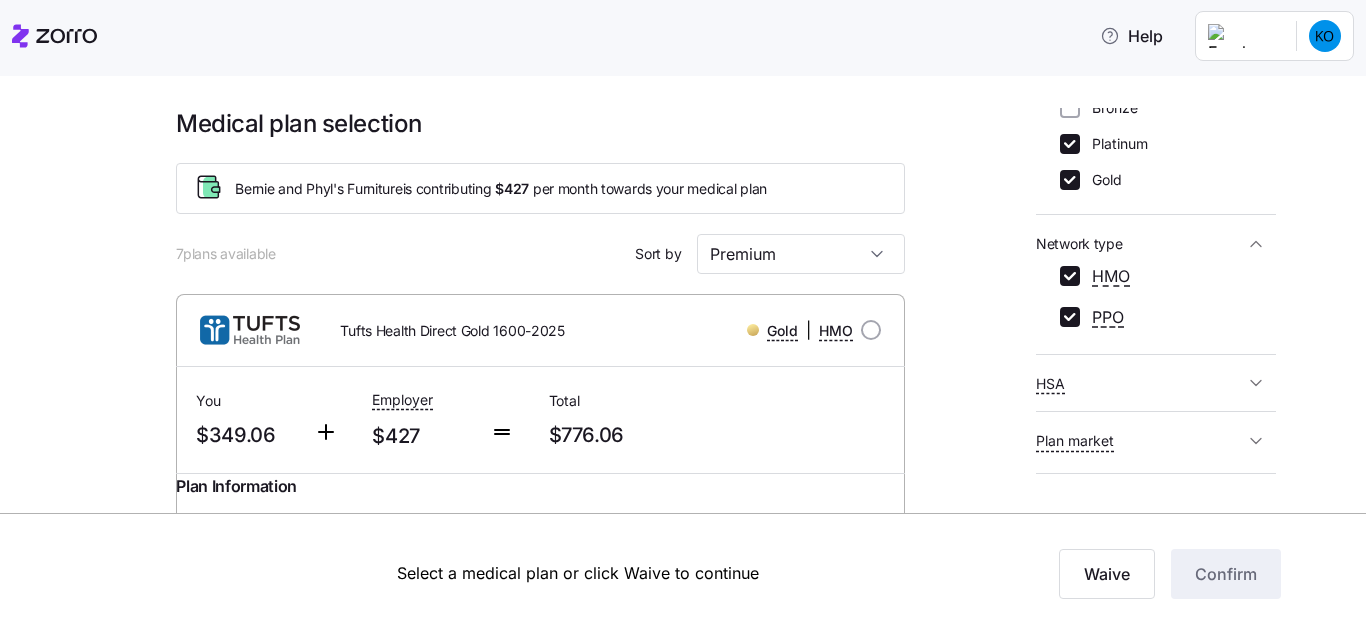 scroll, scrollTop: 374, scrollLeft: 0, axis: vertical 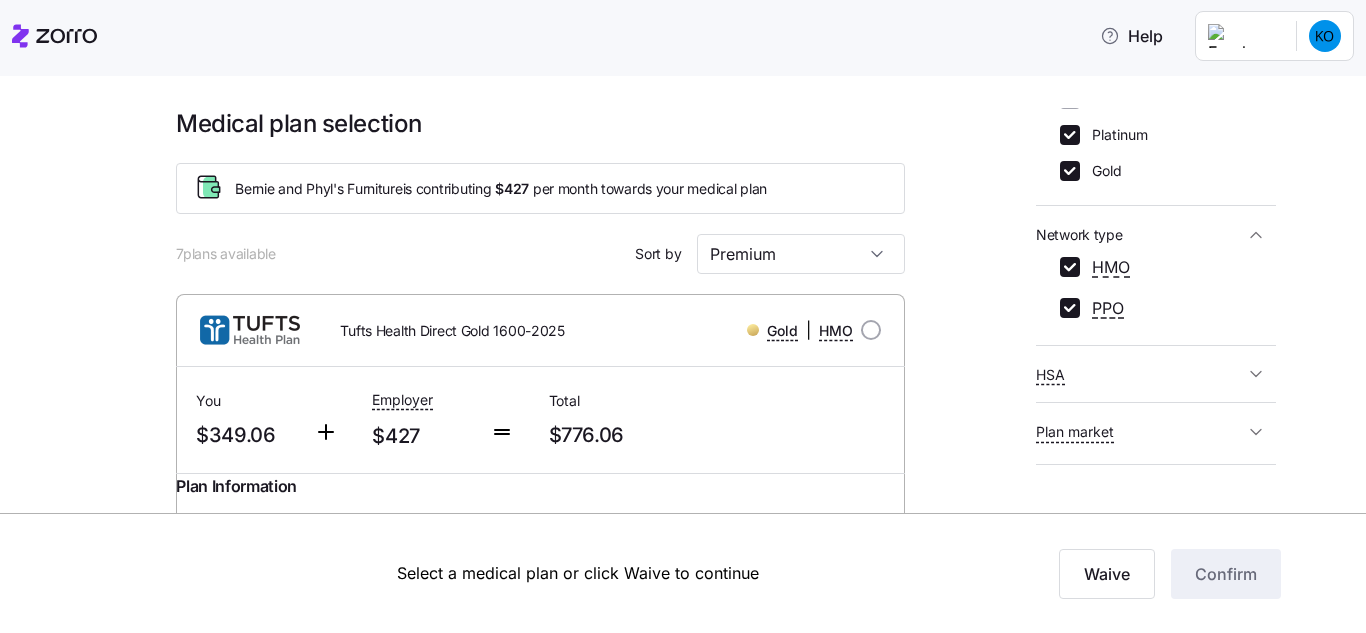click on "Medical plan selection Bernie and Phyl's Furniture  is contributing   $427   per month towards your medical plan 7  plans available Sort by Premium Tufts Health Direct Gold 1600-2025   Gold | HMO You $349.06 Employer $427 Total $776.06 Plan Information Deductible $1,600 Max-out-of-pocket $5,500 Not HSA eligible [FIRST]   [LAST] ,  08/11/1971 ,   112 Washington Street North, [CITY], [STATE] [ZIP] ; Who is covered:   Me ;   Employer contribution:  up to $427 Medical Plan Tufts Health Direct Gold 1600-2025   Gold  |  HMO Summary of benefits Select Your current choice Premium Total Premium $776.06 After allowance $349.06 Deductible Individual: Medical $1,600 Family: Medical $3,200 Max Out of Pocket Individual: Medical $5,500 Family: Medical $11,000 HSA Eligible HSA Eligible No Doctor visits Primary Care $35/$55 copay Urgent Care & Visits Emergency room Deductible, then $400 copay Pharmacy Drugs $25/ Ded then $50/ Ded then $125 Summary of benefits Print plan details ID:  59763MA0040019   Gold | HMO You $427" at bounding box center [697, 1202] 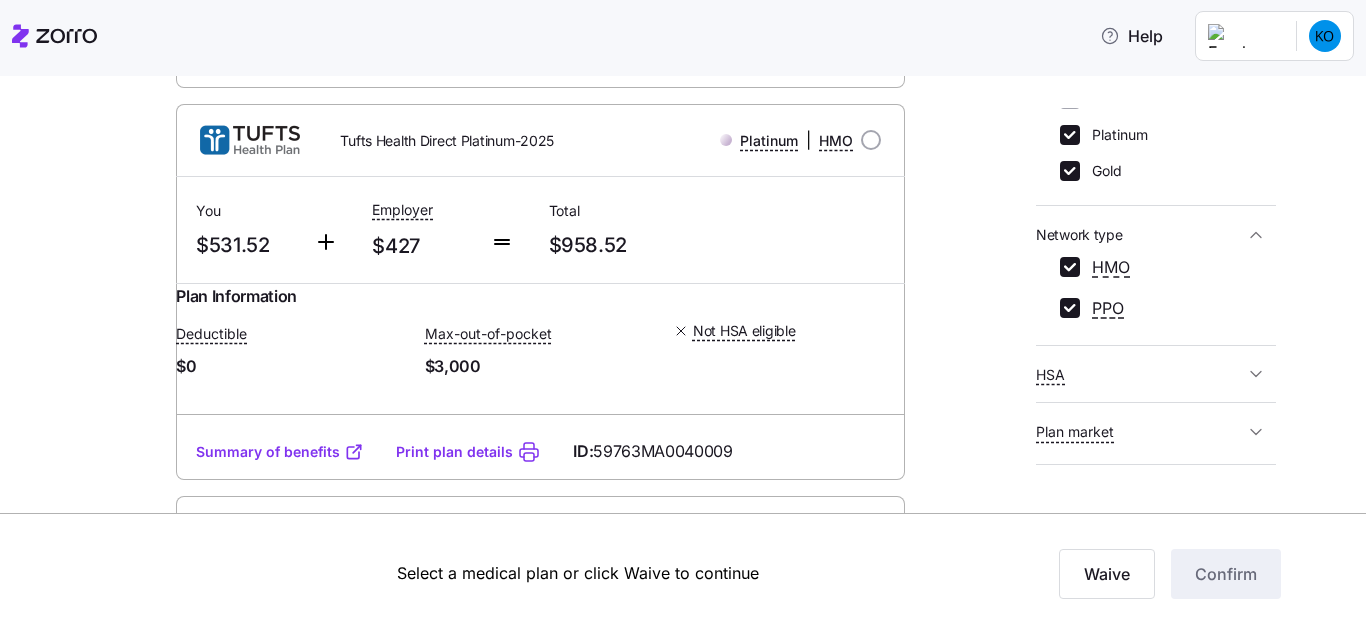 scroll, scrollTop: 1461, scrollLeft: 0, axis: vertical 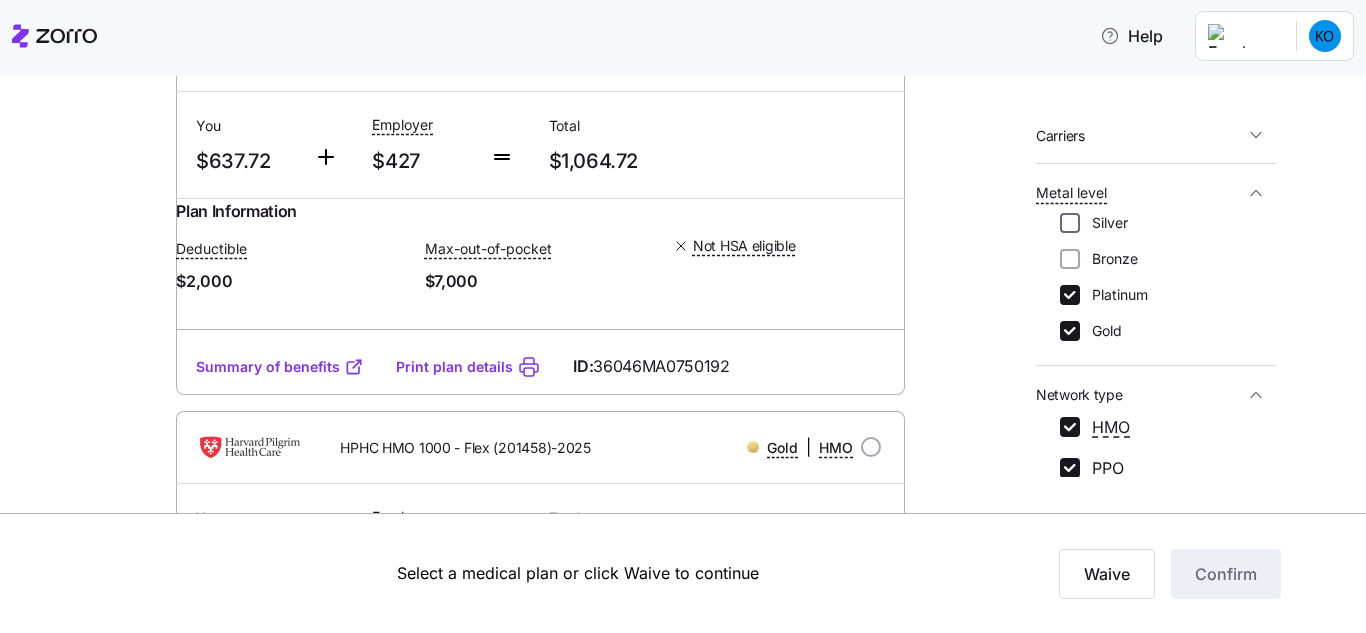 click on "Silver" at bounding box center [1070, 223] 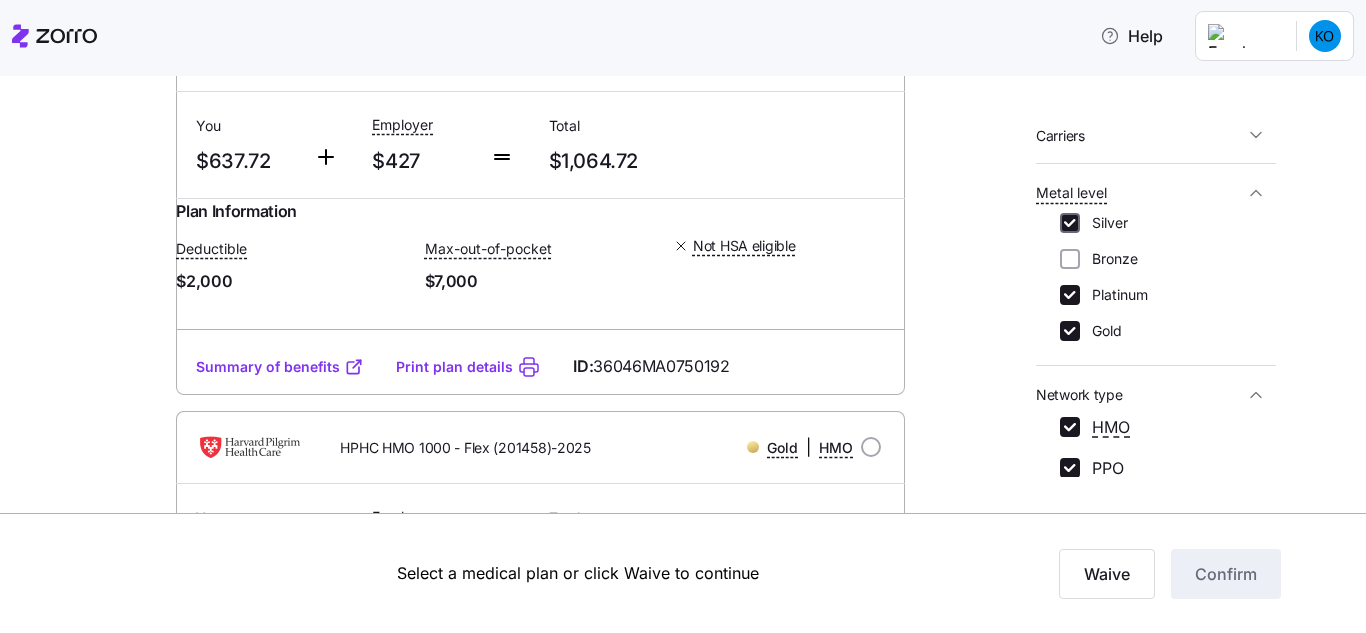 checkbox on "true" 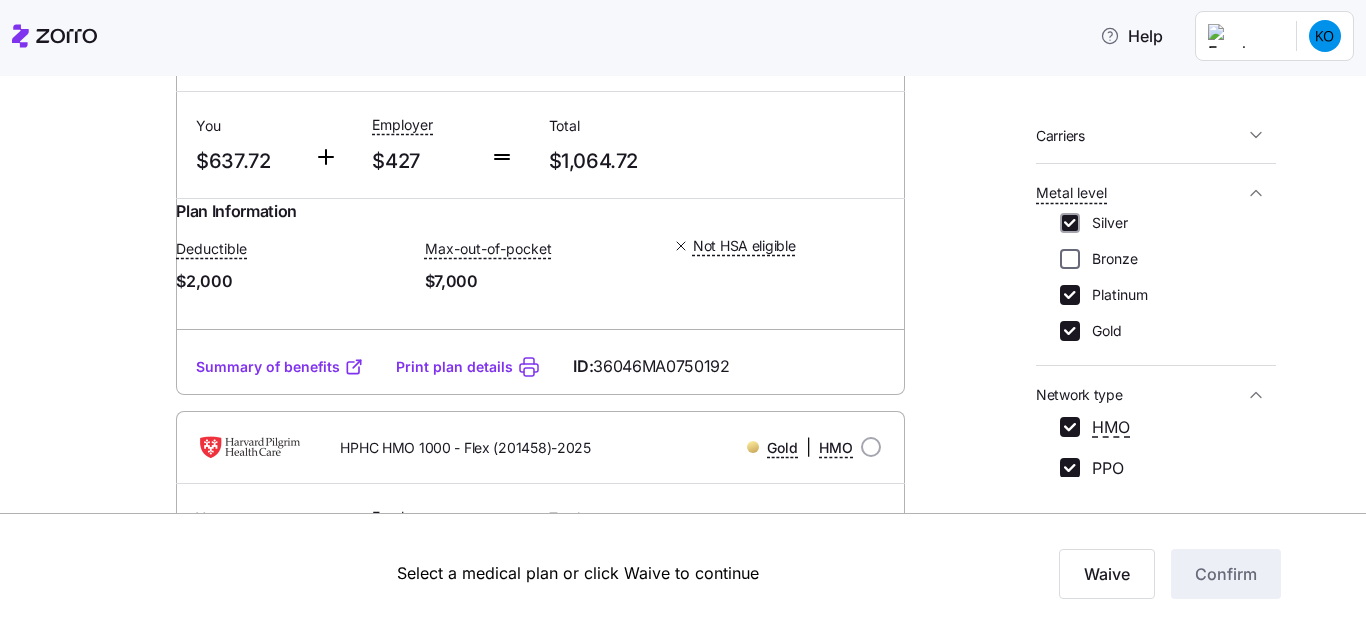 click on "Bronze" at bounding box center [1070, 259] 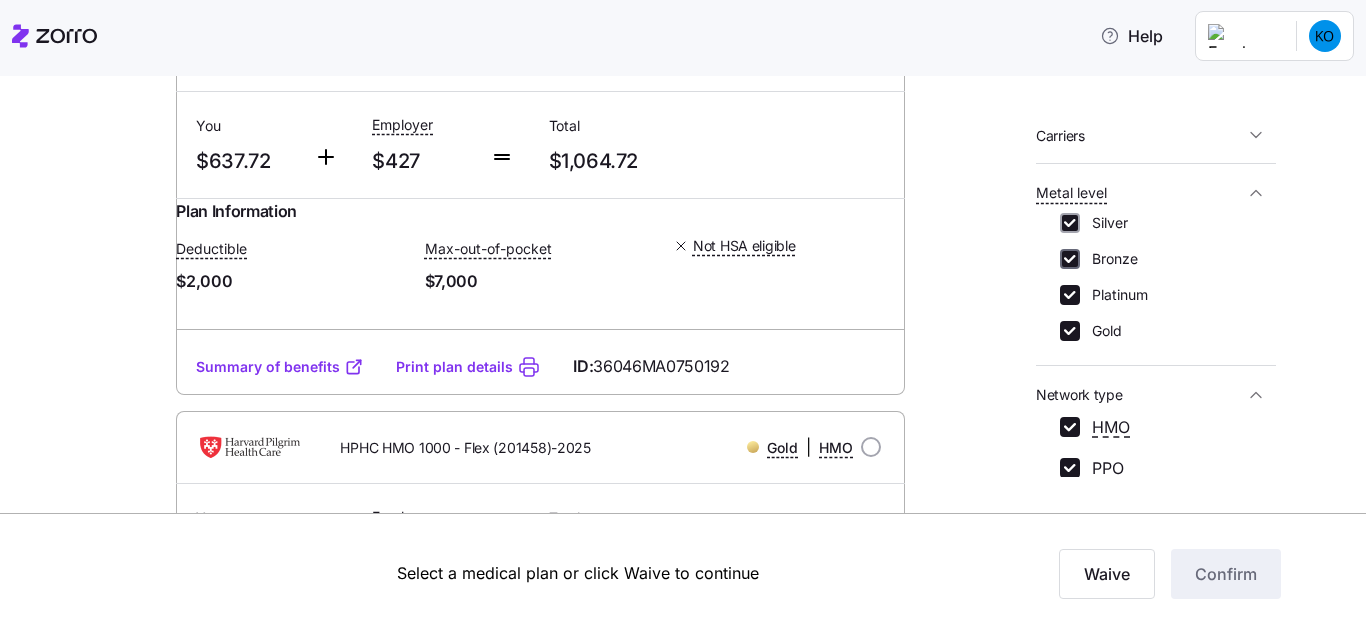 checkbox on "true" 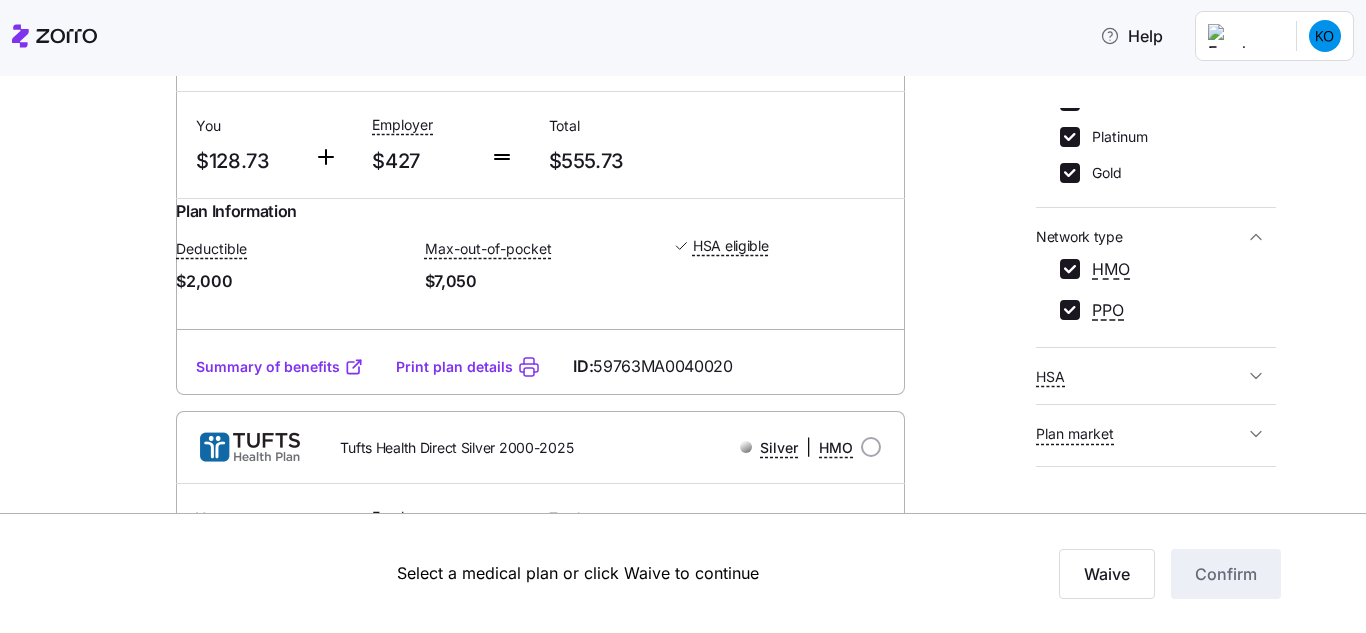scroll, scrollTop: 374, scrollLeft: 0, axis: vertical 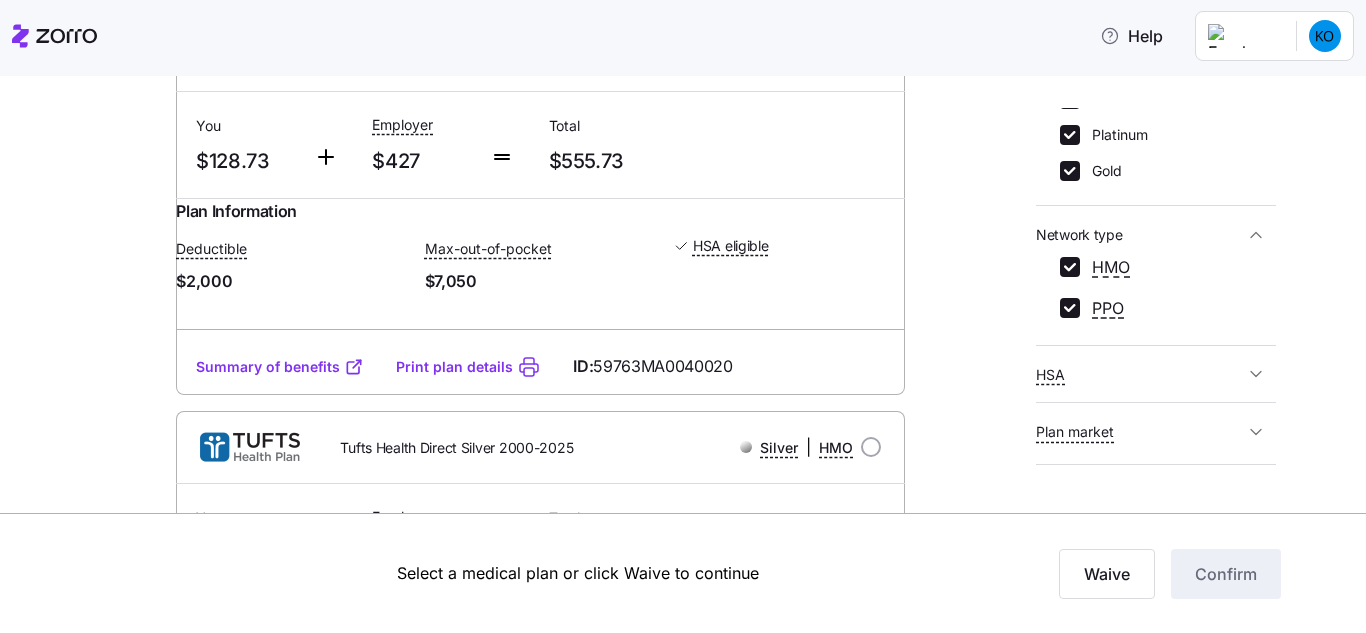 click 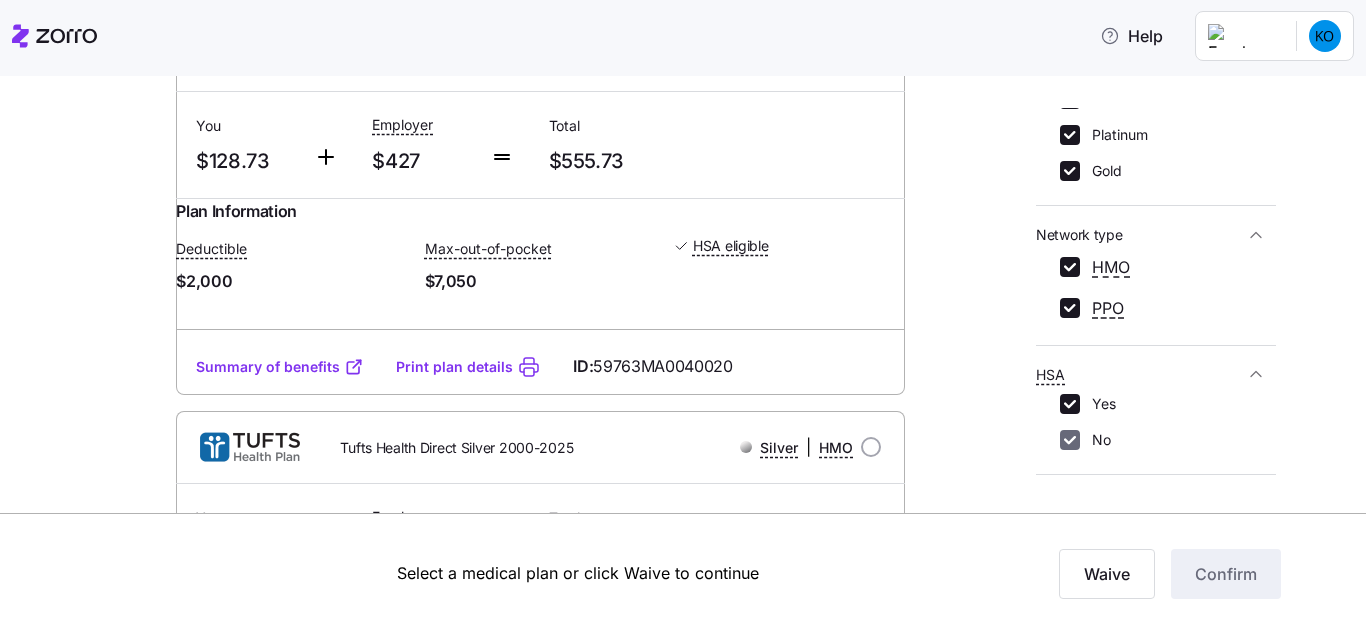 click on "No" at bounding box center [1070, 440] 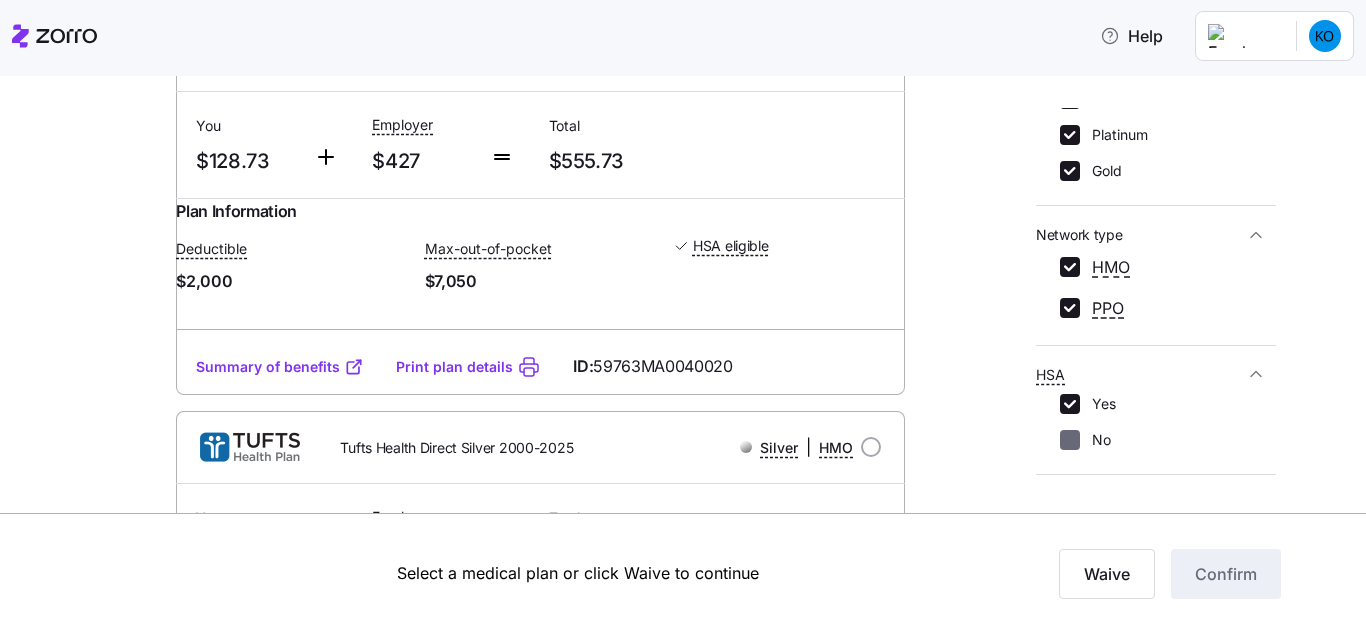checkbox on "false" 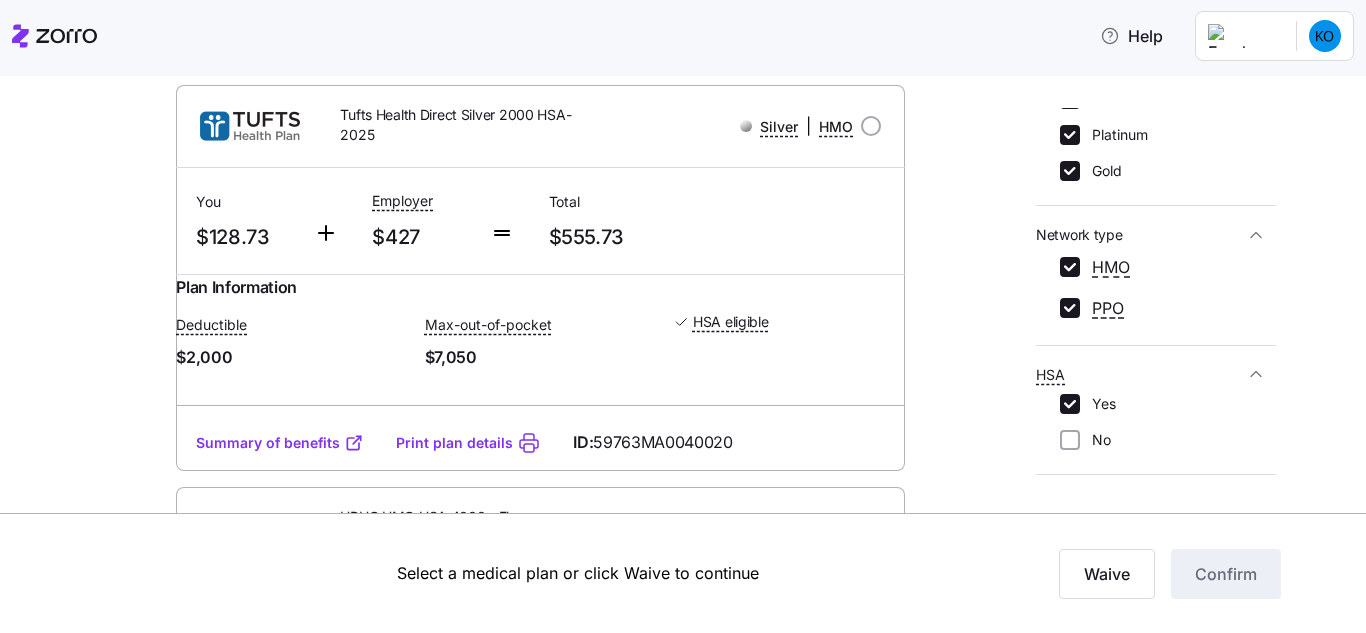 scroll, scrollTop: 207, scrollLeft: 0, axis: vertical 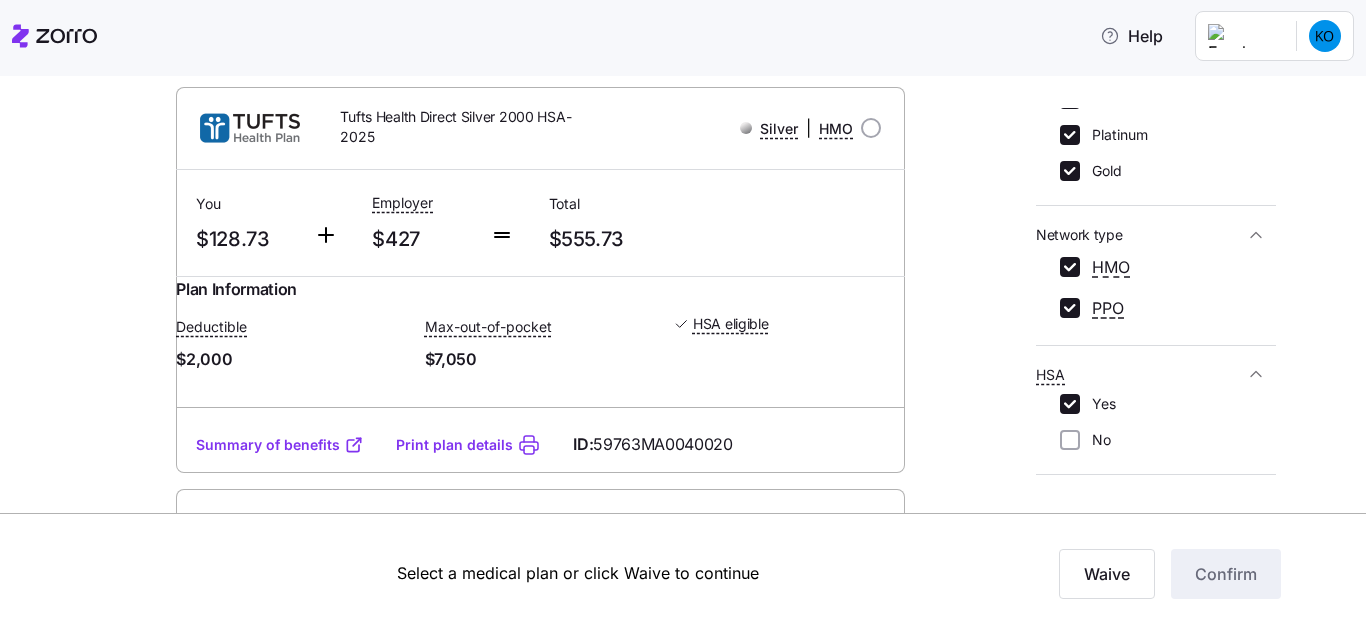 click on "Summary of benefits" at bounding box center [280, 445] 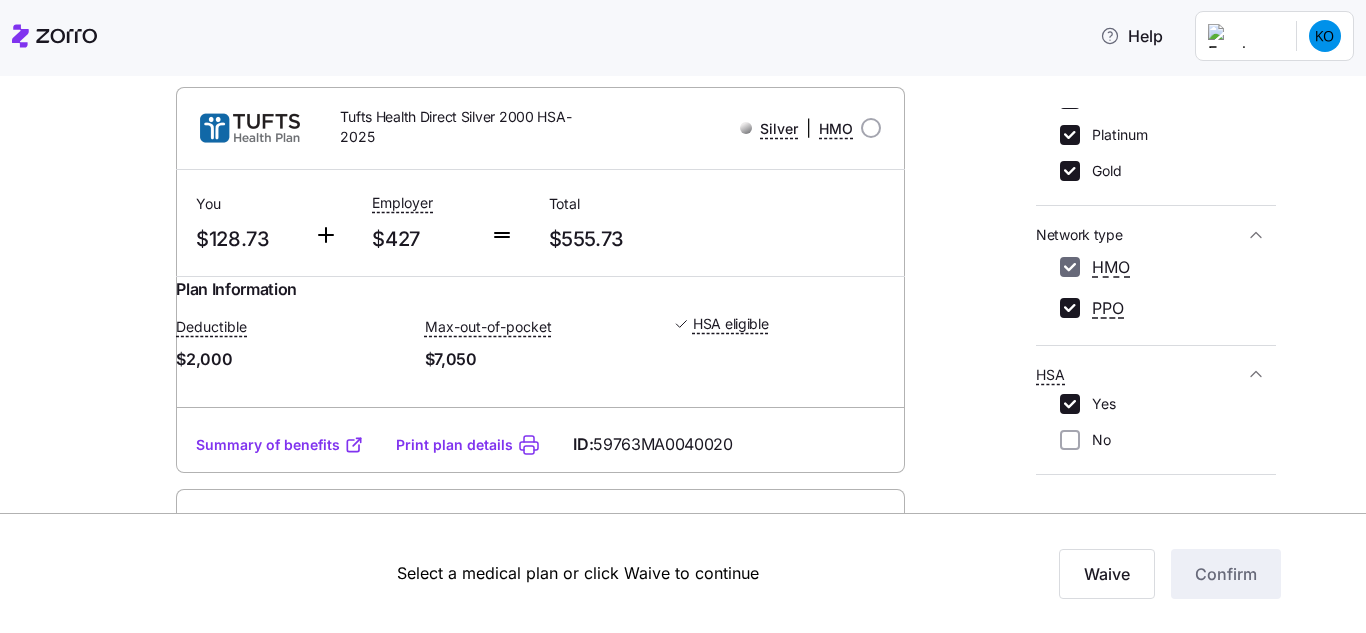 click on "HMO" at bounding box center [1070, 267] 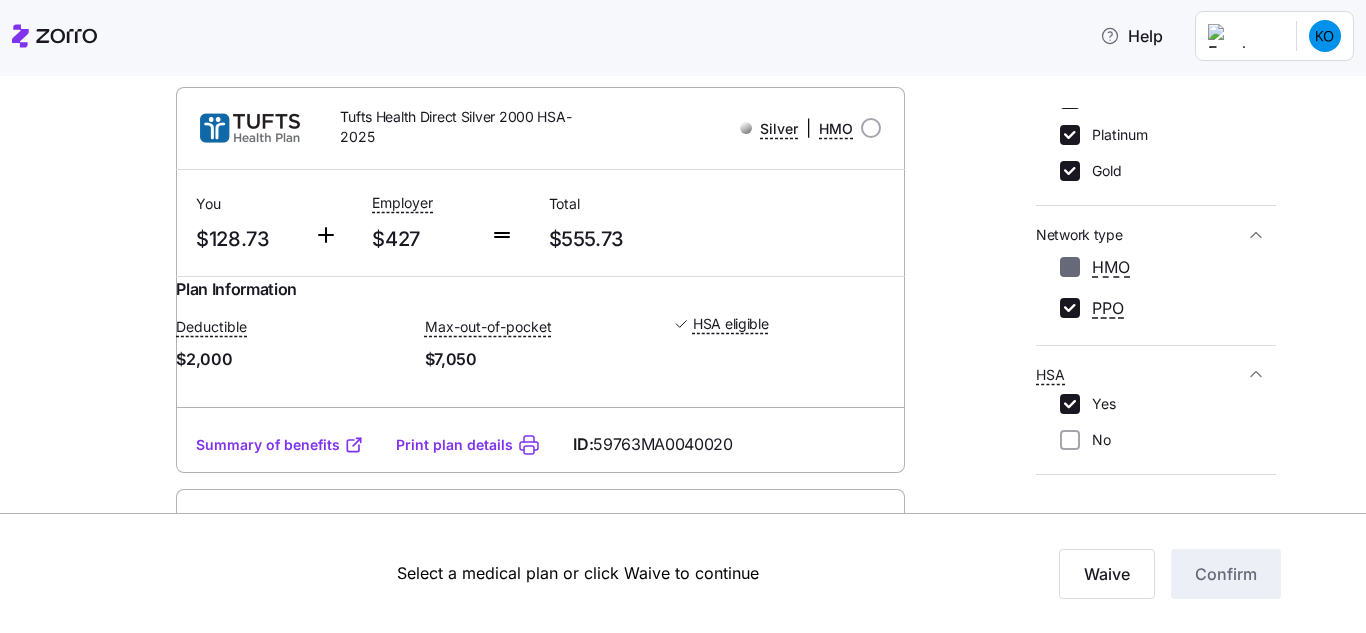 checkbox on "false" 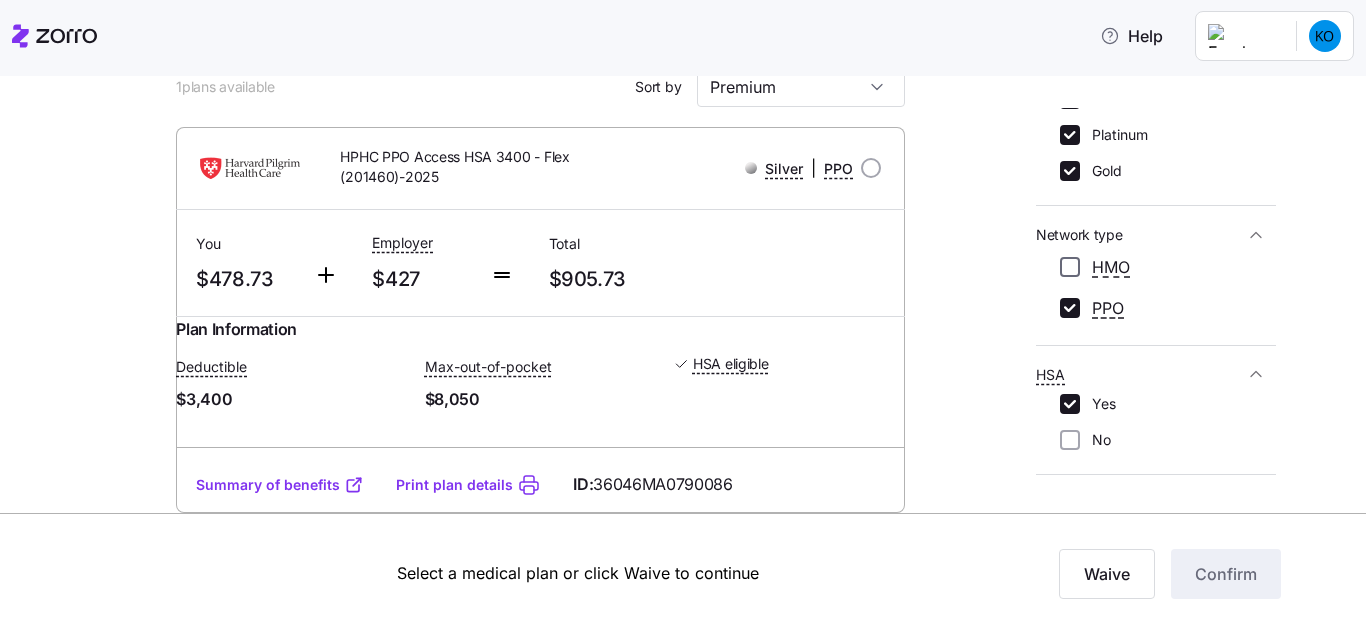 scroll, scrollTop: 187, scrollLeft: 0, axis: vertical 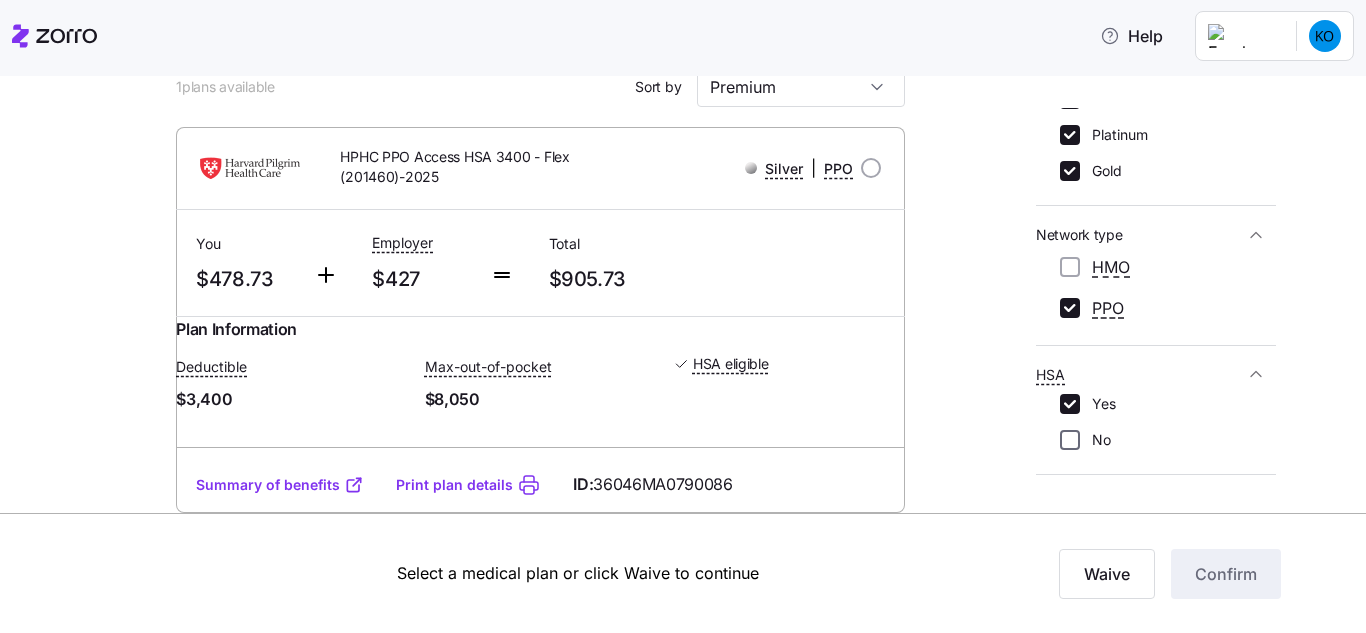 click on "No" at bounding box center [1070, 440] 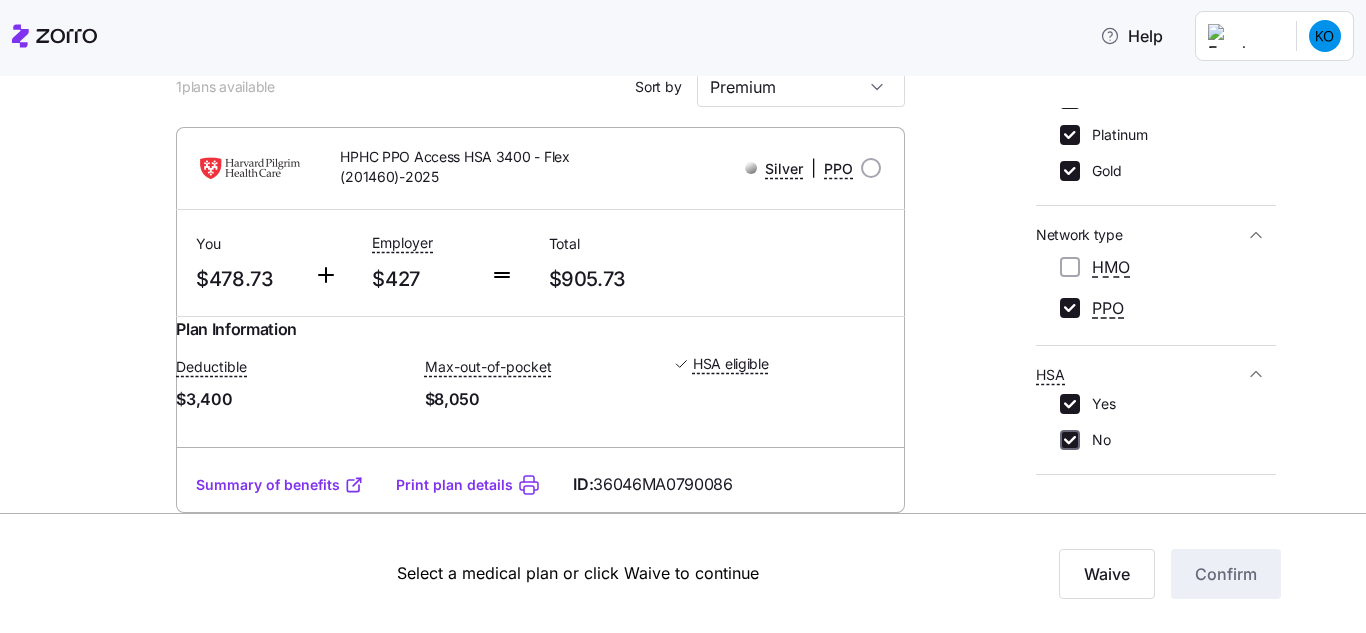 checkbox on "true" 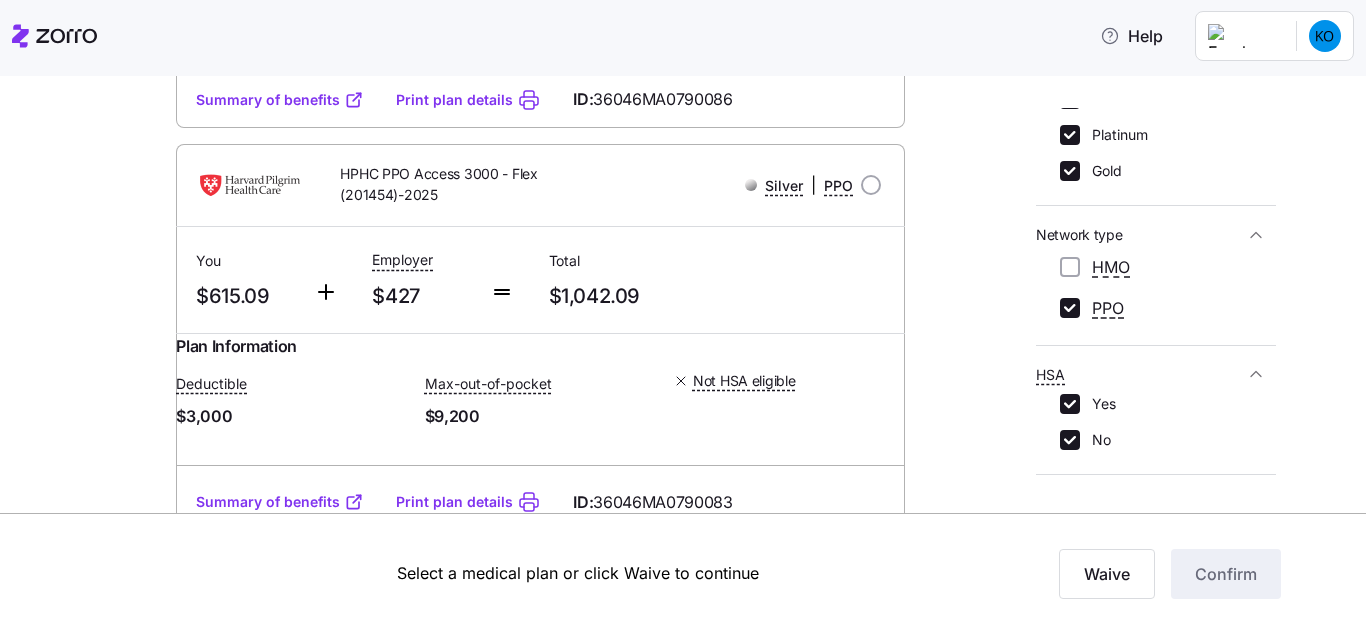 scroll, scrollTop: 570, scrollLeft: 0, axis: vertical 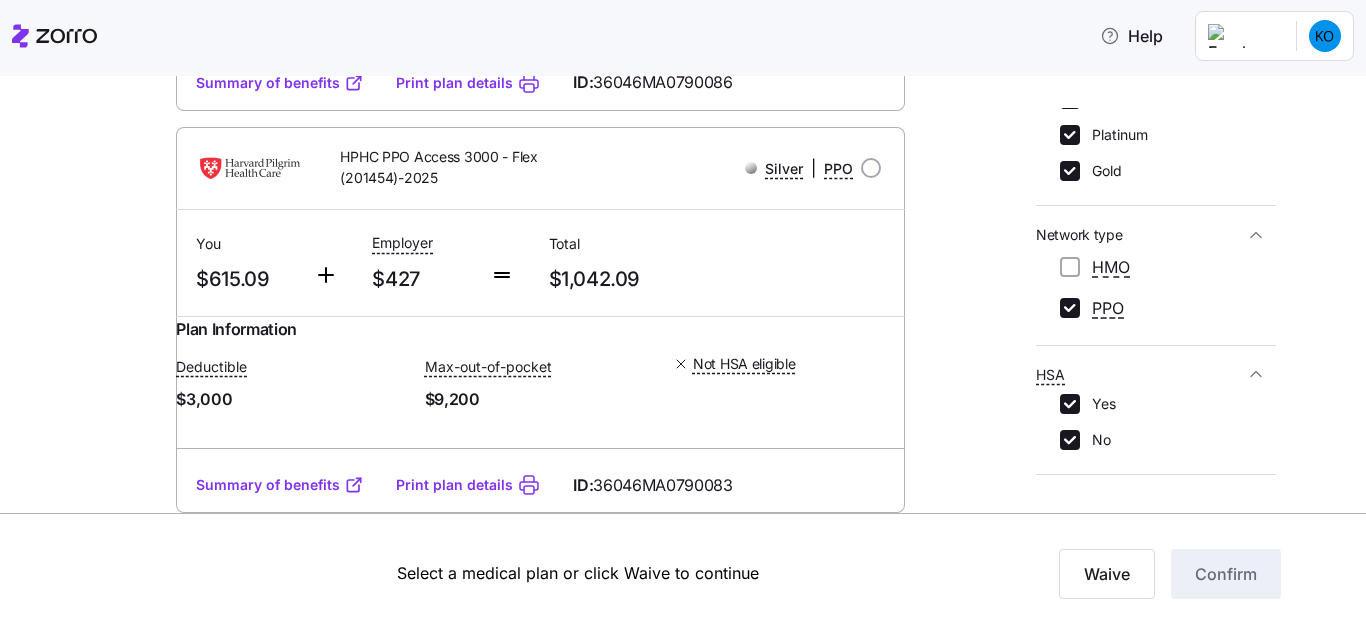 click on "Summary of benefits" at bounding box center (280, 83) 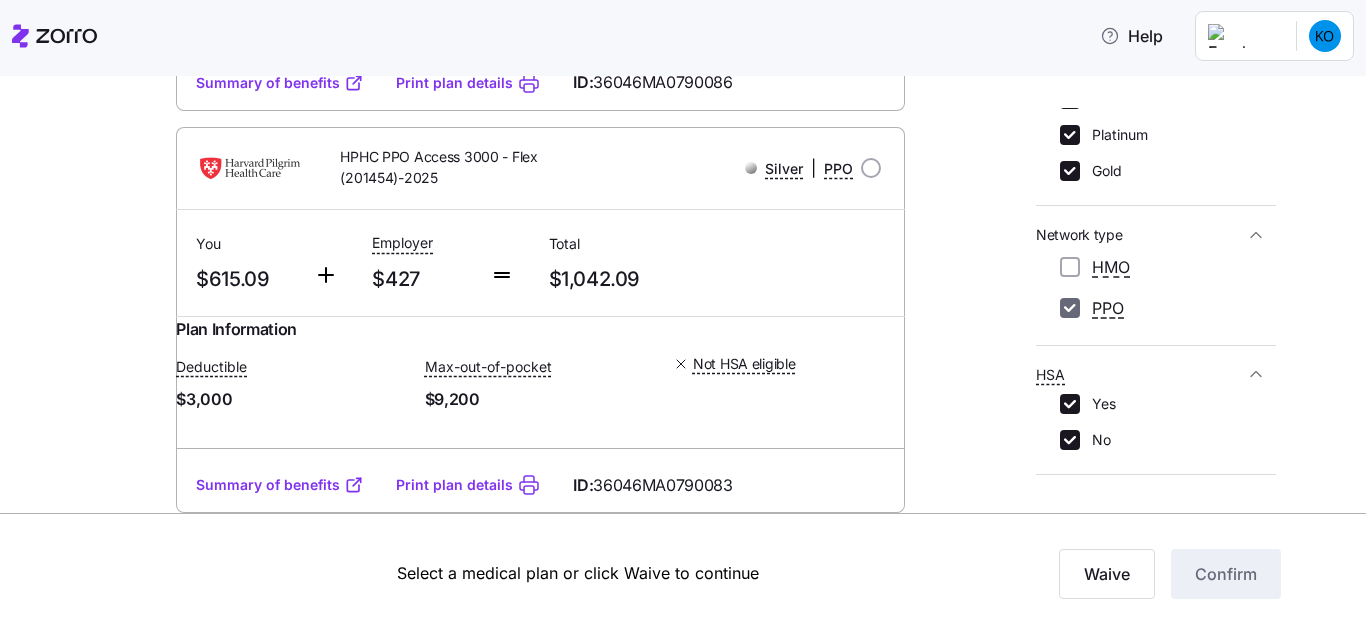 click on "PPO" at bounding box center [1070, 308] 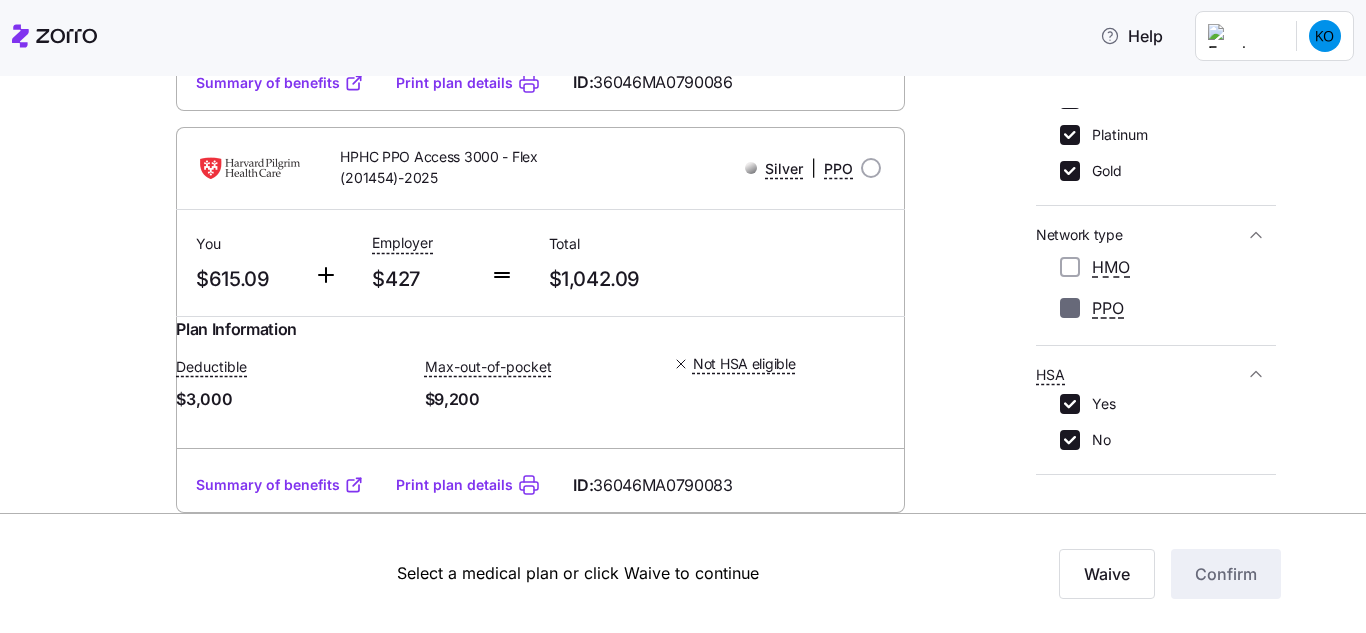 checkbox on "false" 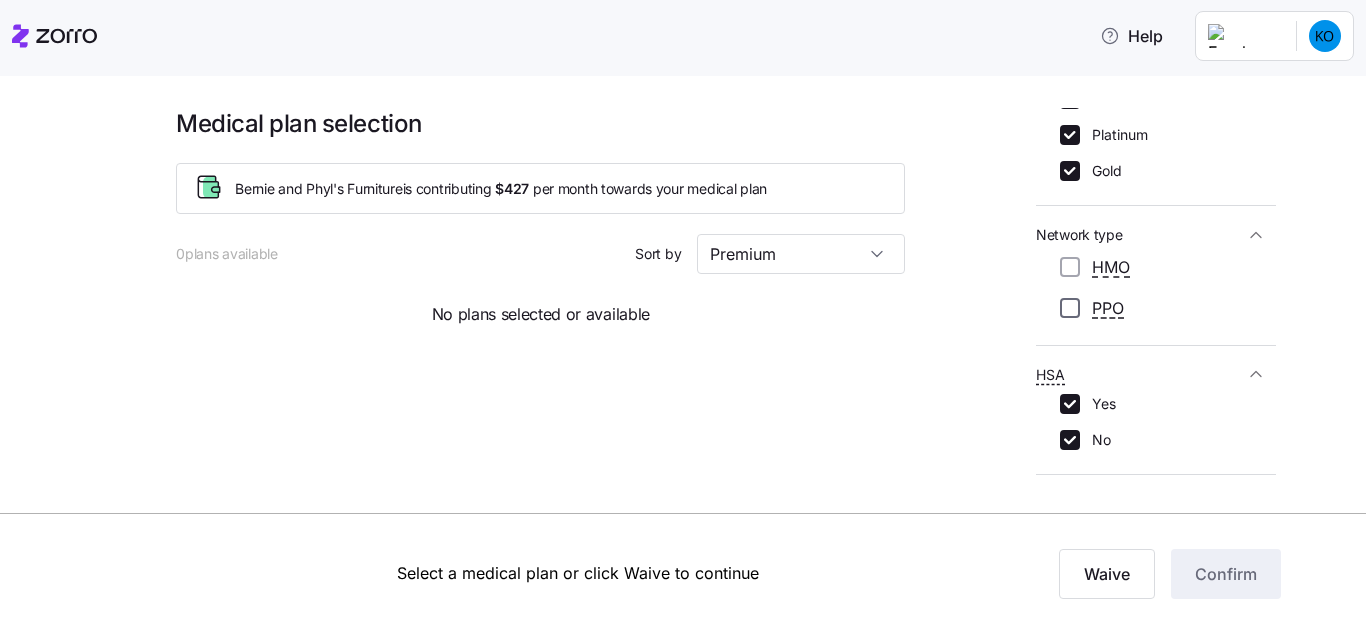 scroll, scrollTop: 0, scrollLeft: 0, axis: both 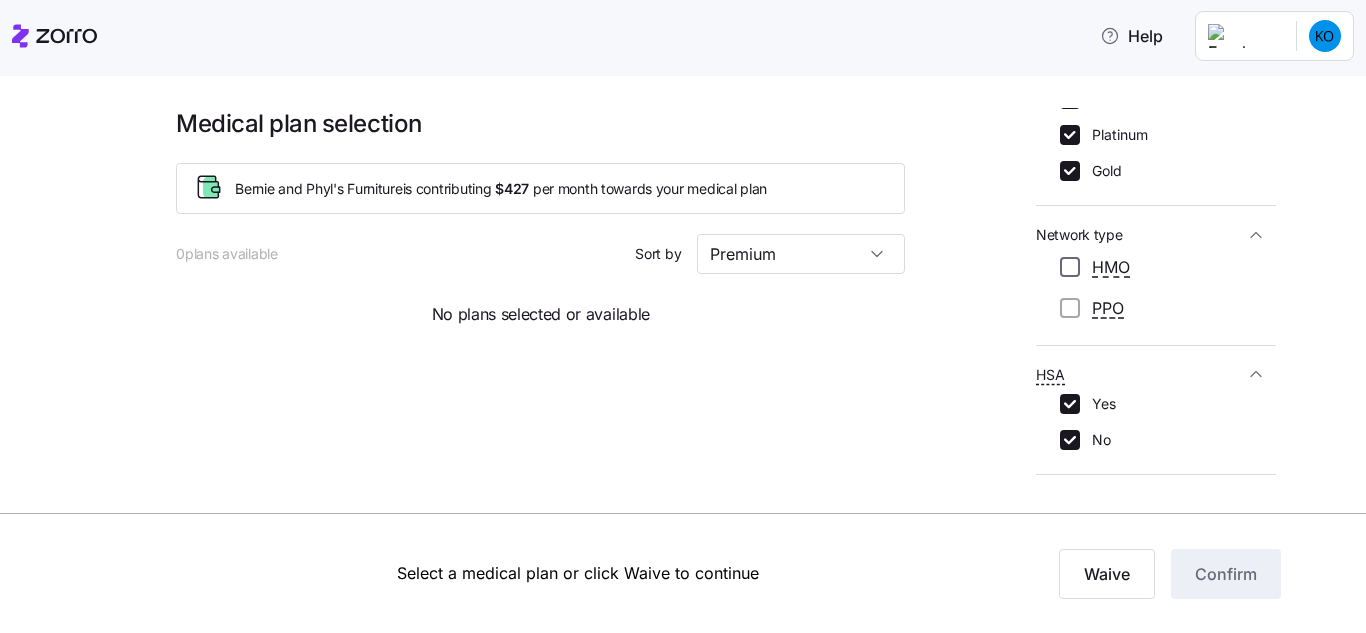 click on "HMO" at bounding box center (1070, 267) 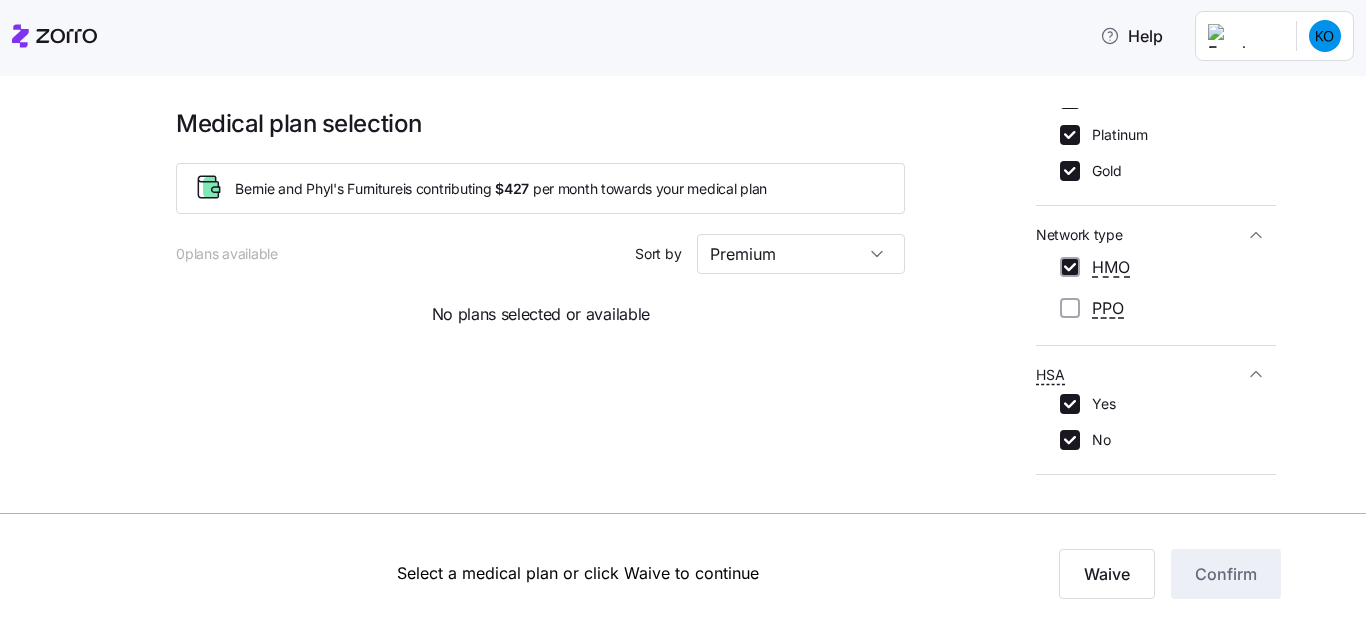 click on "HMO" at bounding box center (1070, 267) 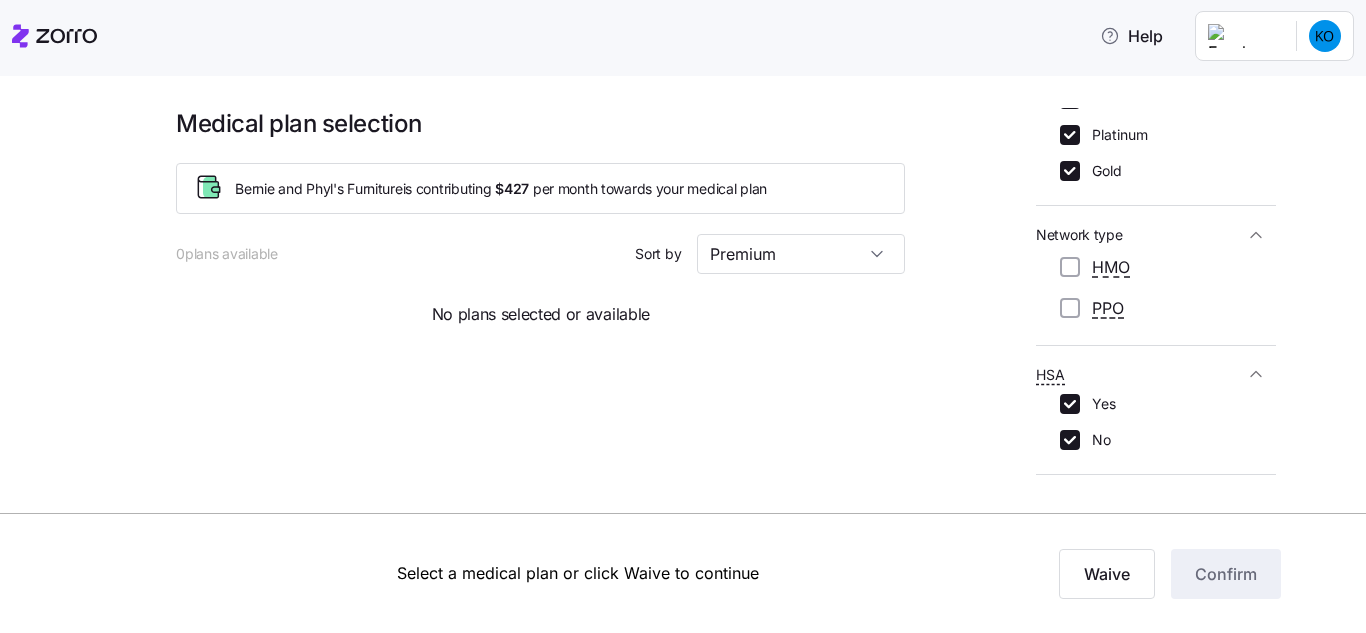 click on "PPO" at bounding box center (1092, 308) 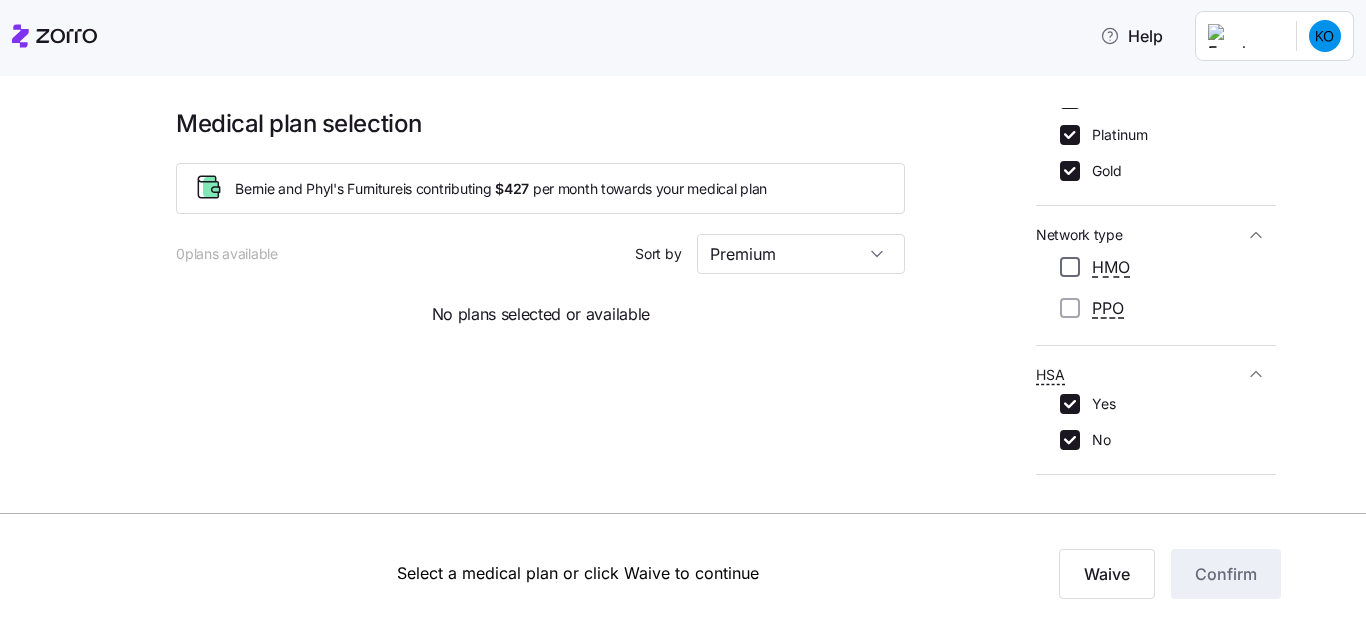 click on "HMO" at bounding box center [1070, 267] 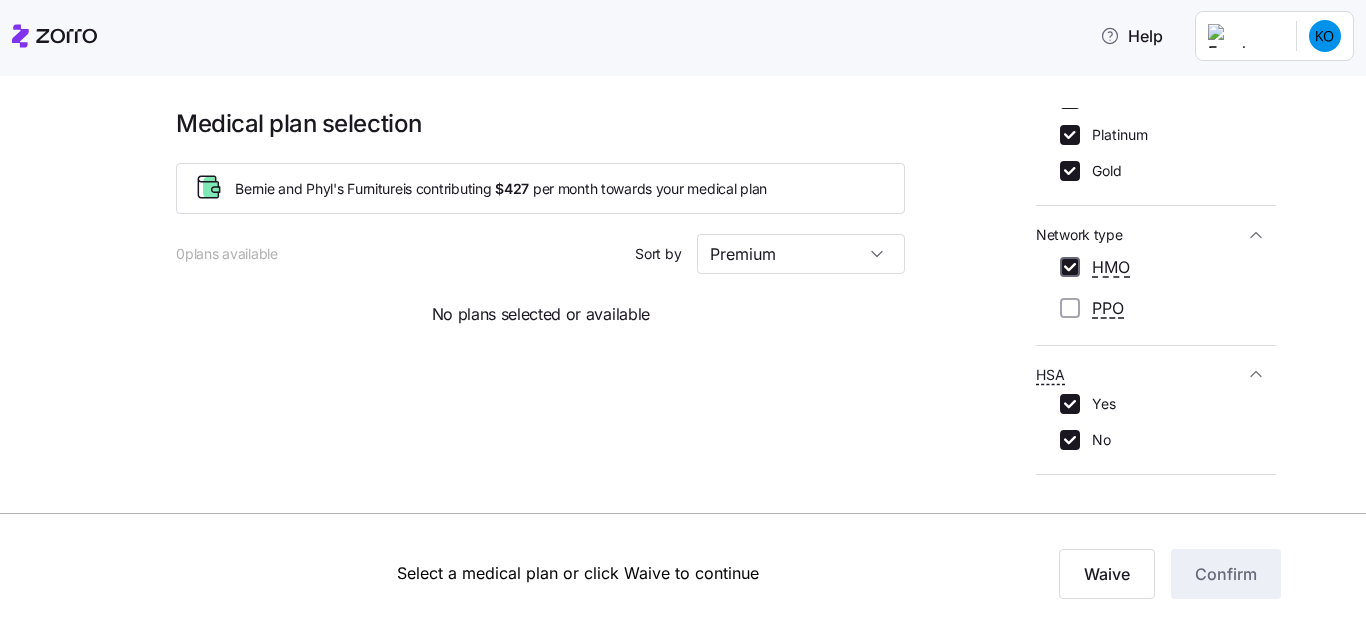 checkbox on "true" 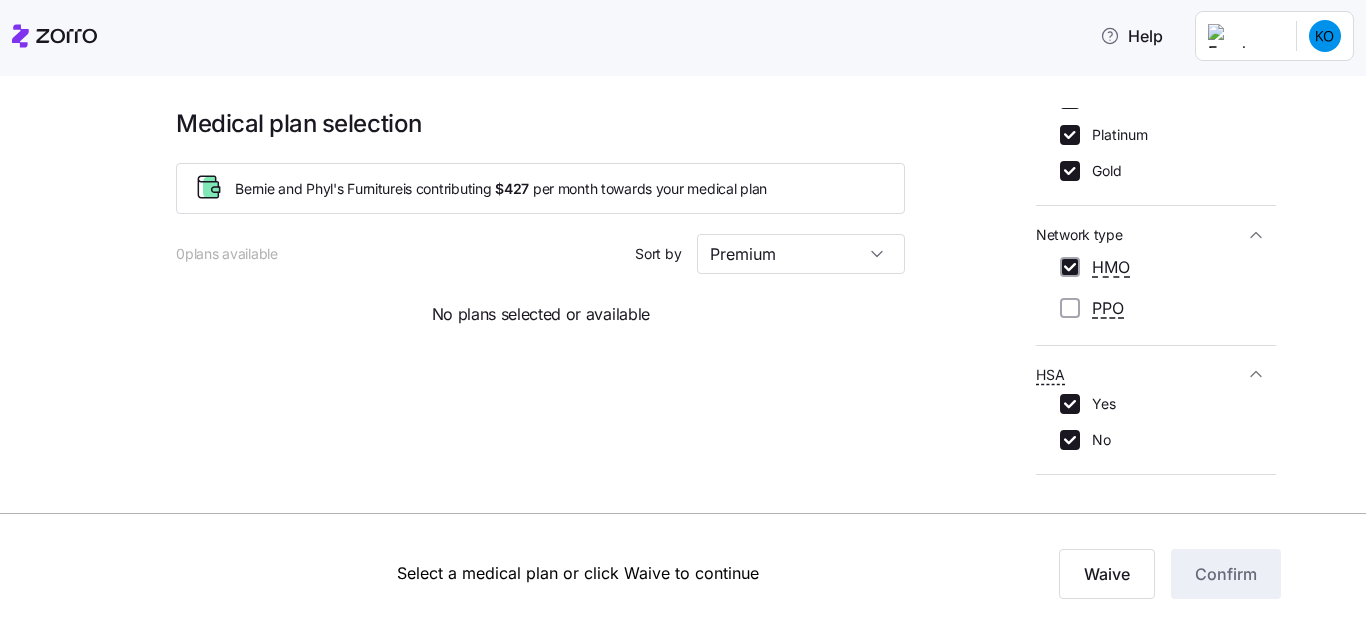 click on "PPO" at bounding box center [1070, 308] 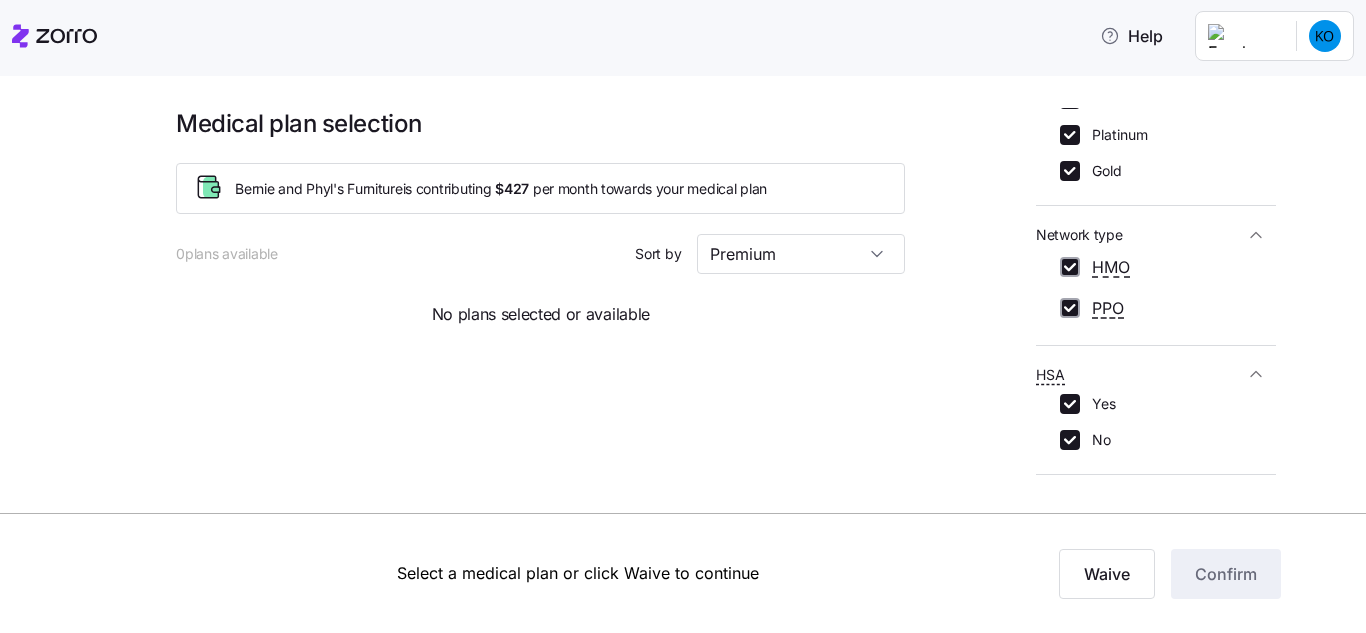checkbox on "true" 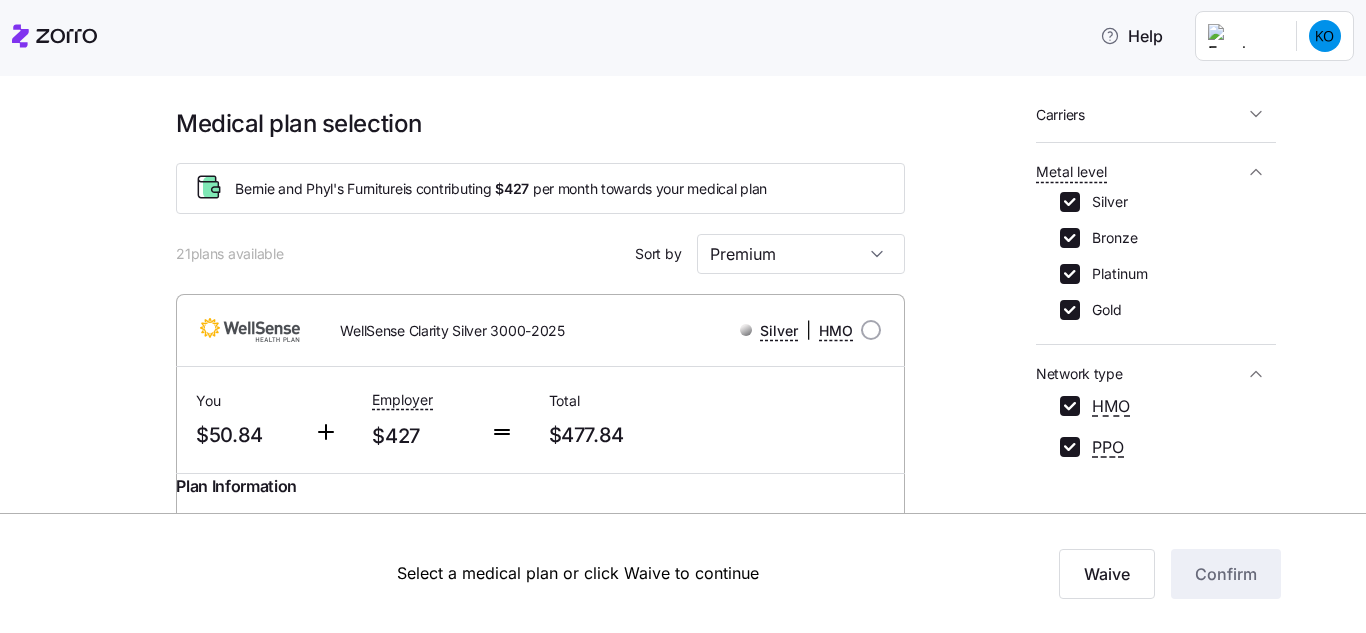 scroll, scrollTop: 214, scrollLeft: 0, axis: vertical 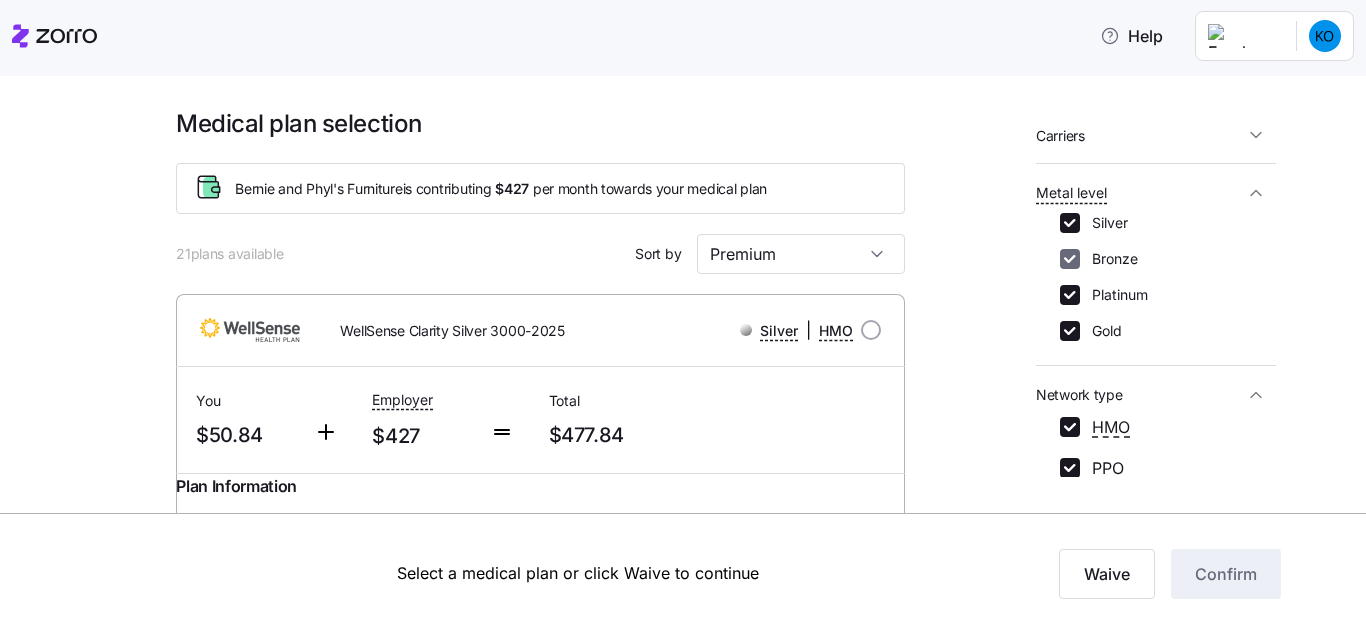 click on "Bronze" at bounding box center (1070, 259) 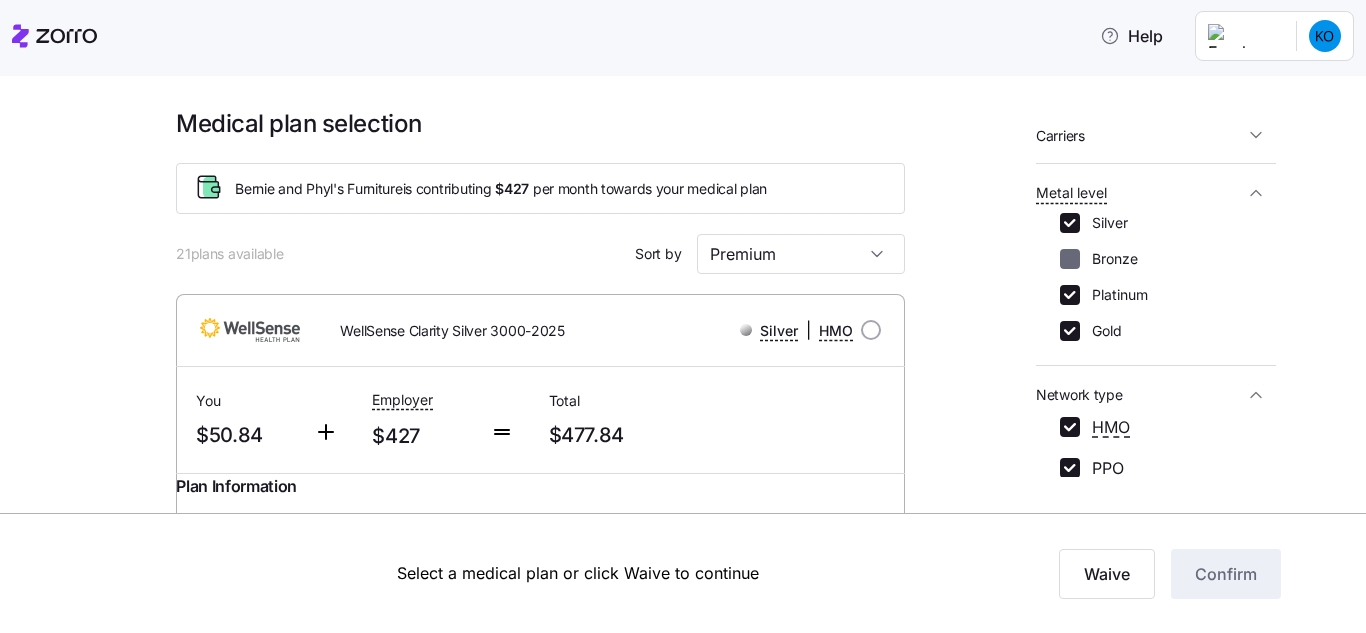click on "Bronze" at bounding box center [1070, 259] 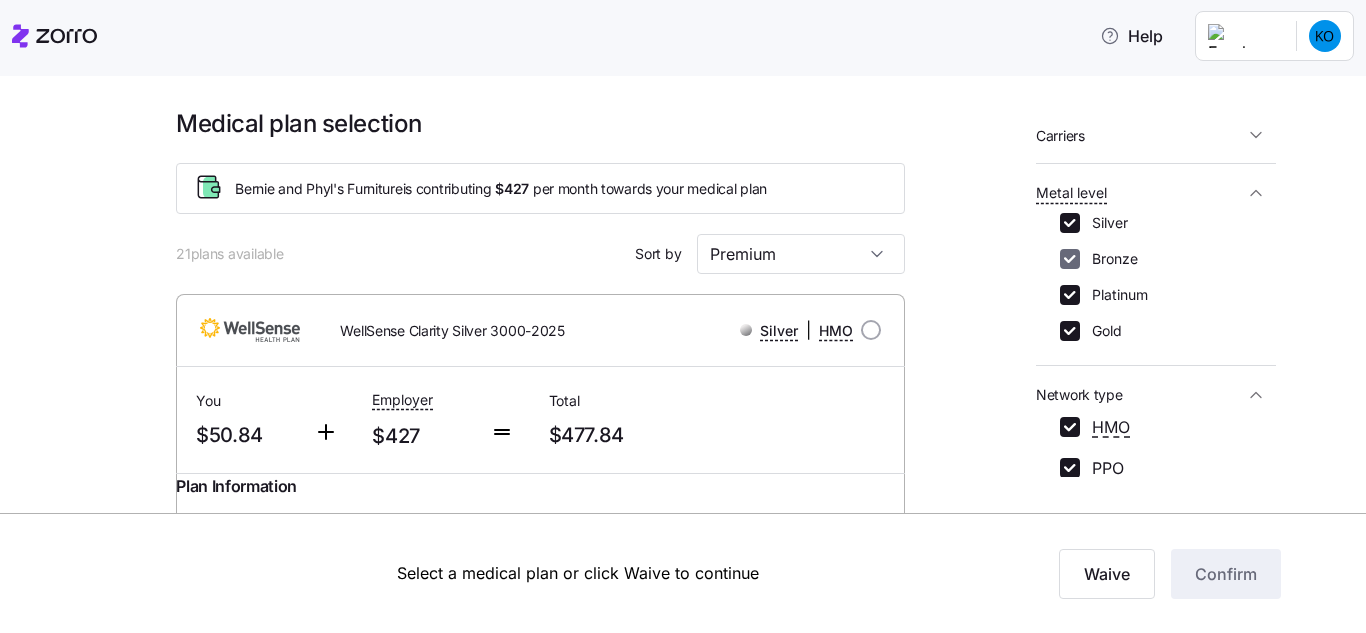 checkbox on "true" 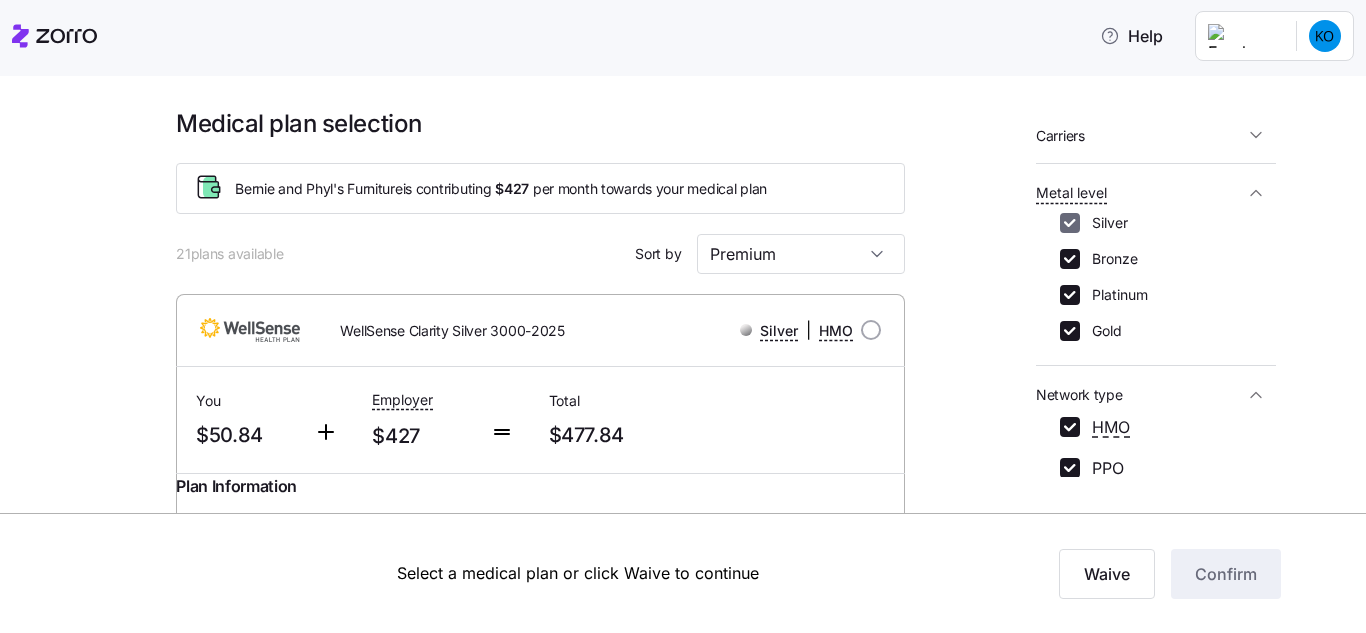 click on "Silver" at bounding box center (1070, 223) 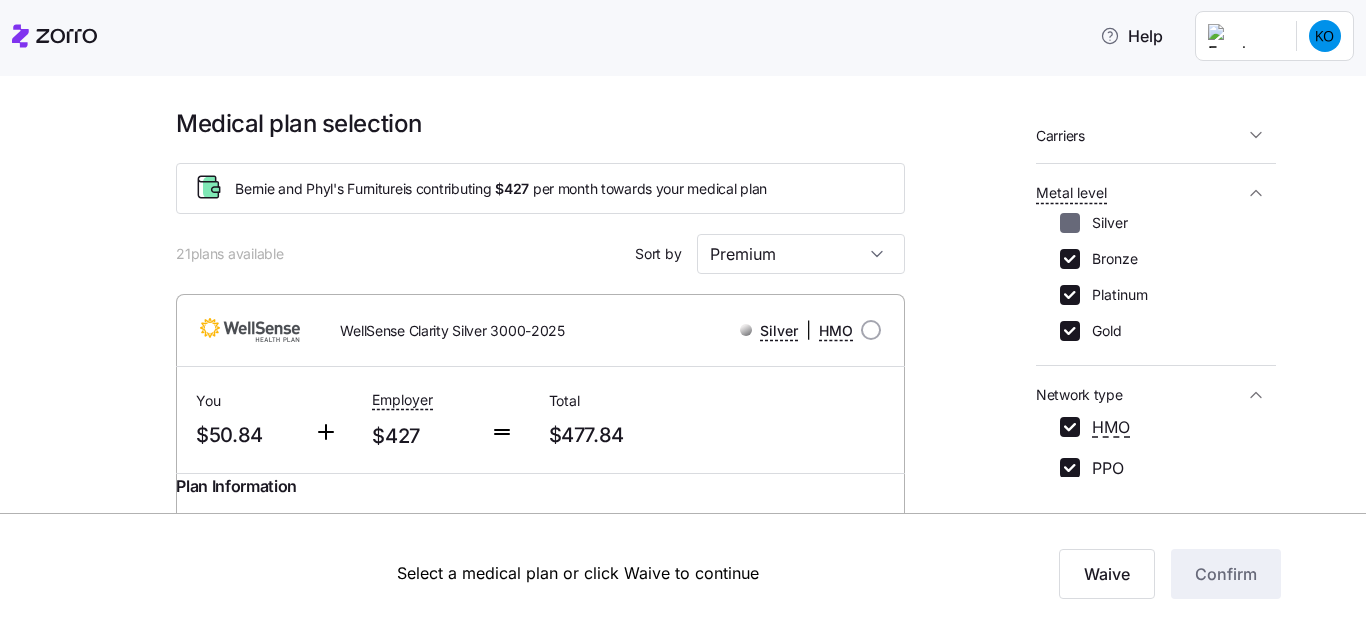 checkbox on "false" 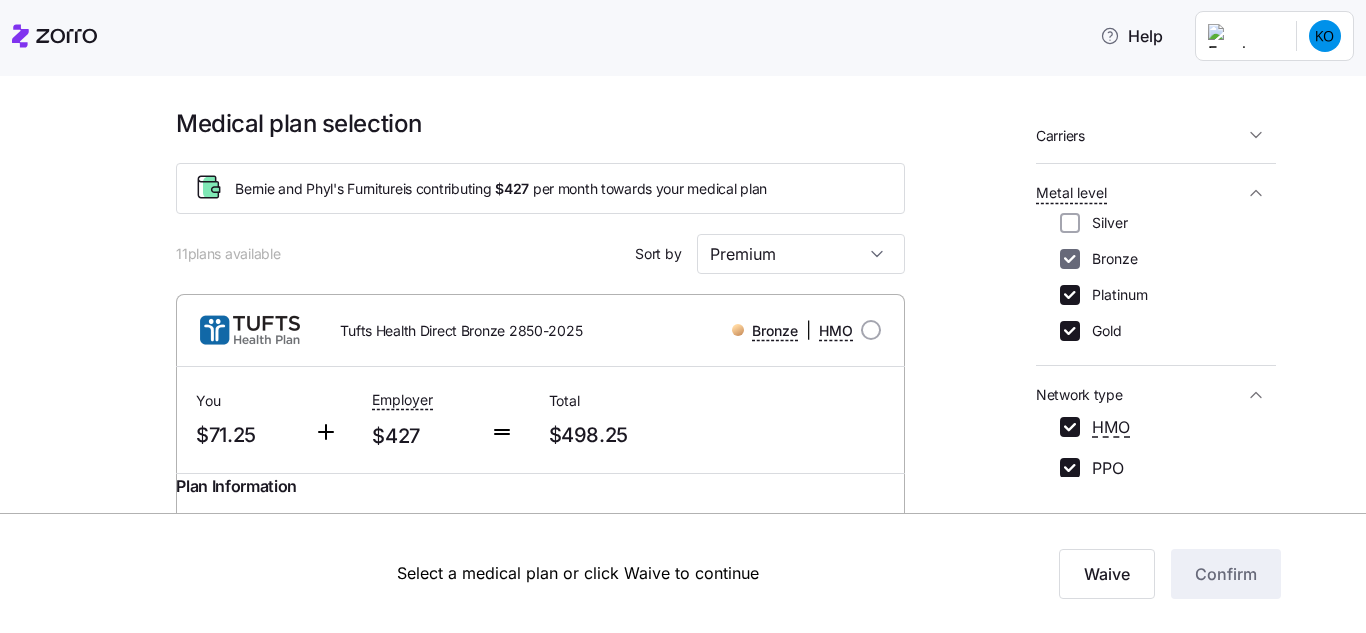 click on "Bronze" at bounding box center [1070, 259] 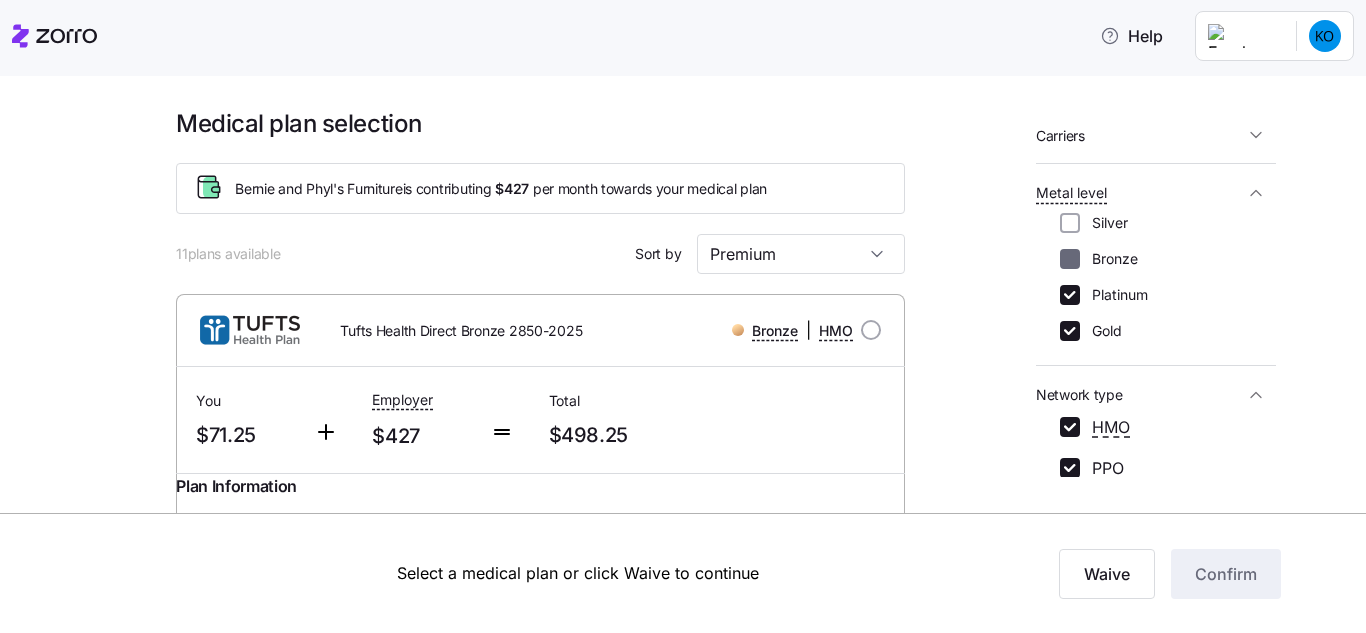 checkbox on "false" 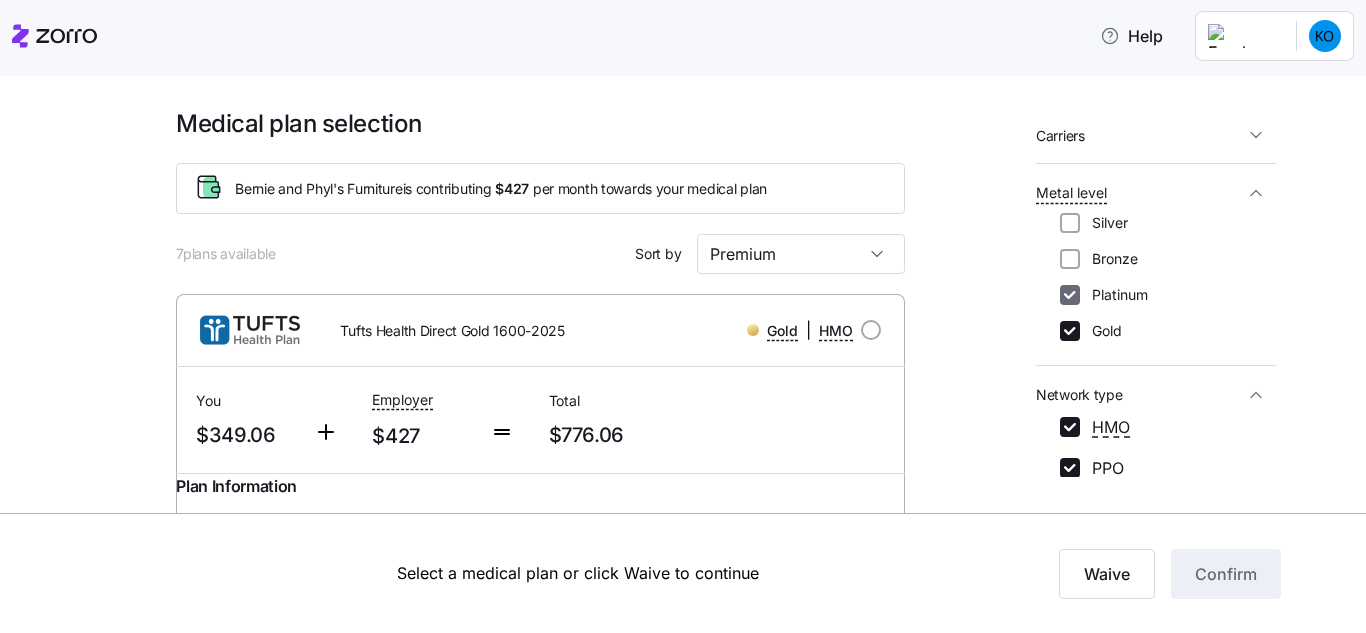 click on "Platinum" at bounding box center [1070, 295] 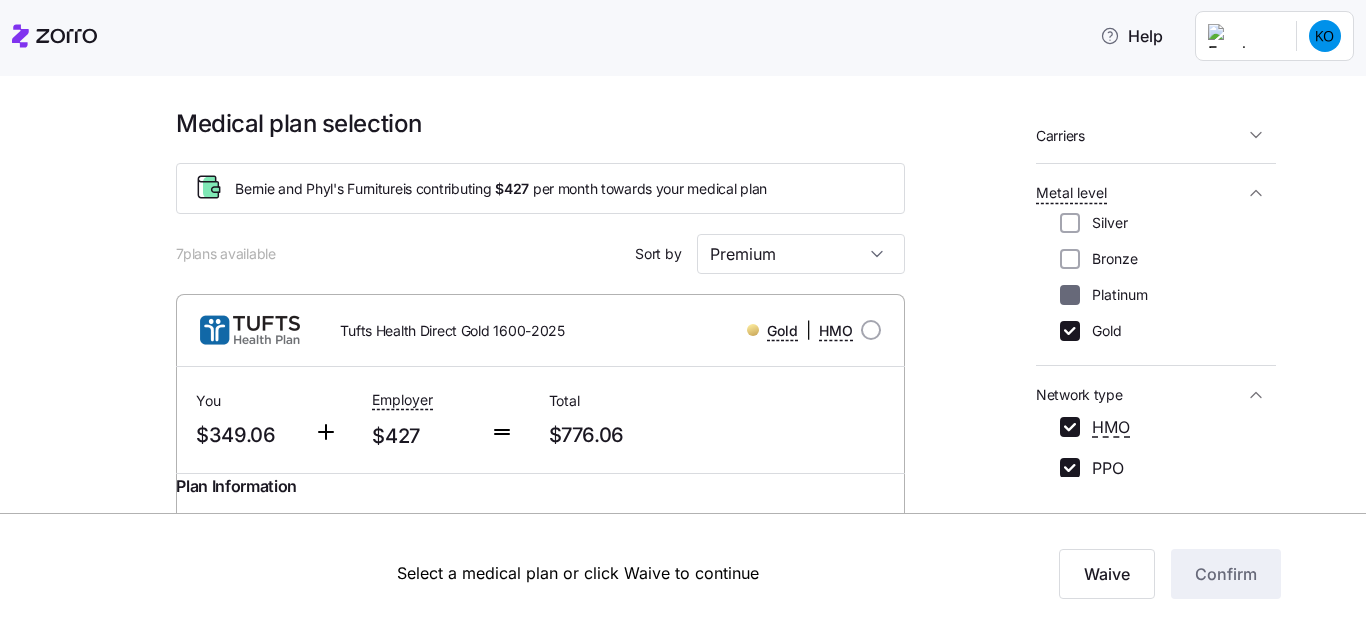 checkbox on "false" 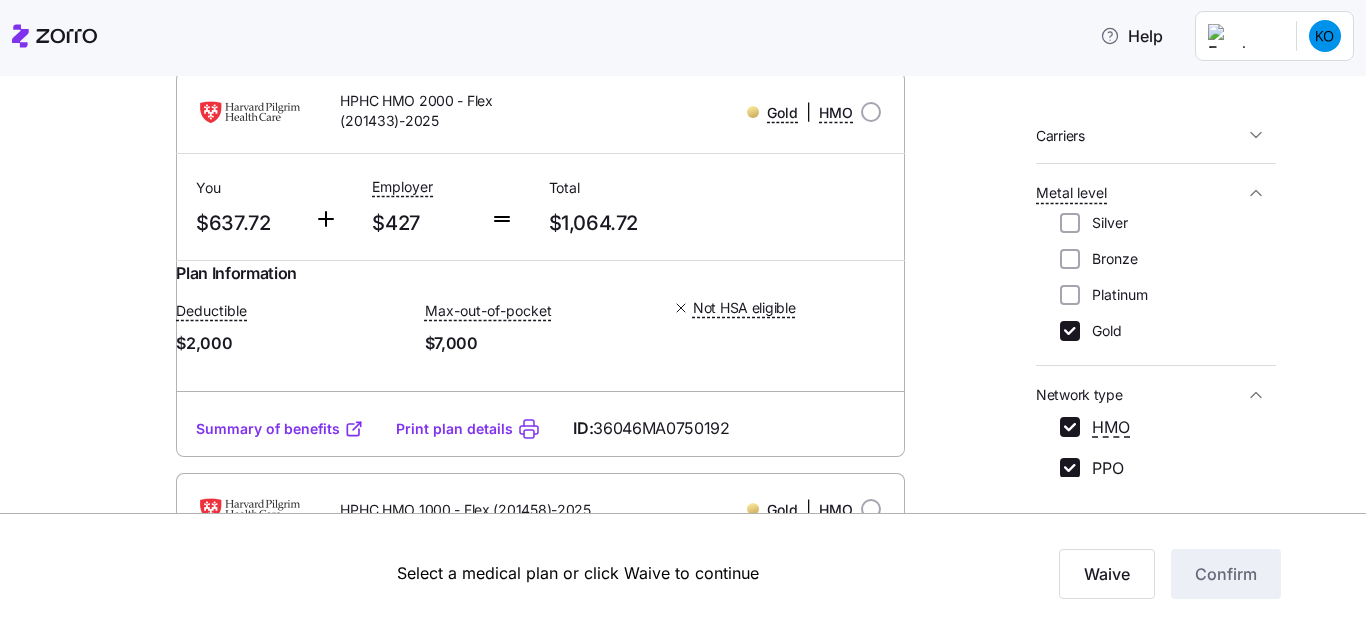 scroll, scrollTop: 1461, scrollLeft: 0, axis: vertical 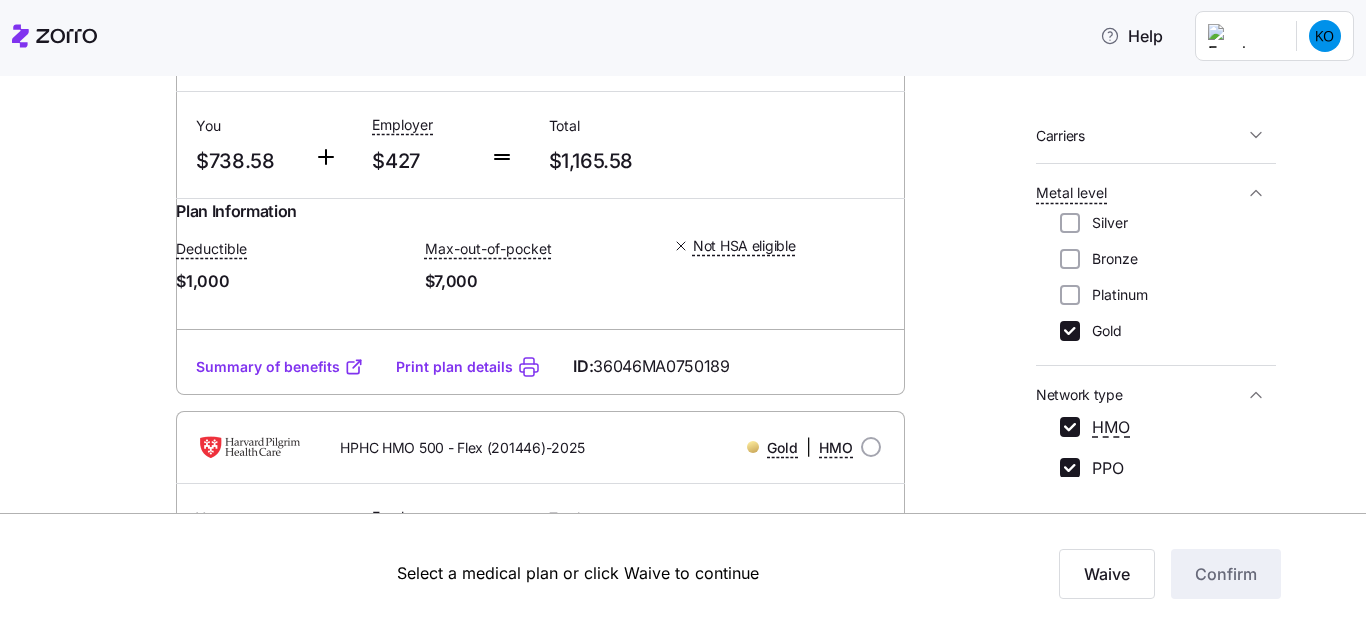 click on "Summary of benefits" at bounding box center [280, 367] 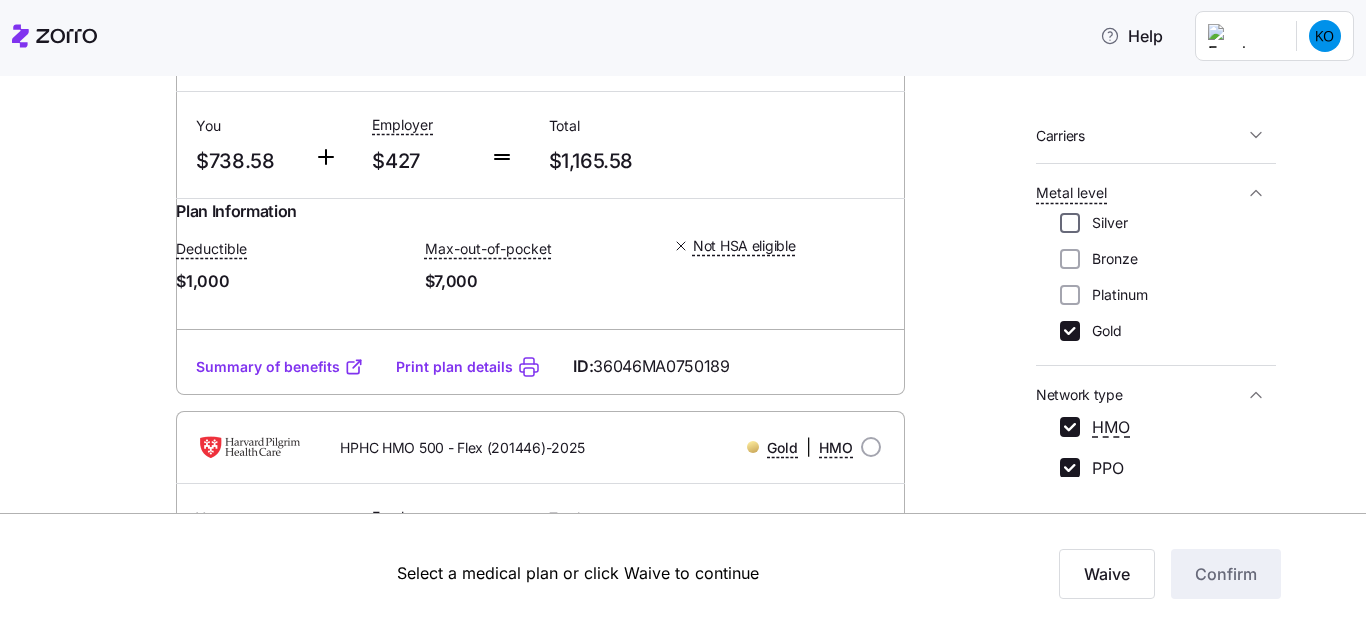 click on "Silver" at bounding box center (1070, 223) 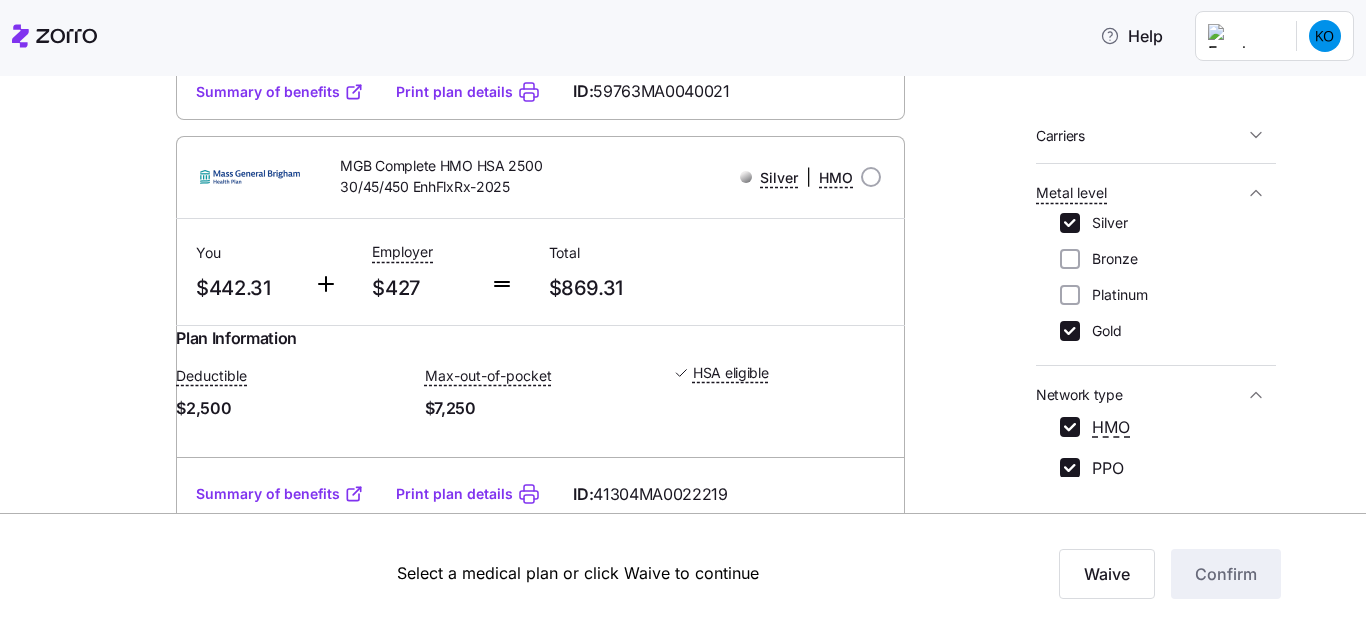 scroll, scrollTop: 3896, scrollLeft: 0, axis: vertical 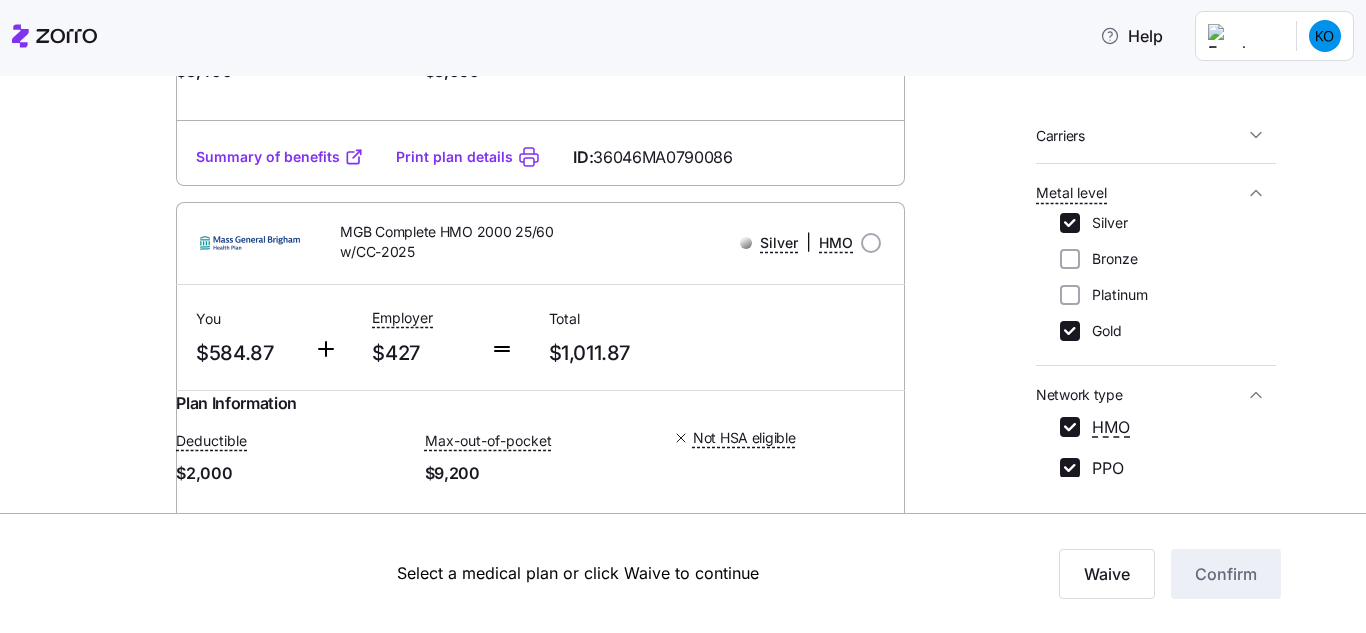 click on "Summary of benefits" at bounding box center [280, 157] 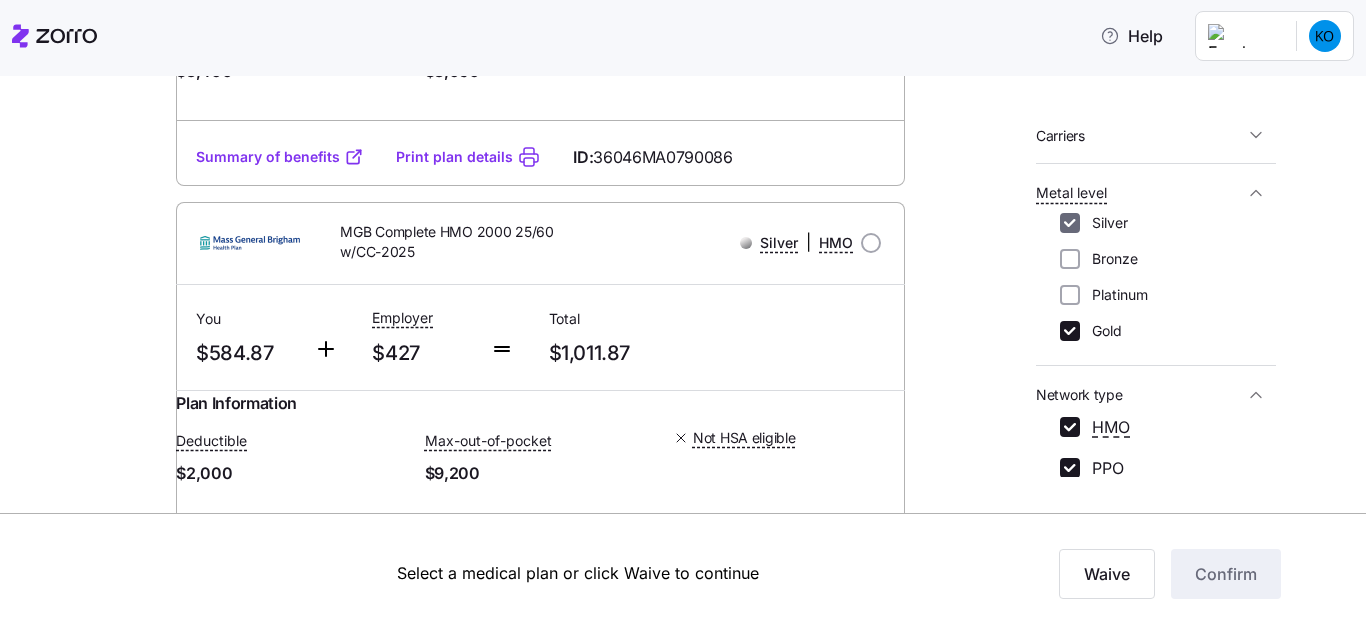 click on "Silver" at bounding box center (1070, 223) 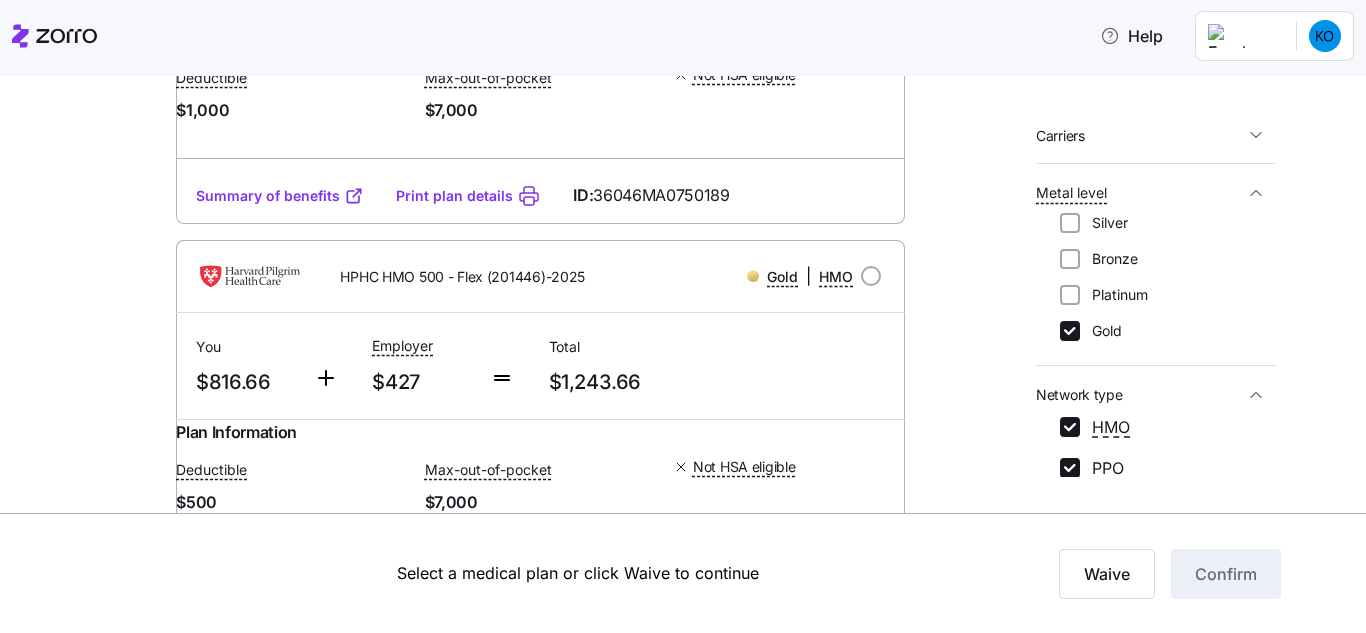 scroll, scrollTop: 1405, scrollLeft: 0, axis: vertical 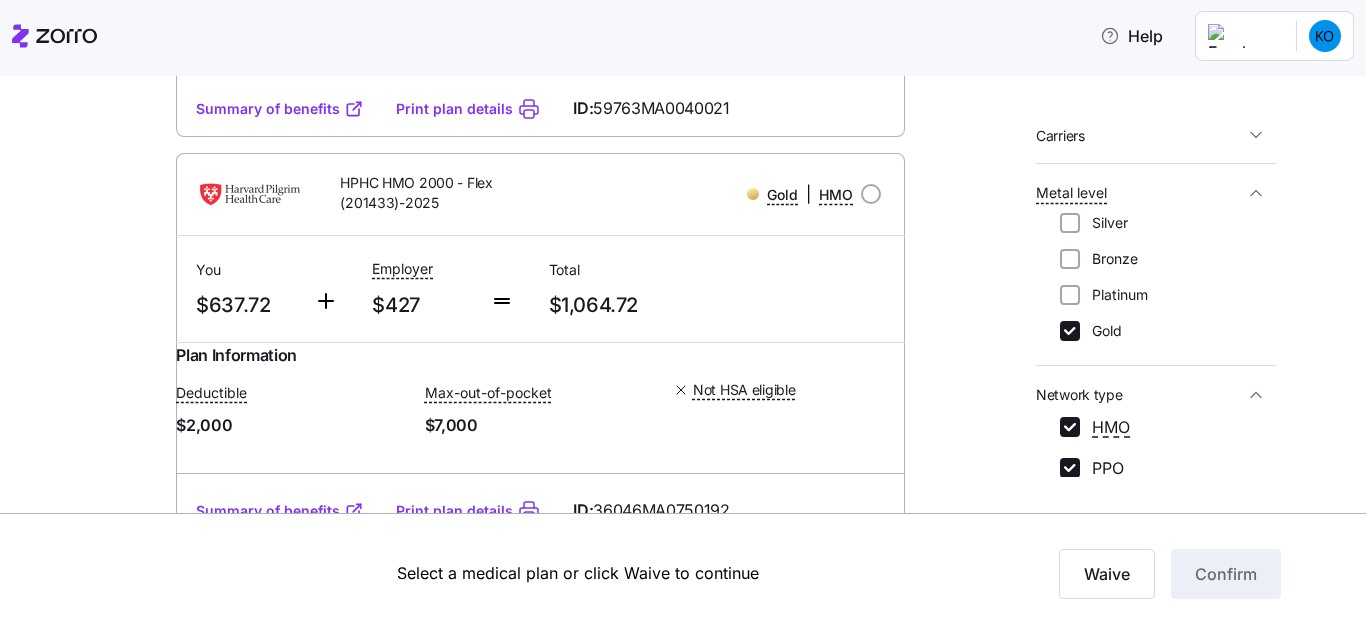 click on "Select a medical plan or click Waive to continue Waive Confirm" at bounding box center (683, 573) 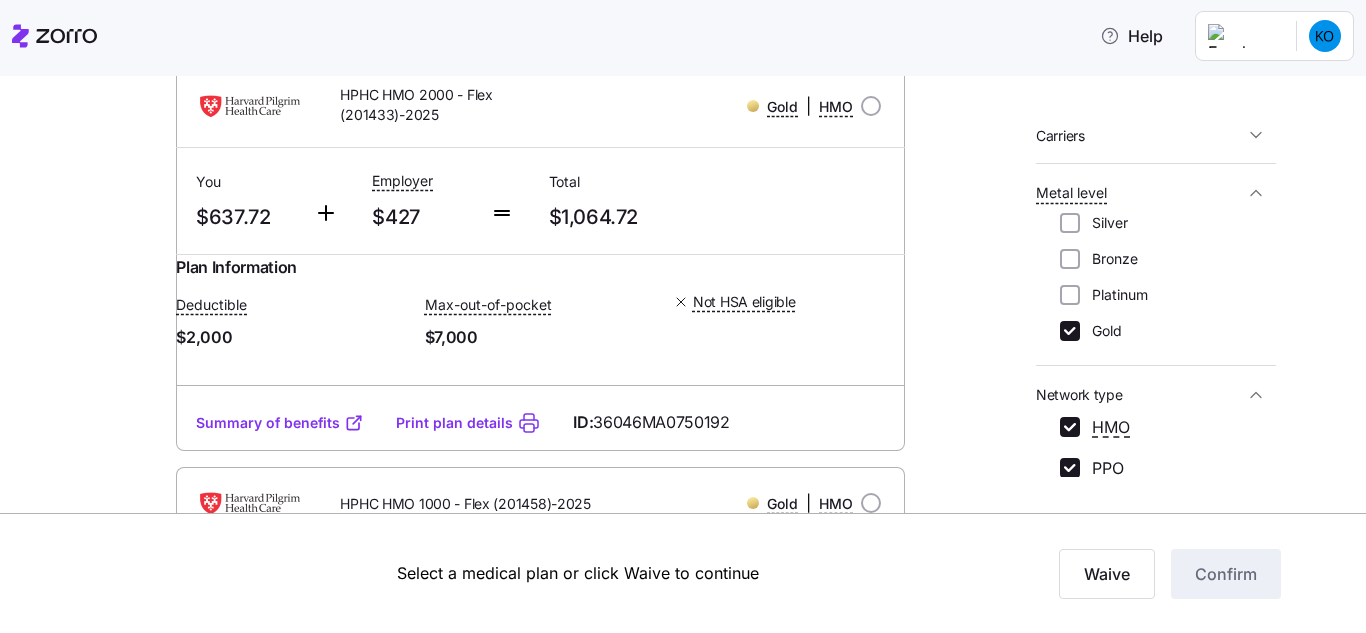 scroll, scrollTop: 1012, scrollLeft: 0, axis: vertical 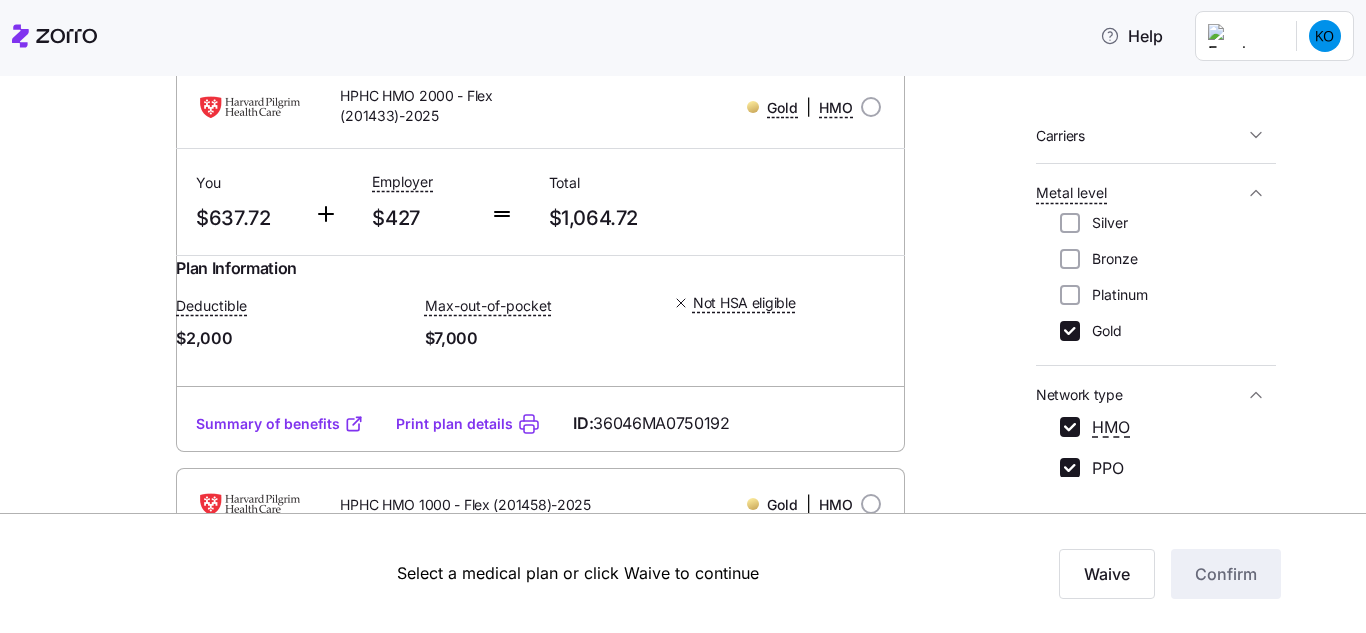 click on "Summary of benefits" at bounding box center [280, 424] 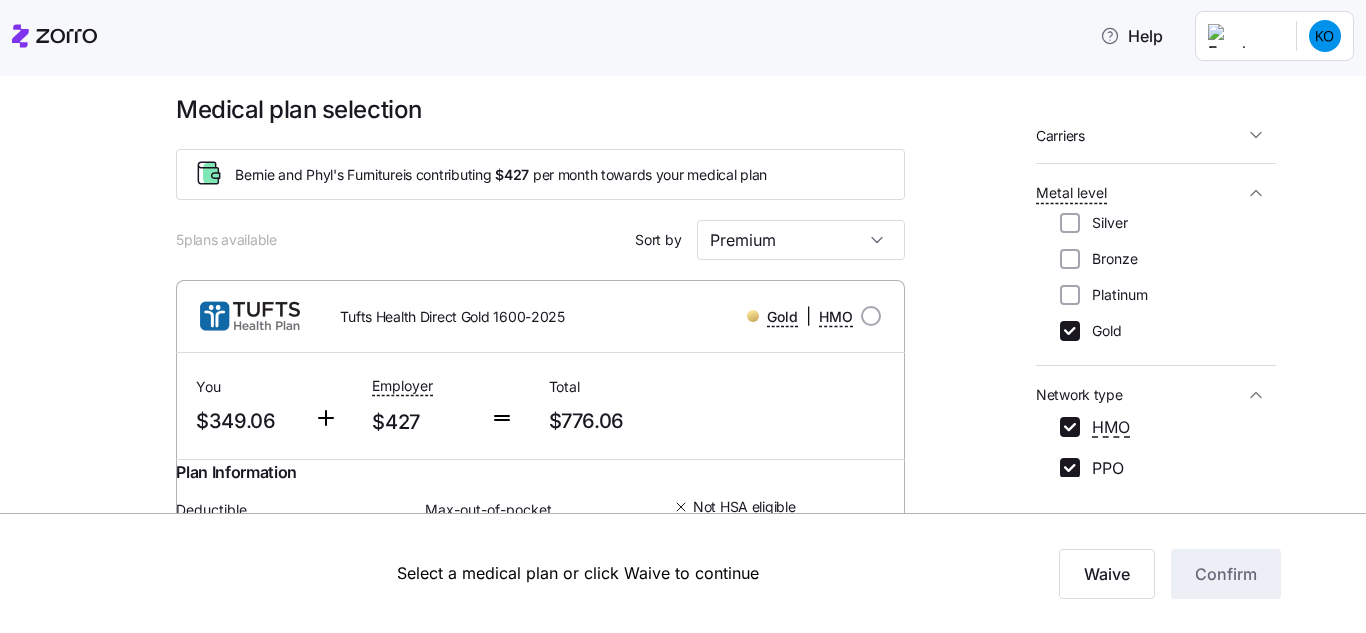 scroll, scrollTop: 0, scrollLeft: 0, axis: both 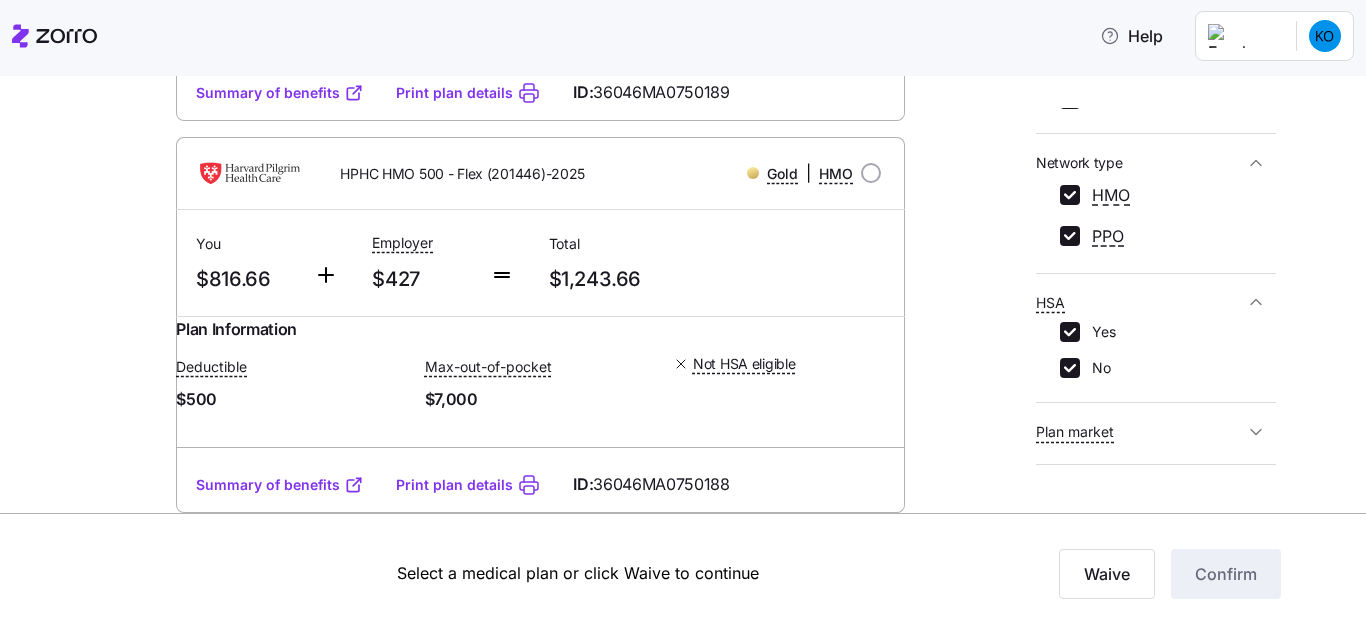 click on "Summary of benefits" at bounding box center (280, 93) 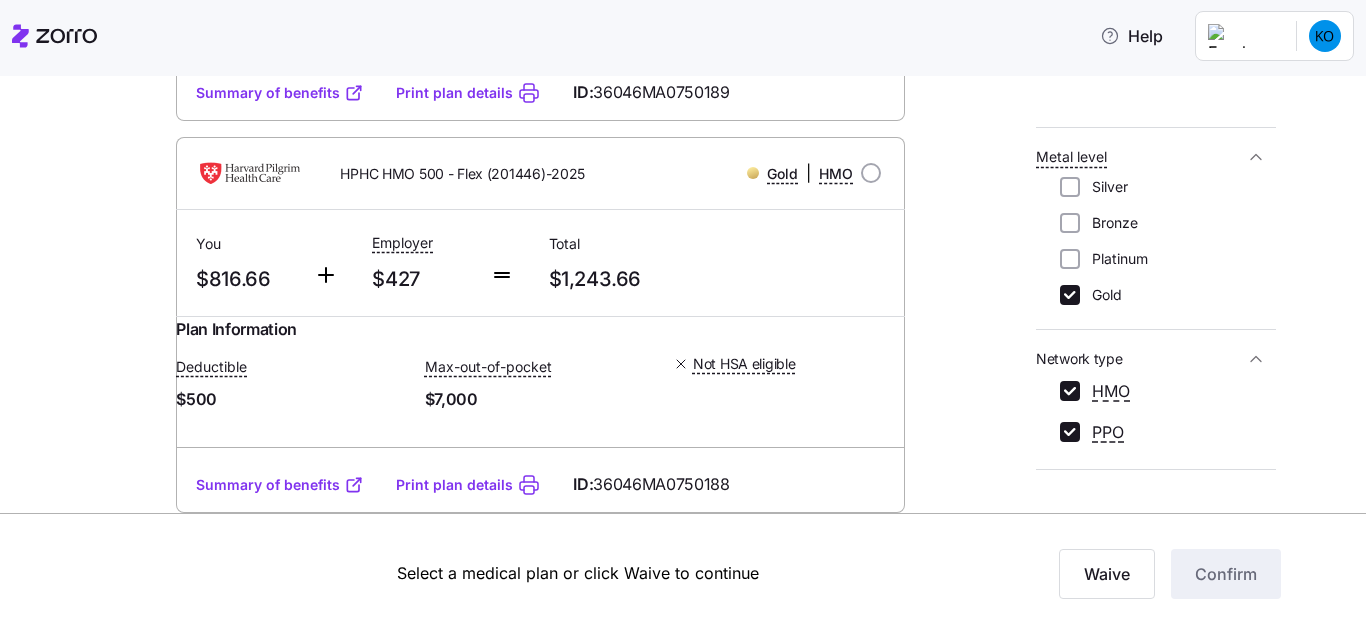 scroll, scrollTop: 246, scrollLeft: 0, axis: vertical 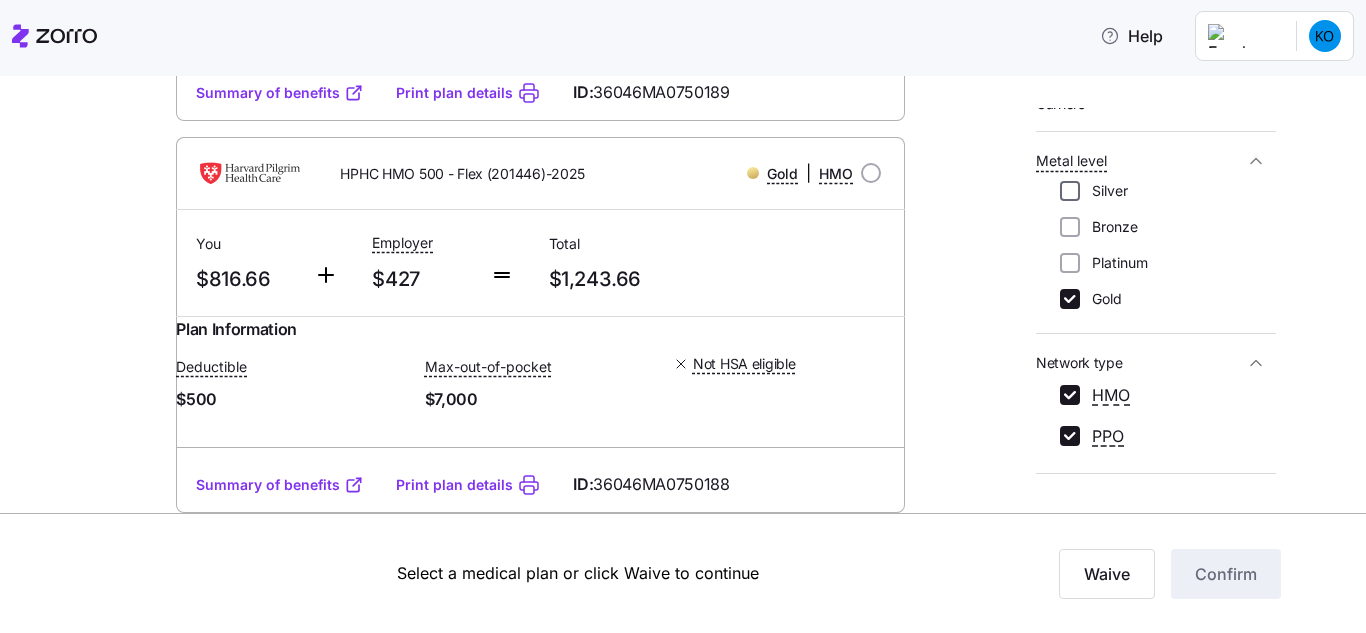 click on "Silver" at bounding box center (1070, 191) 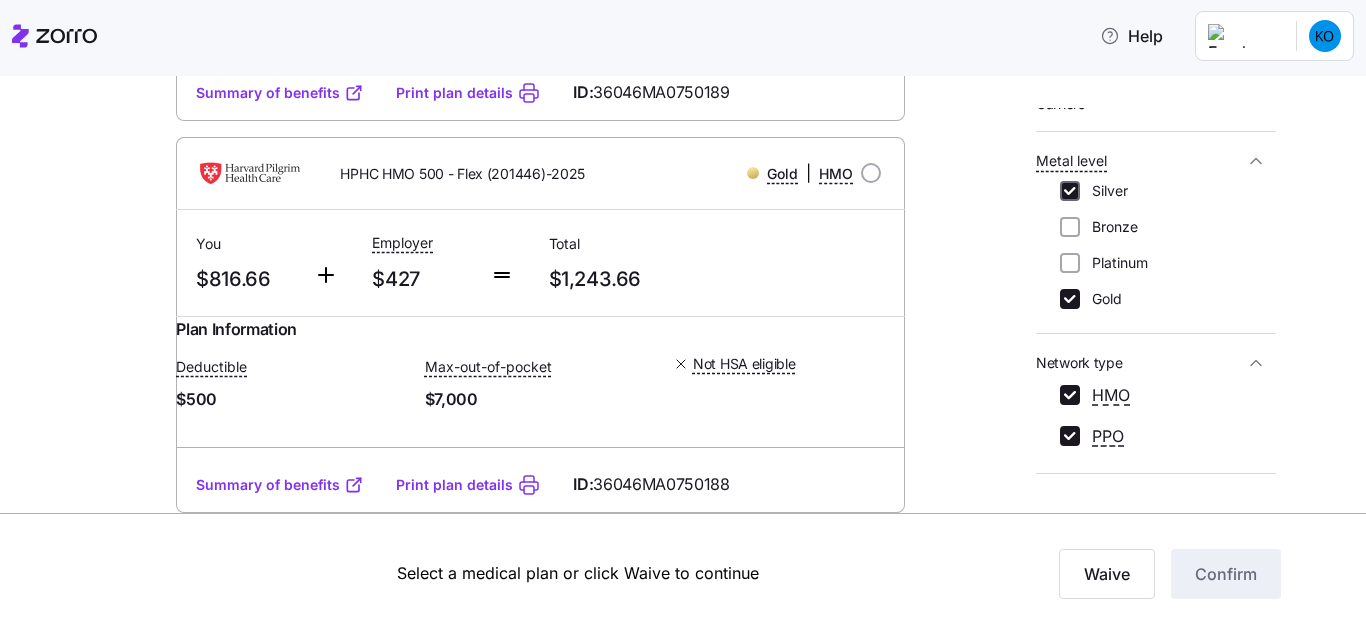 checkbox on "true" 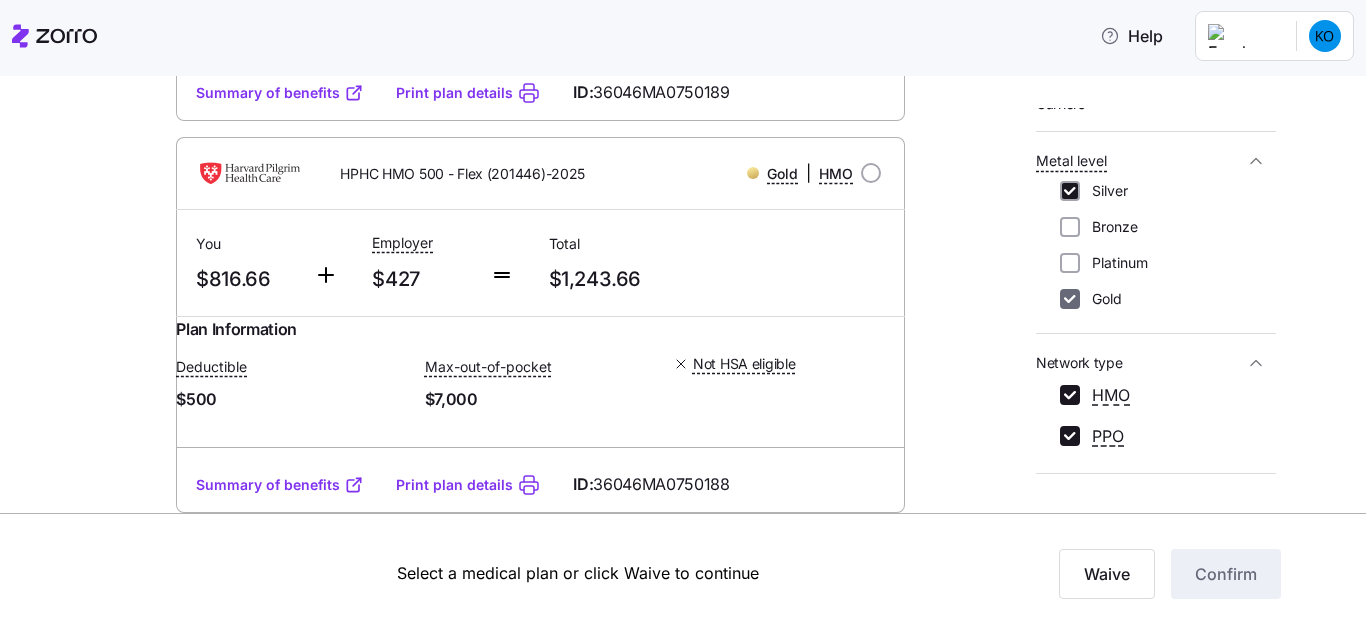 click on "Gold" at bounding box center [1070, 299] 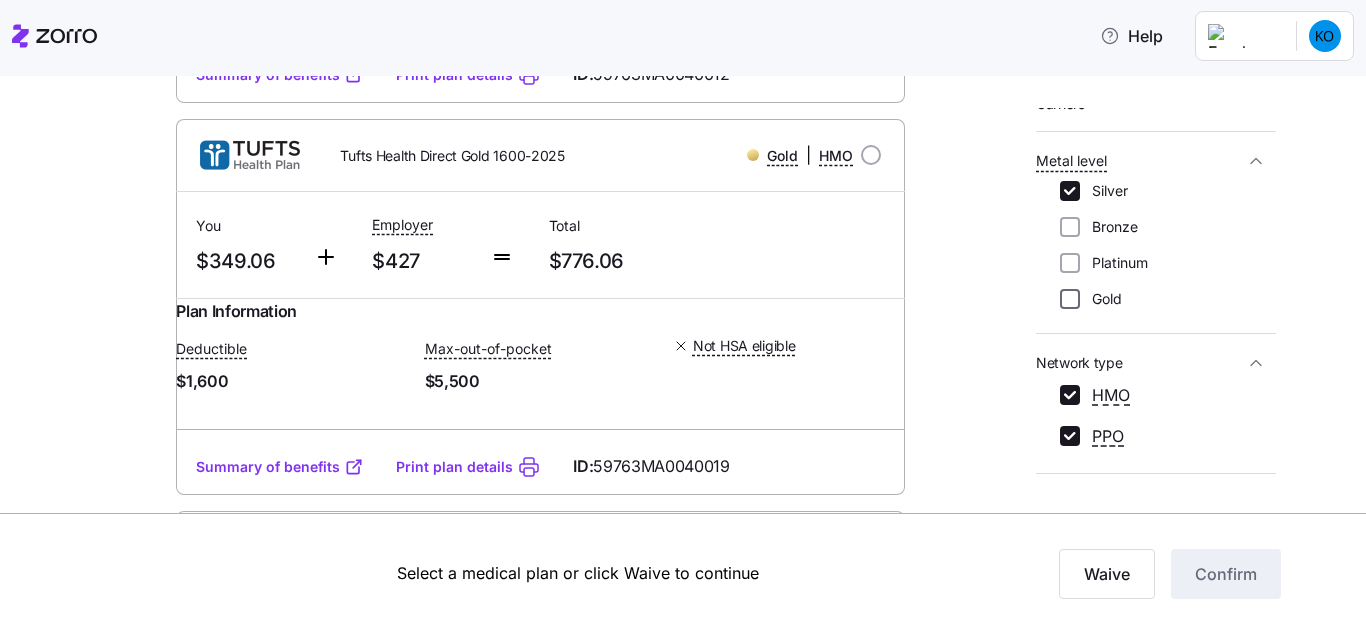 click on "Gold" at bounding box center [1070, 299] 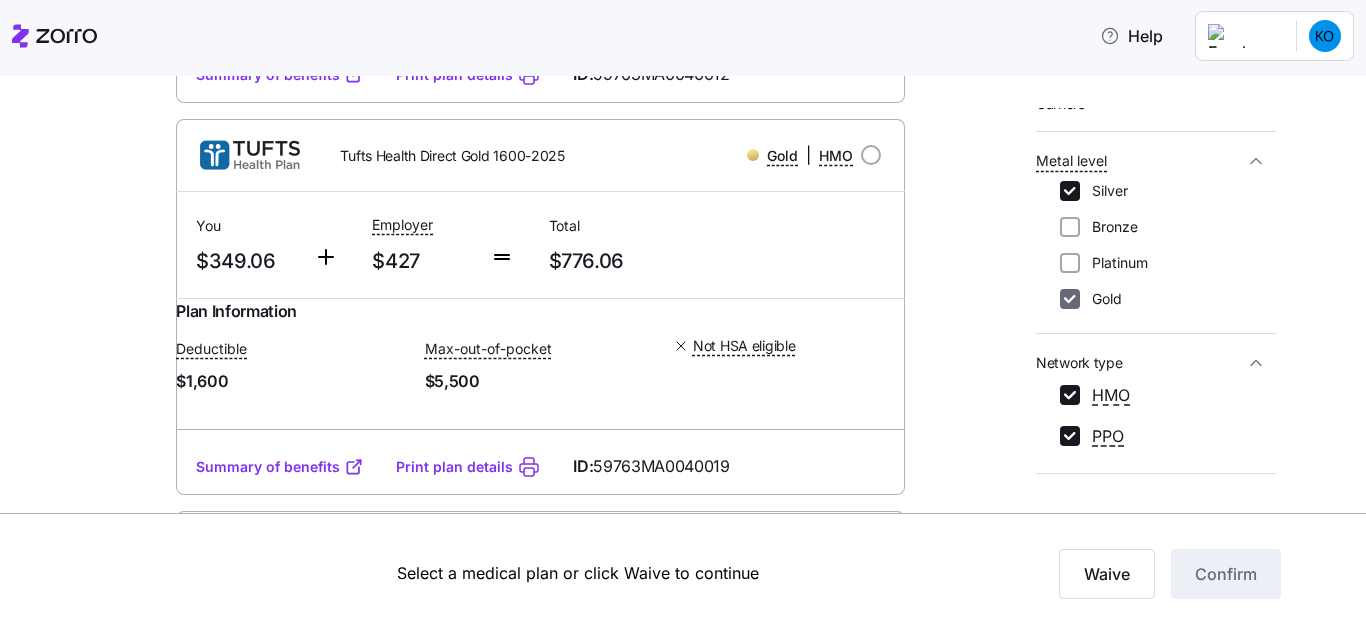 click on "Gold" at bounding box center [1070, 299] 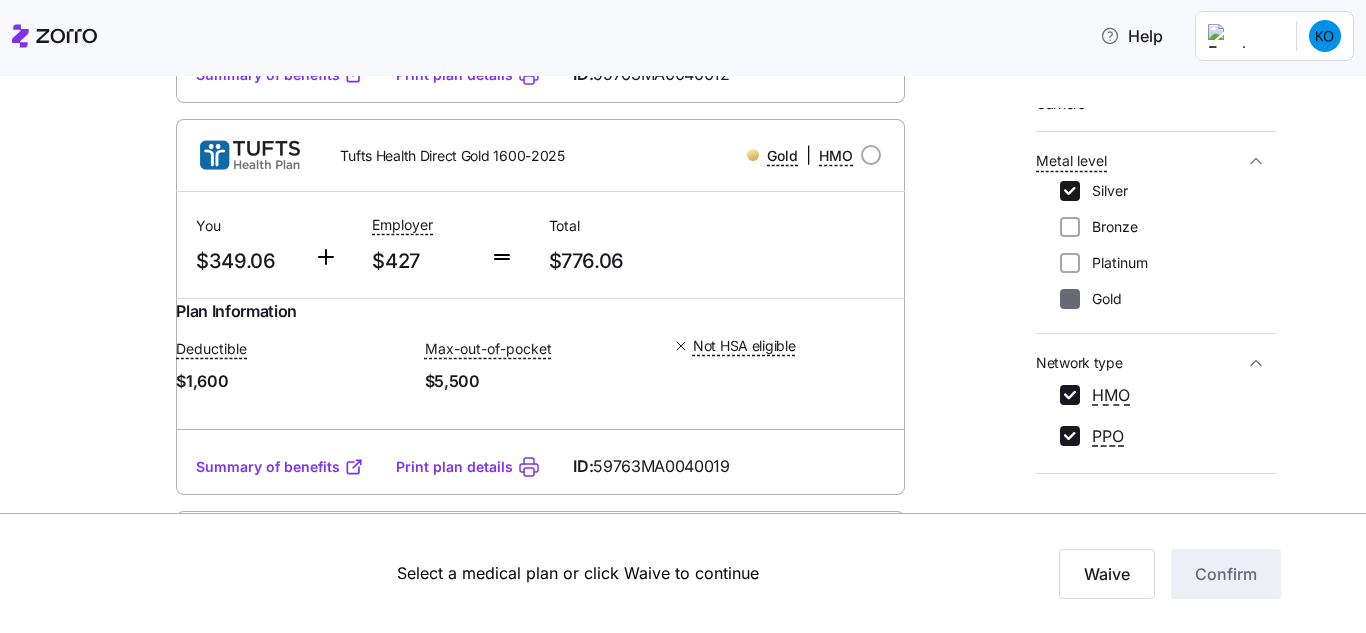 checkbox on "false" 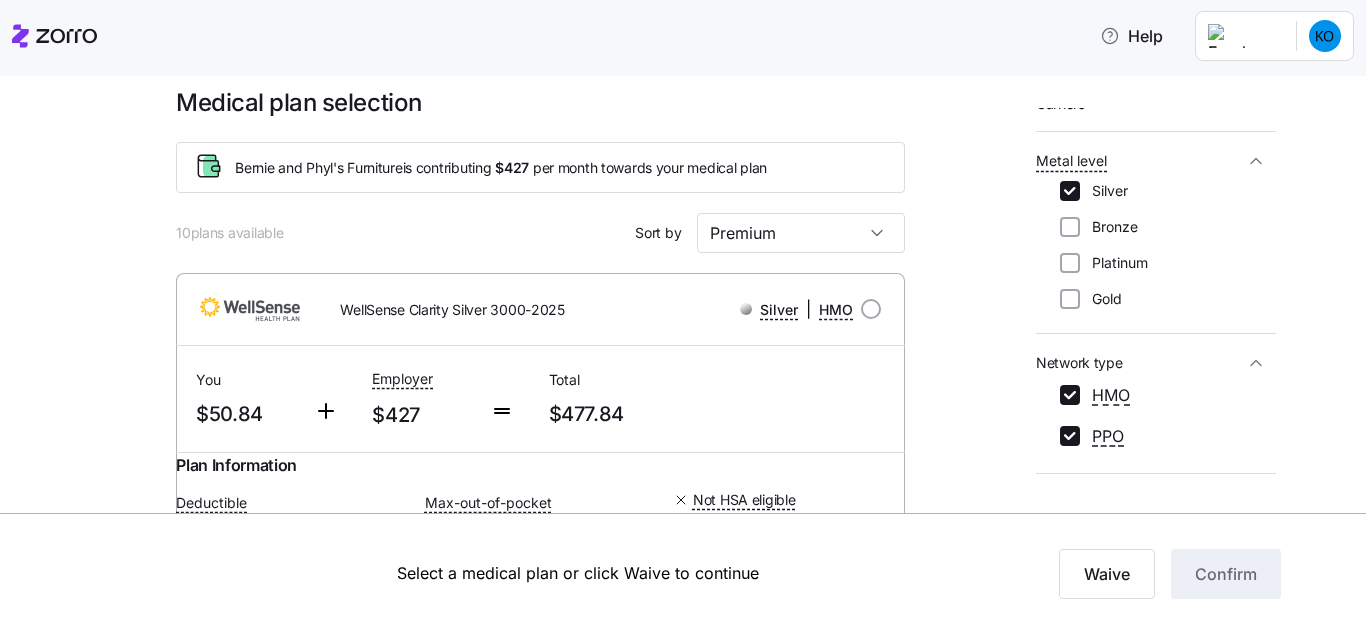 scroll, scrollTop: 0, scrollLeft: 0, axis: both 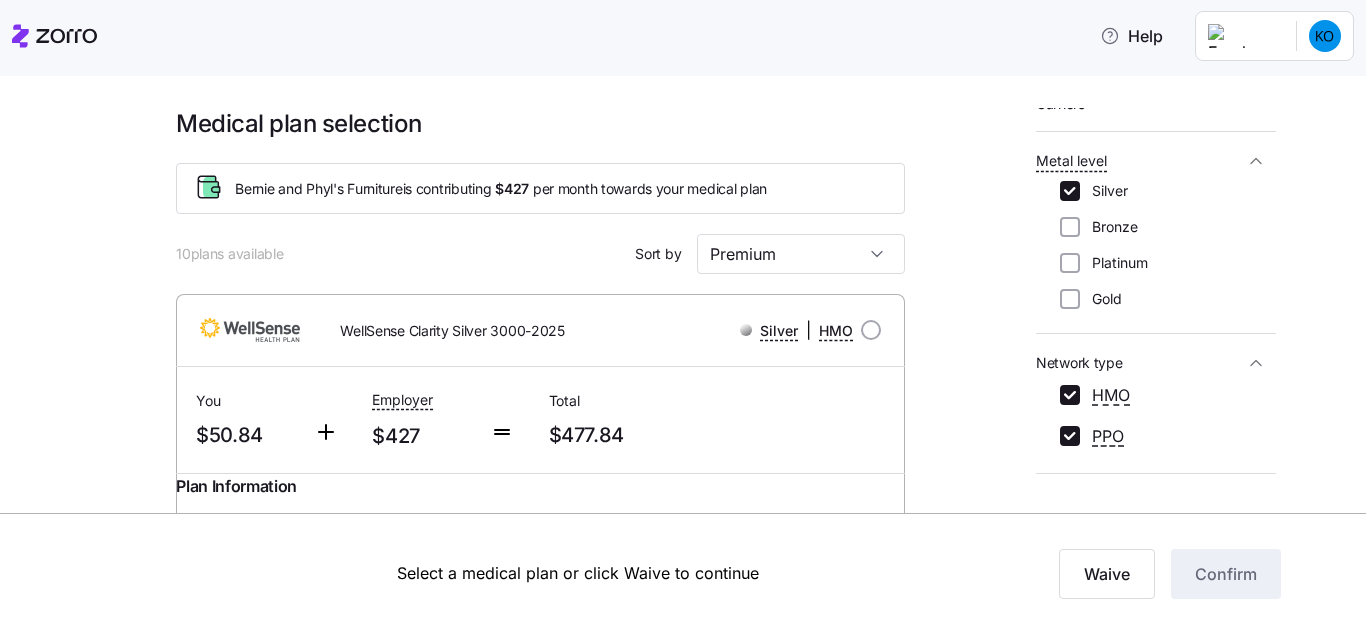 click on "Select a medical plan or click Waive to continue Waive Confirm" at bounding box center [683, 573] 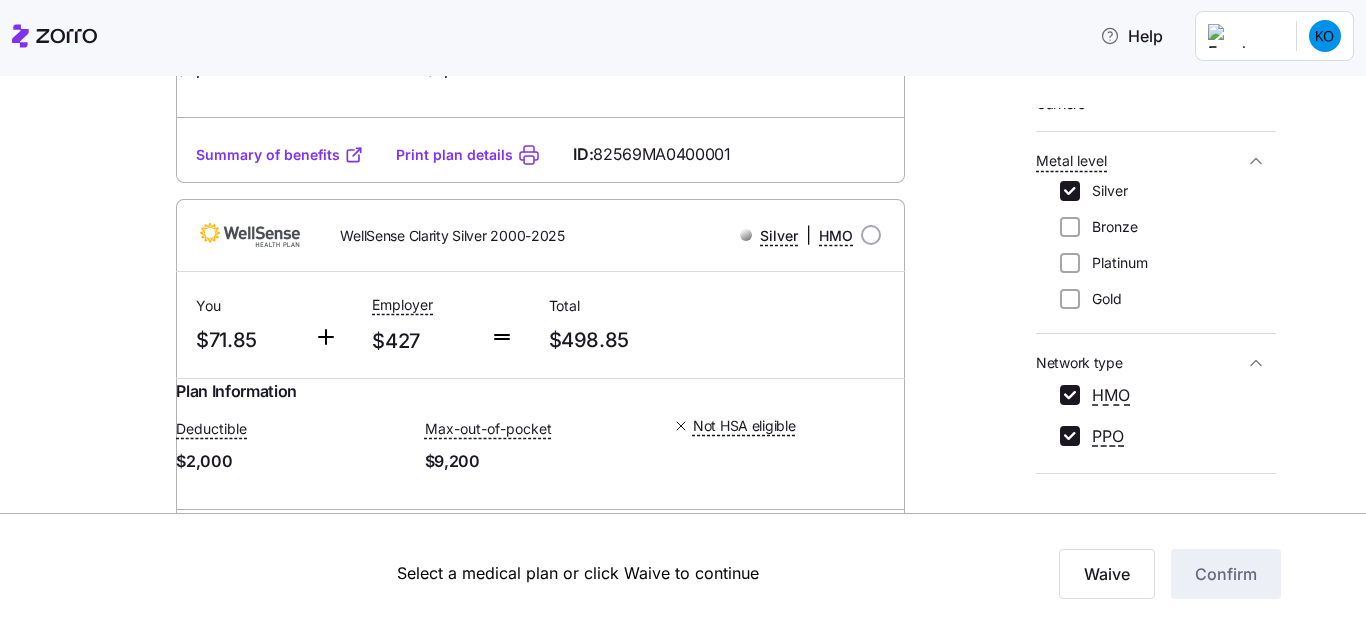 click on "Summary of benefits" at bounding box center (280, 155) 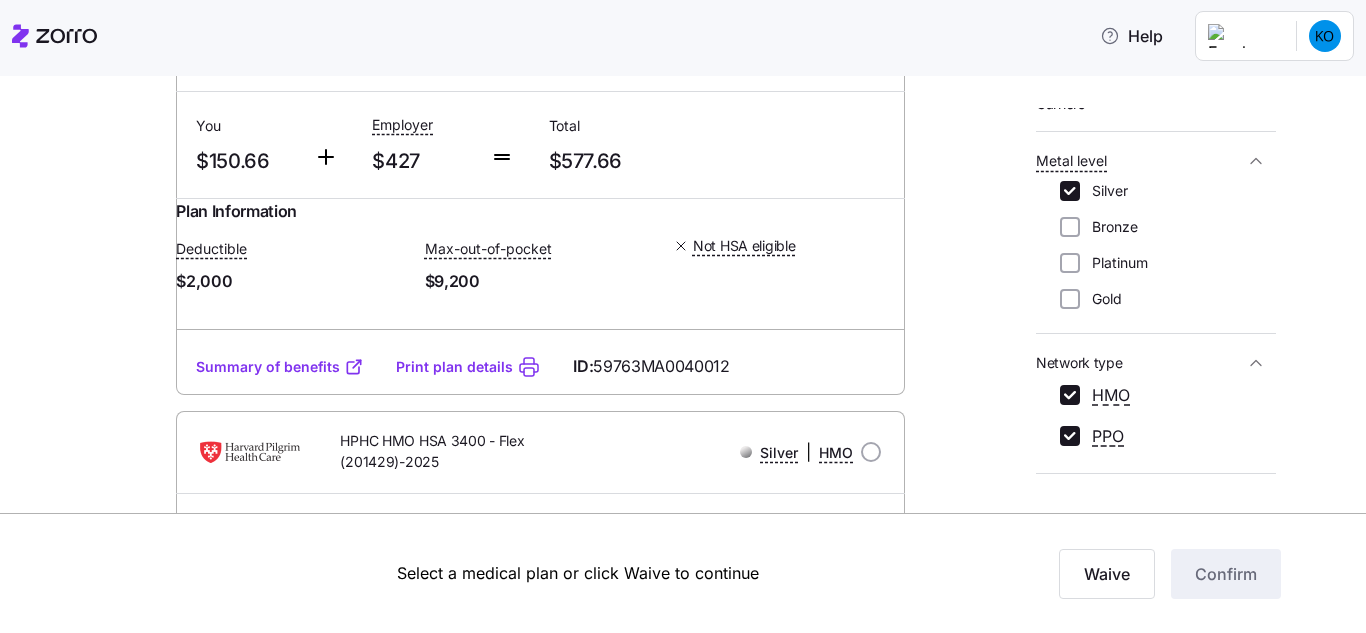 scroll, scrollTop: 1948, scrollLeft: 0, axis: vertical 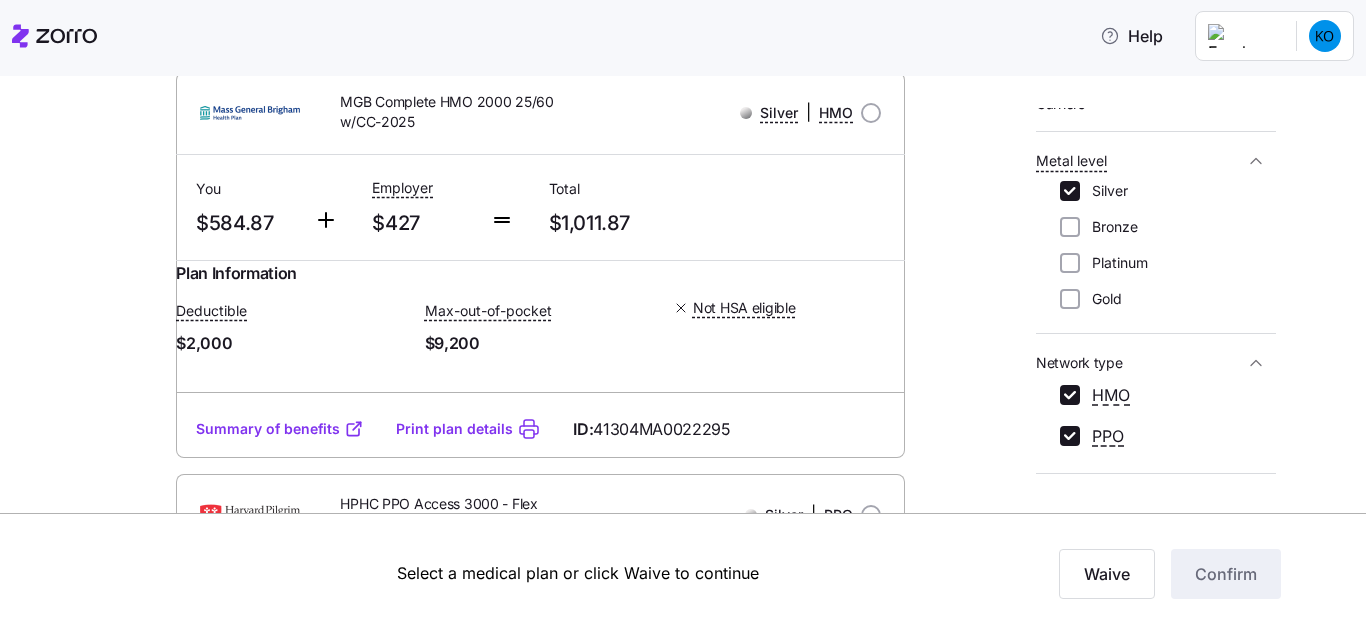 click on "Summary of benefits" at bounding box center (280, 27) 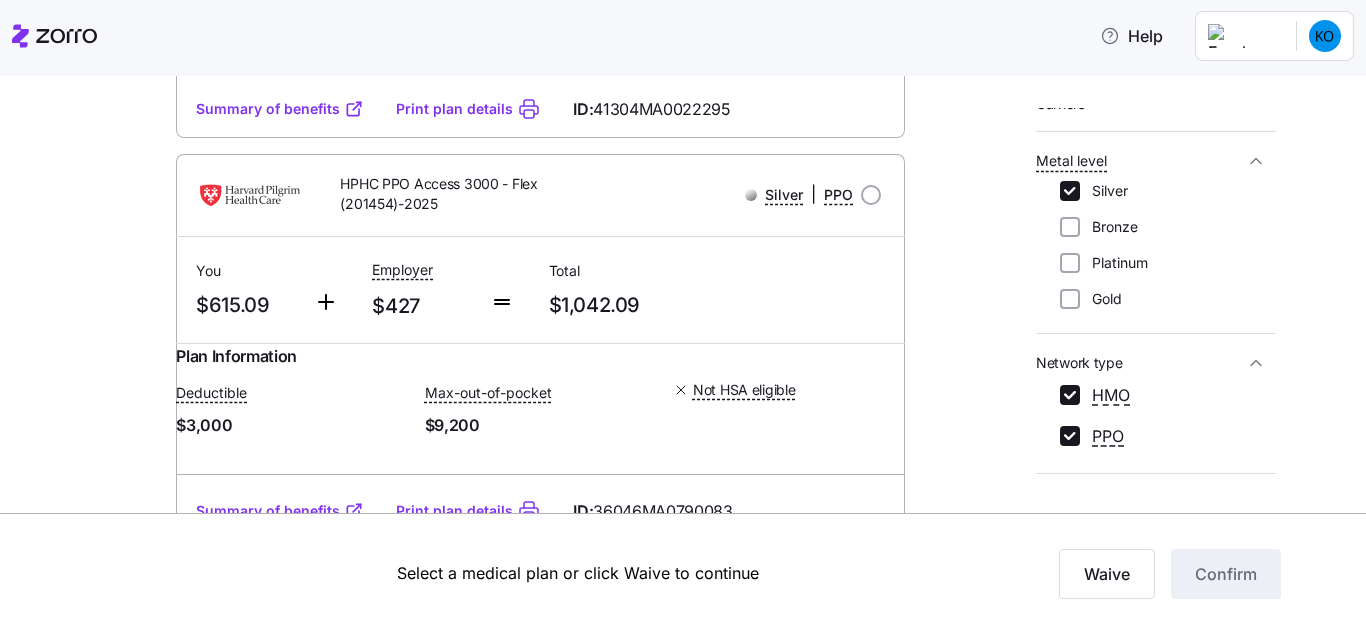 scroll, scrollTop: 3242, scrollLeft: 0, axis: vertical 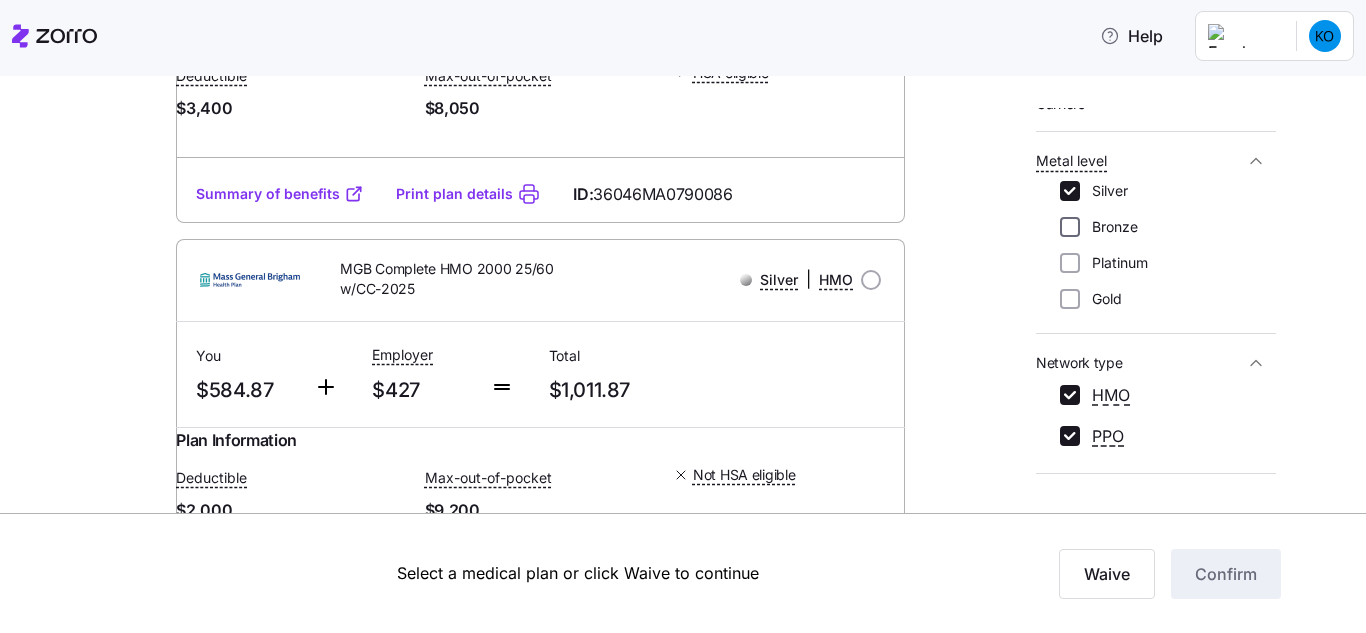 click on "Bronze" at bounding box center (1070, 227) 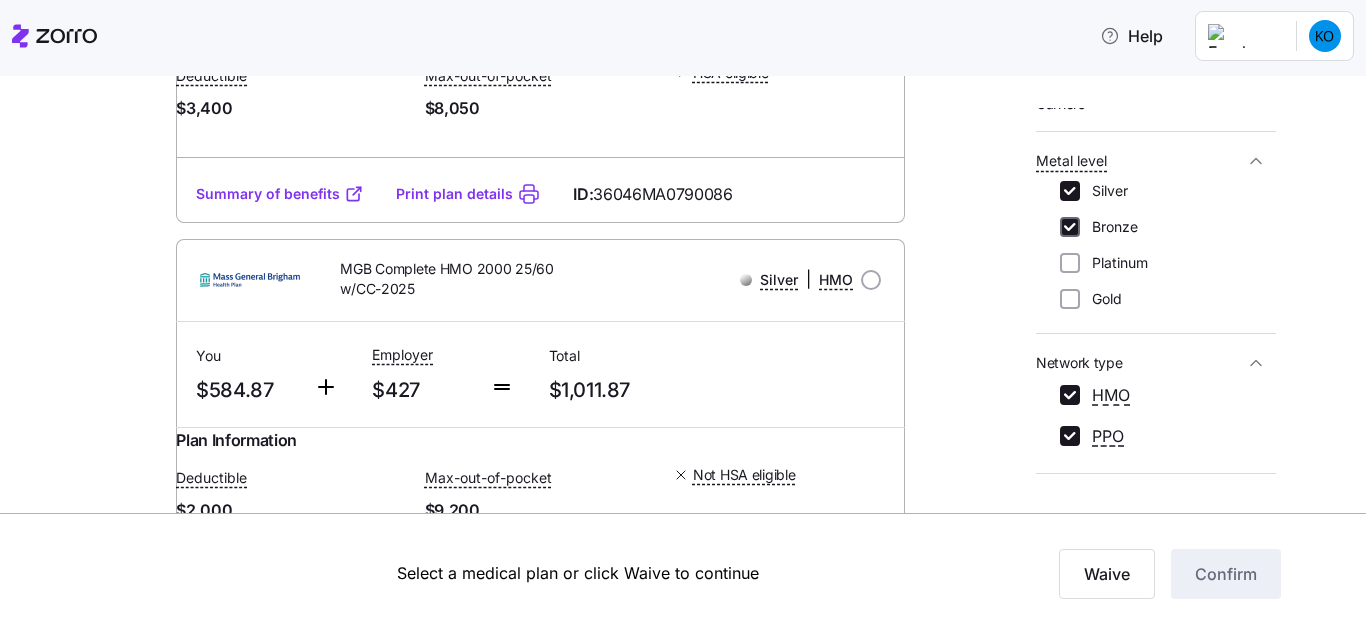 checkbox on "true" 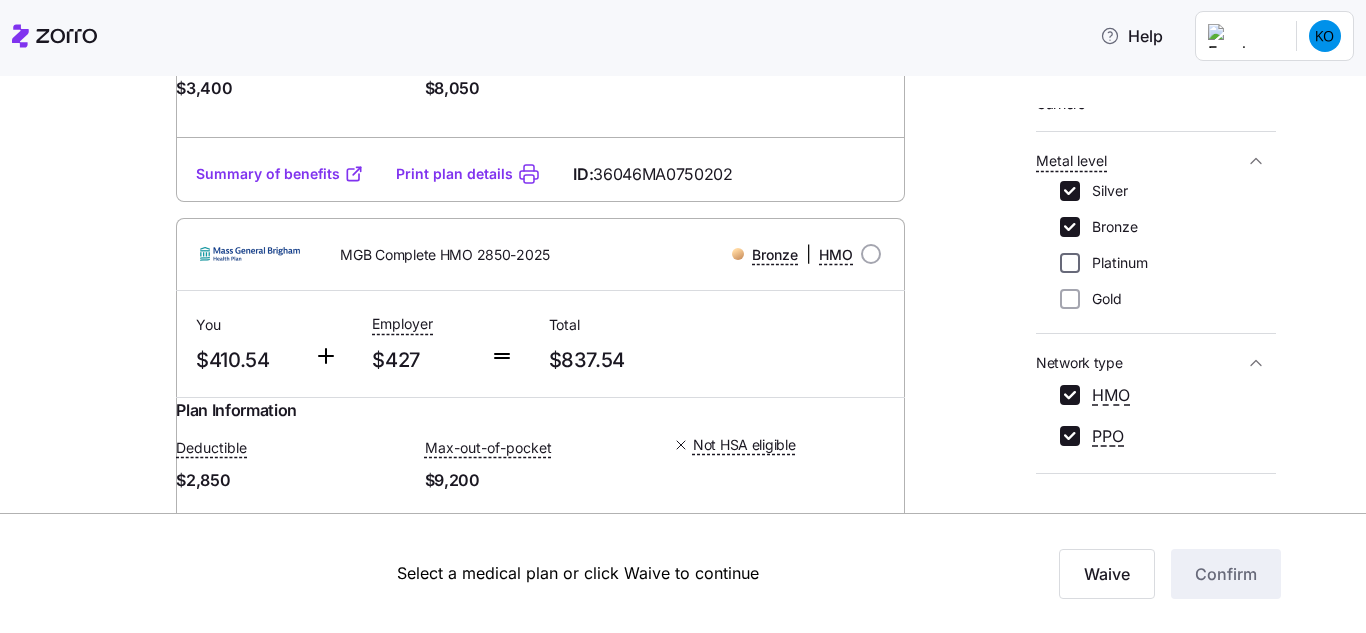 click on "Platinum" at bounding box center [1070, 263] 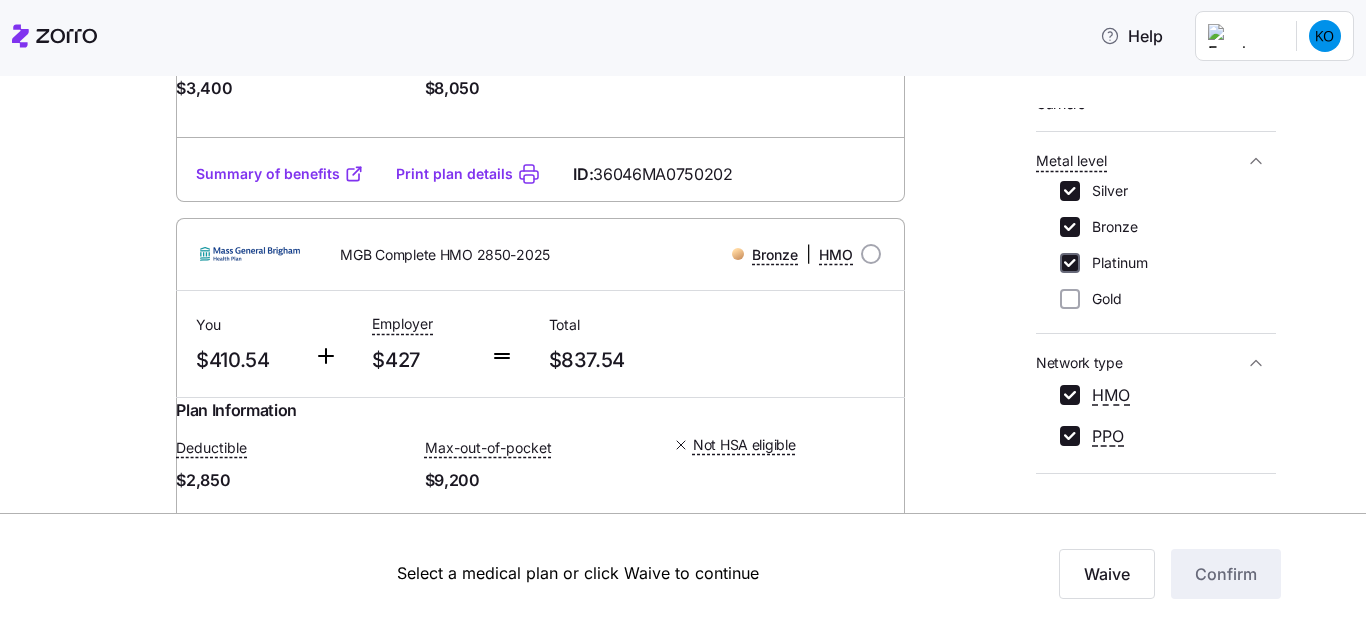 checkbox on "true" 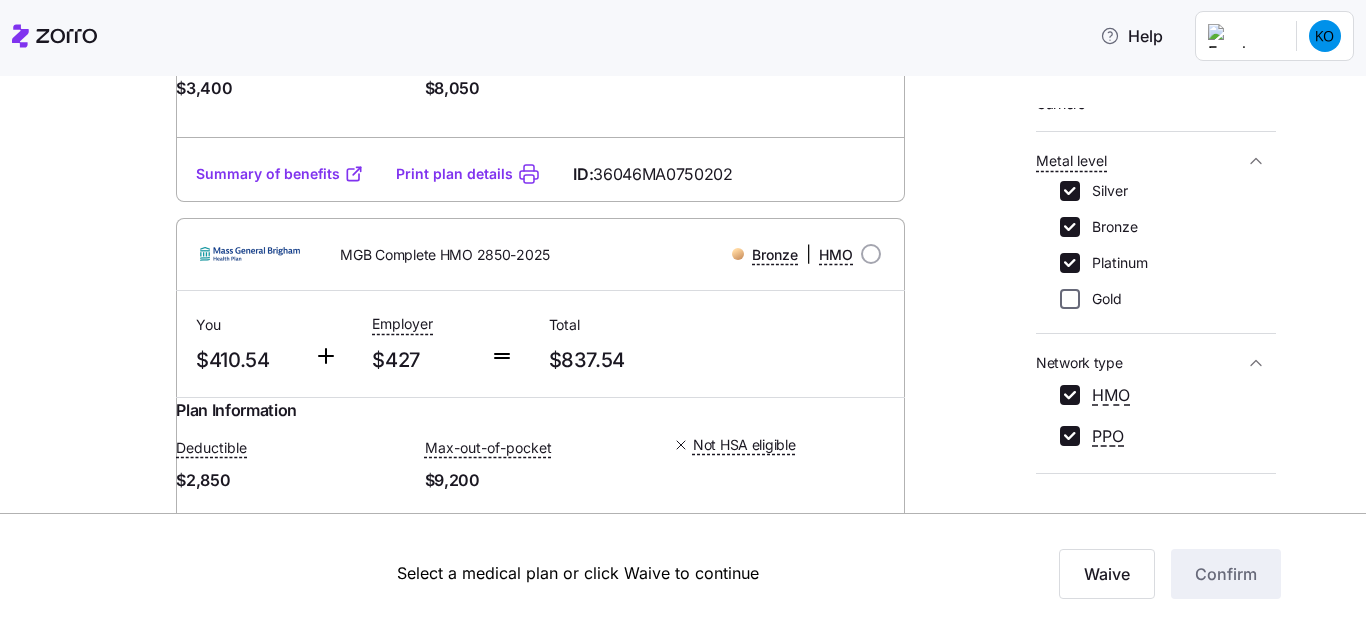 click on "Gold" at bounding box center (1070, 299) 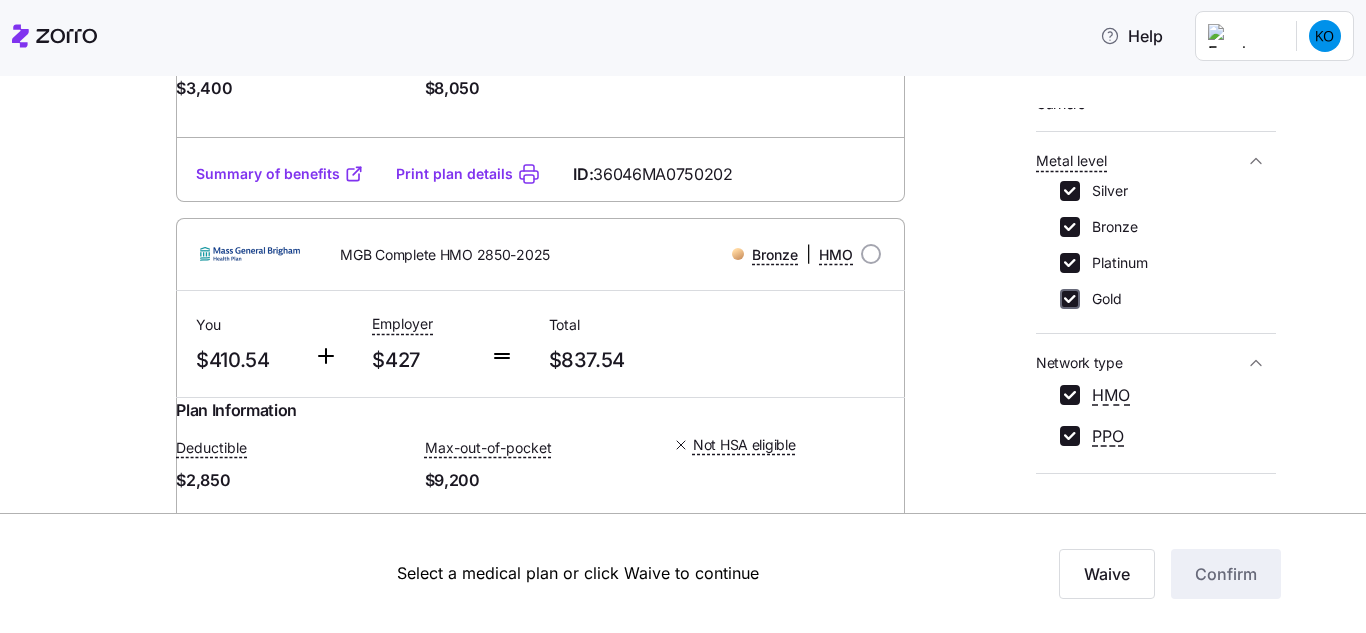 checkbox on "true" 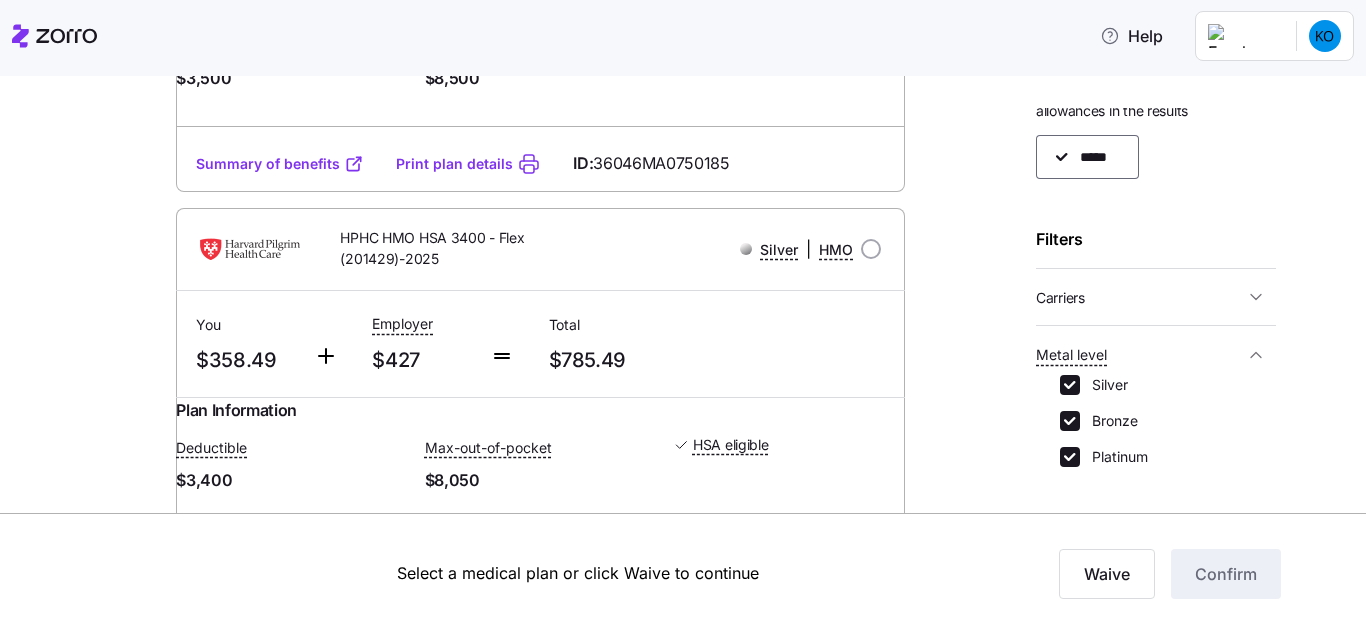 scroll, scrollTop: 46, scrollLeft: 0, axis: vertical 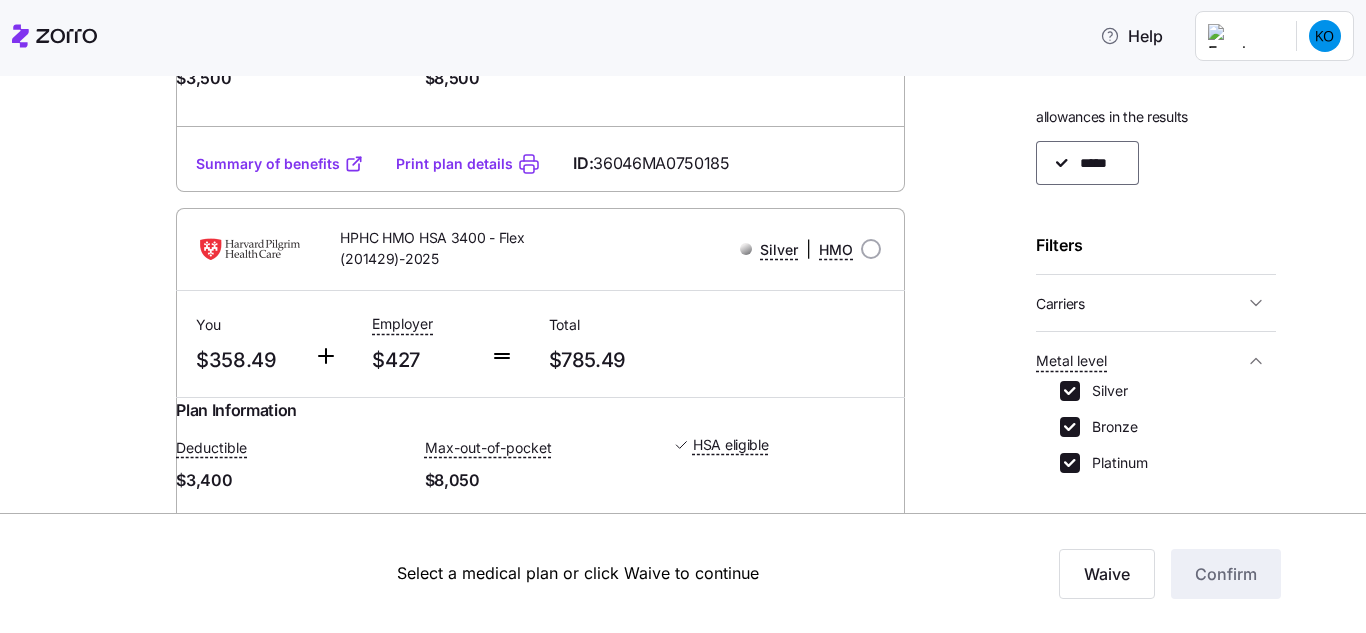click 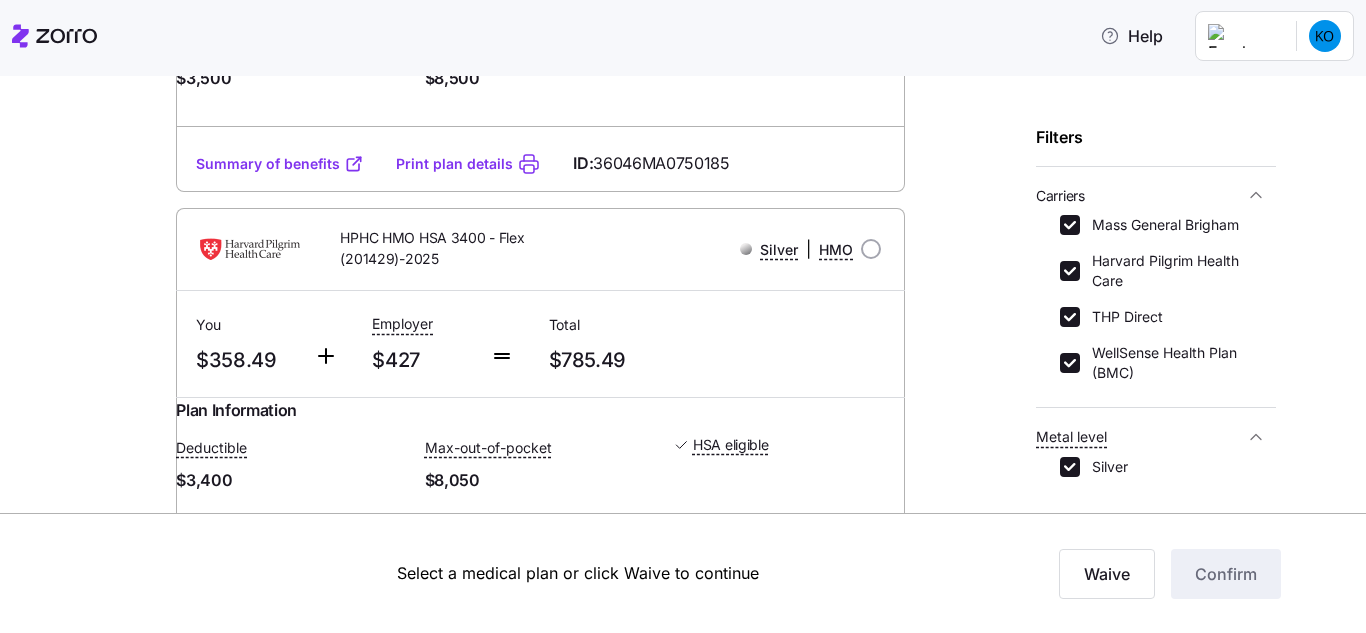 scroll, scrollTop: 166, scrollLeft: 0, axis: vertical 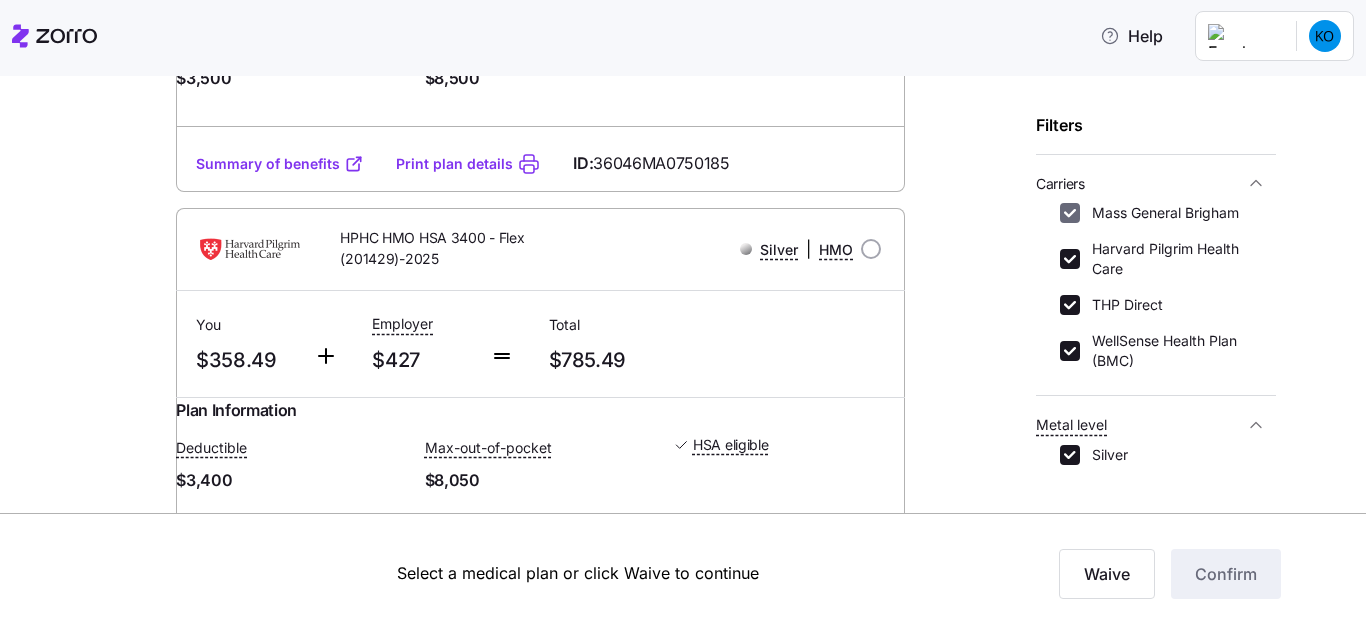 click on "Mass General Brigham" at bounding box center [1070, 213] 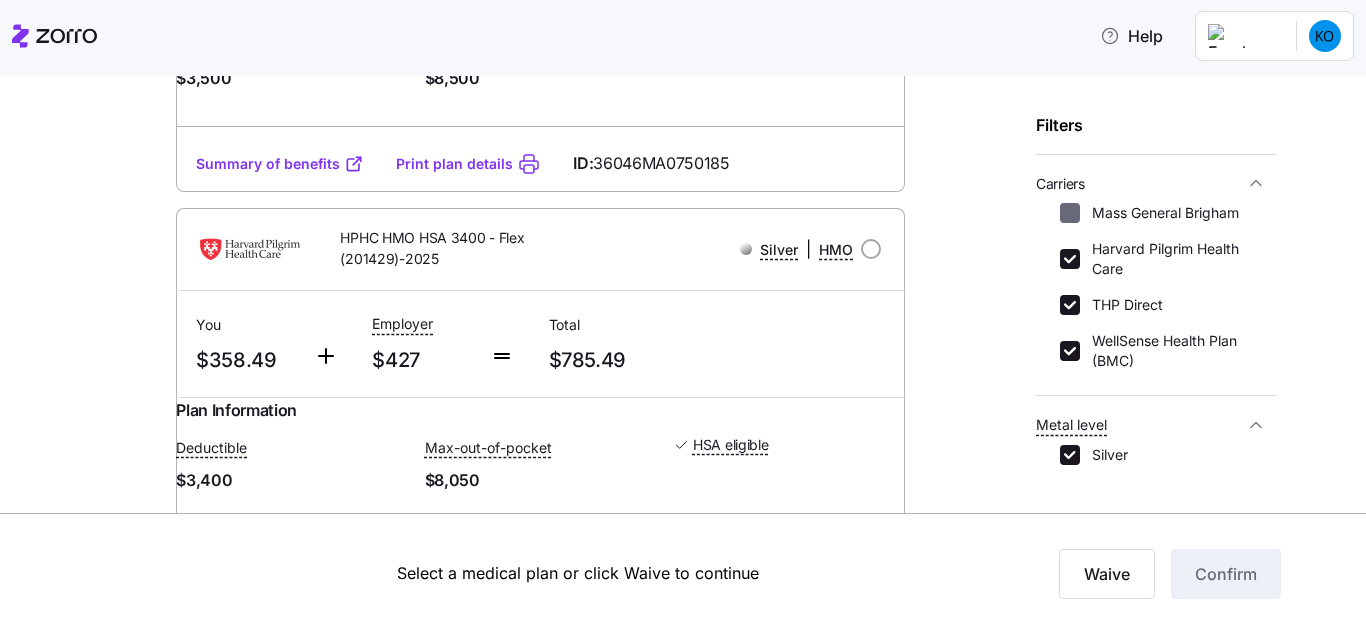 checkbox on "false" 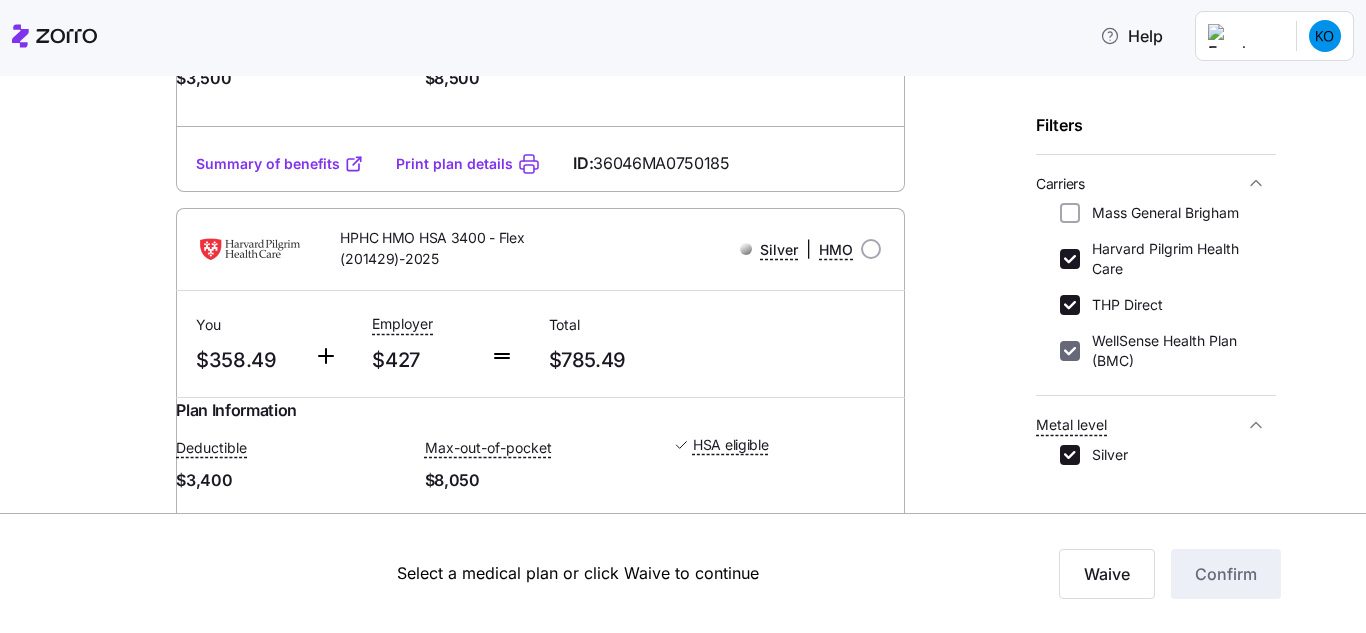 click on "WellSense Health Plan (BMC)" at bounding box center (1070, 351) 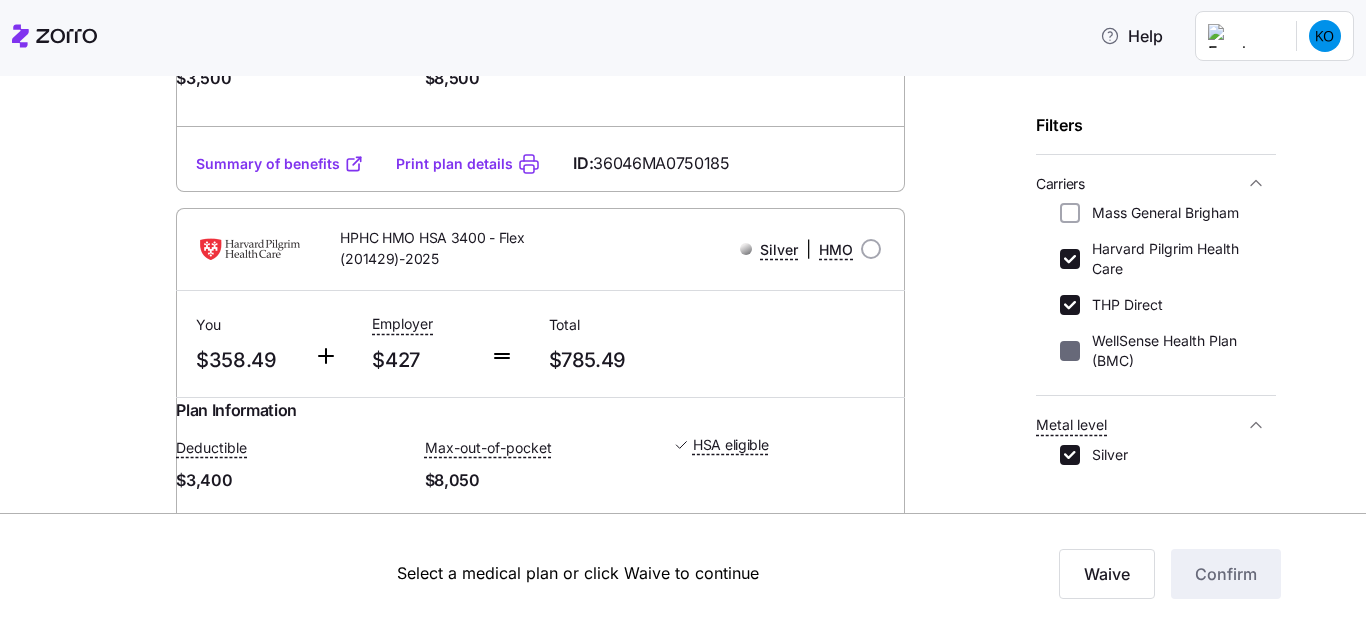 checkbox on "false" 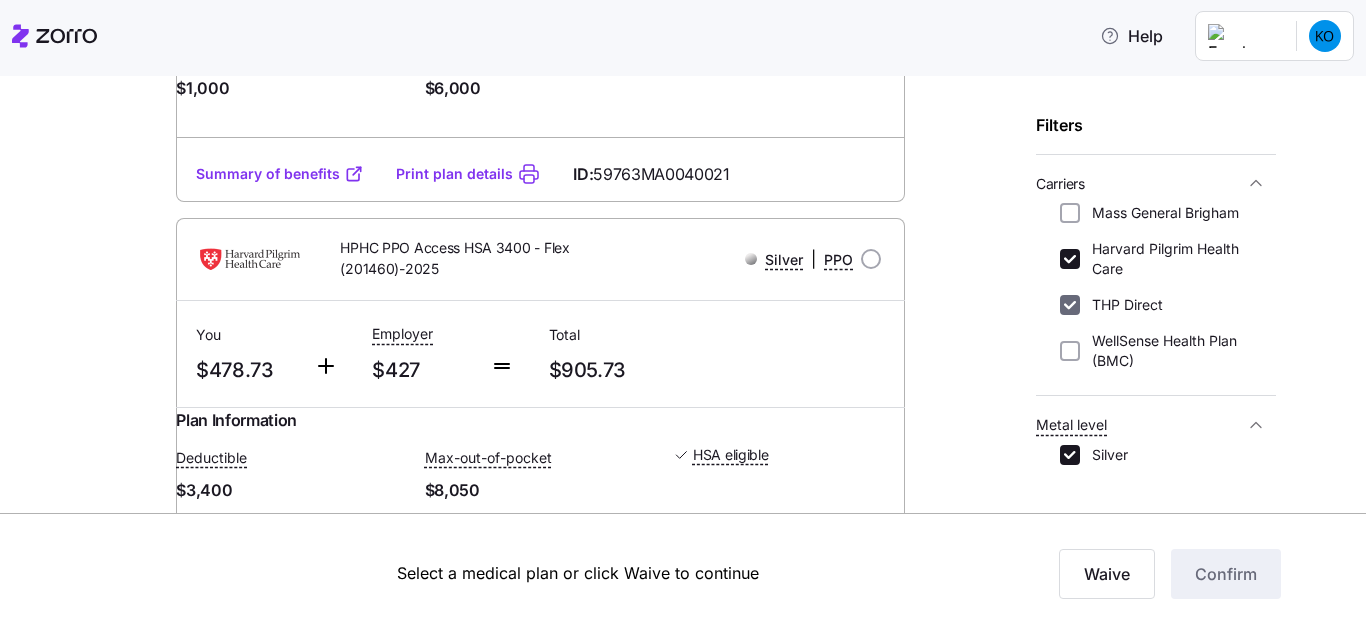 click on "THP Direct" at bounding box center (1070, 305) 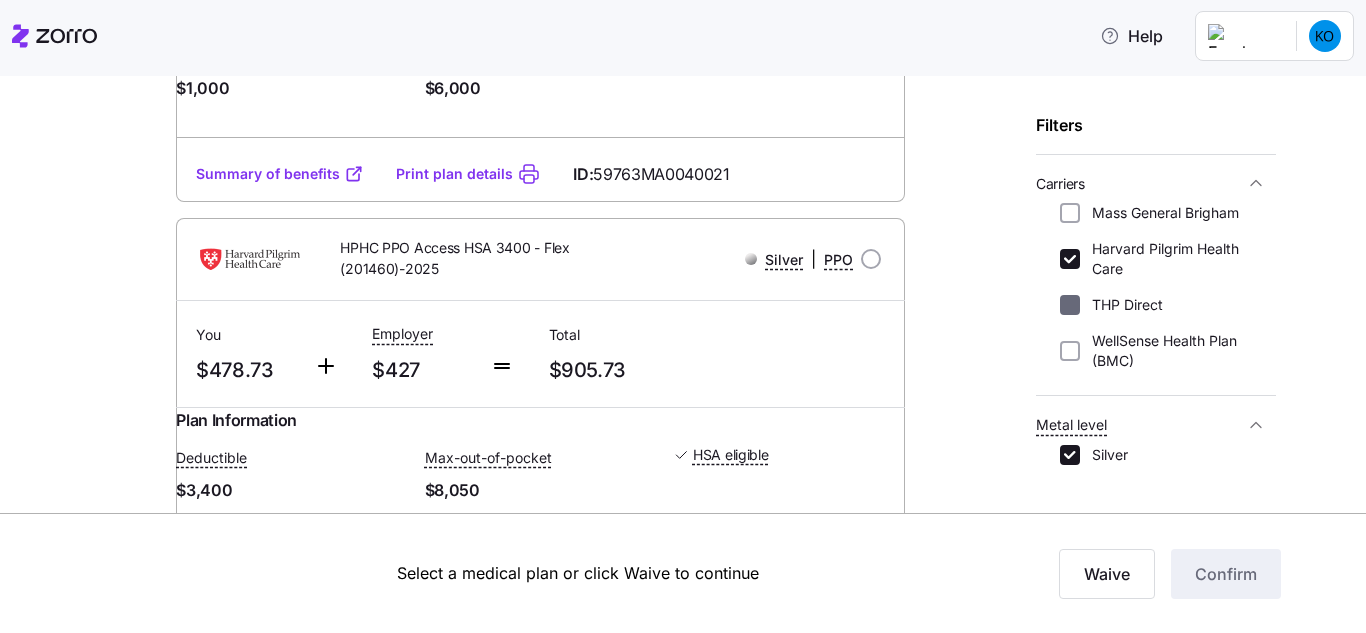 checkbox on "false" 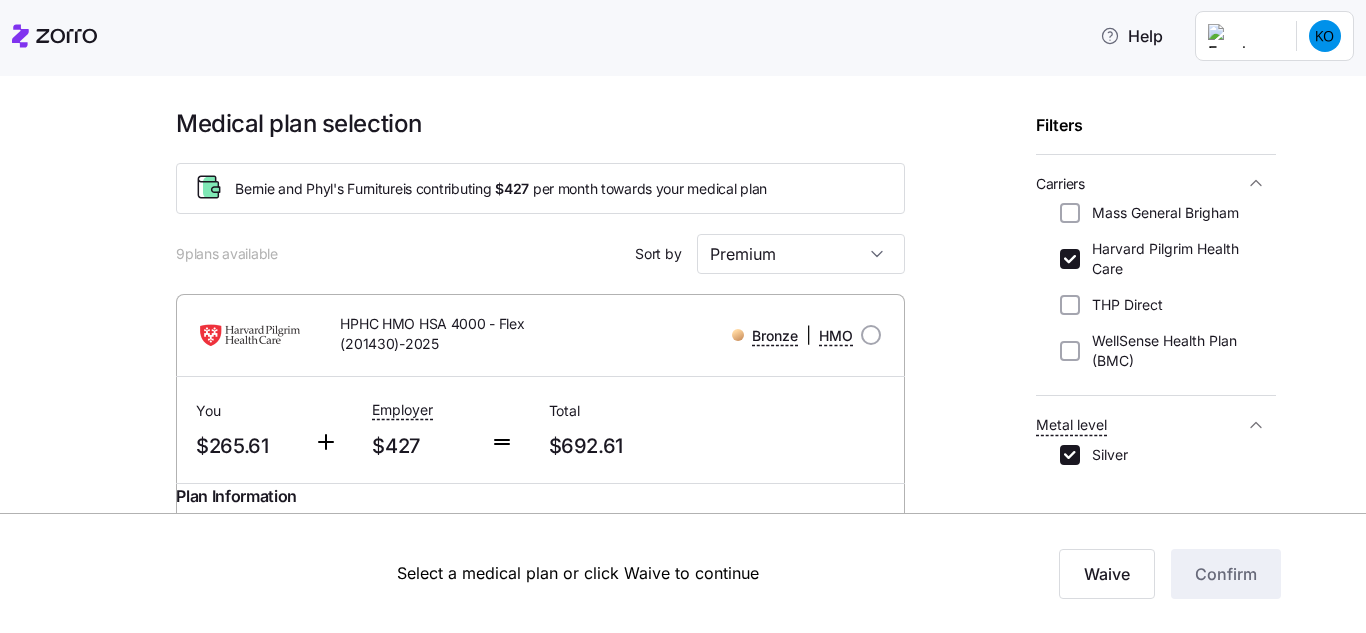 scroll, scrollTop: 487, scrollLeft: 0, axis: vertical 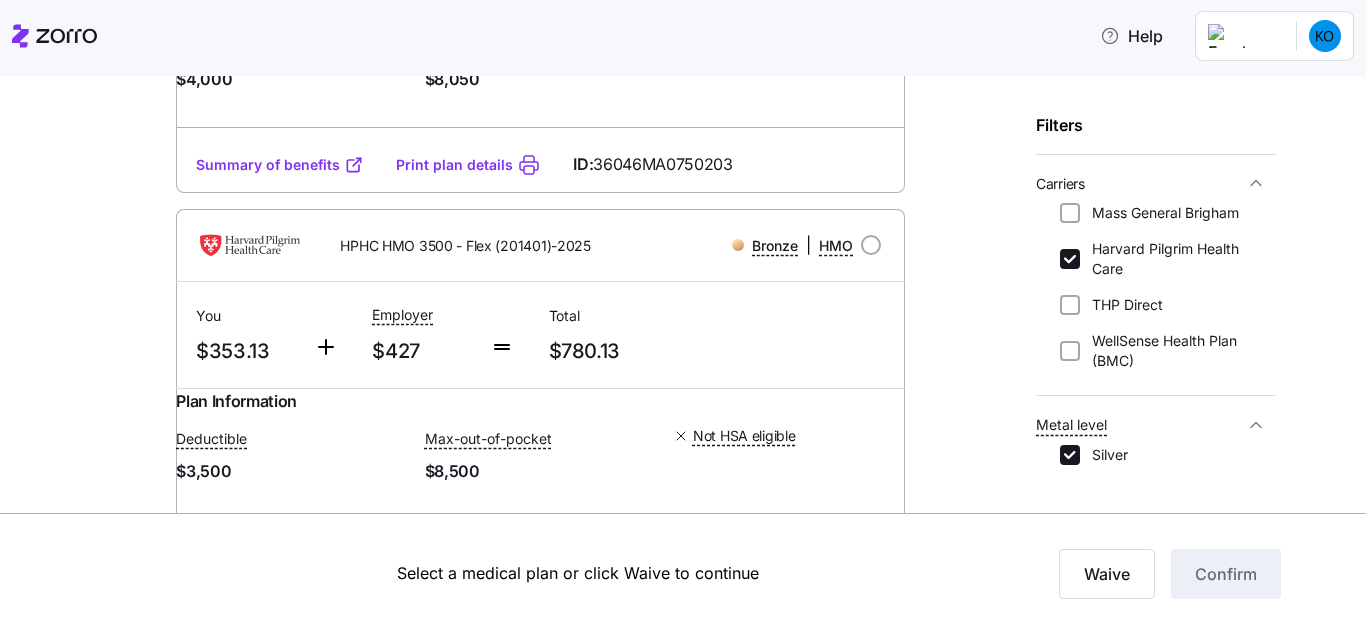 click on "Summary of benefits" at bounding box center [280, 165] 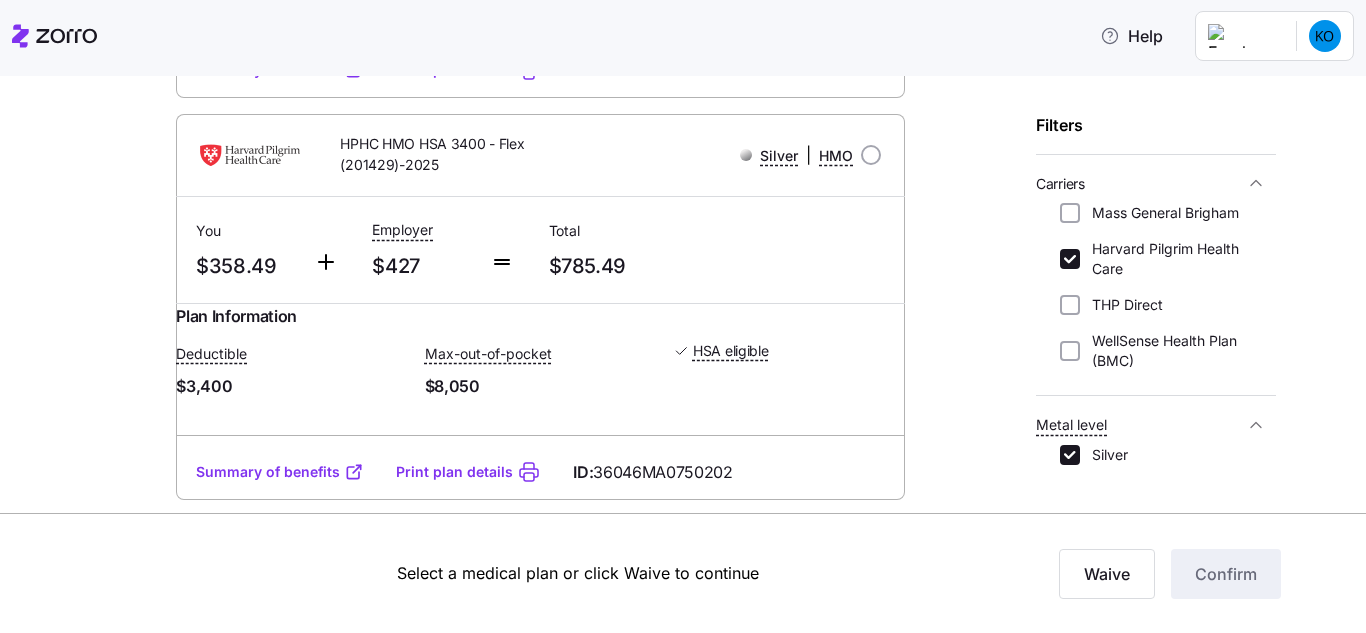 click on "Summary of benefits" at bounding box center [280, 70] 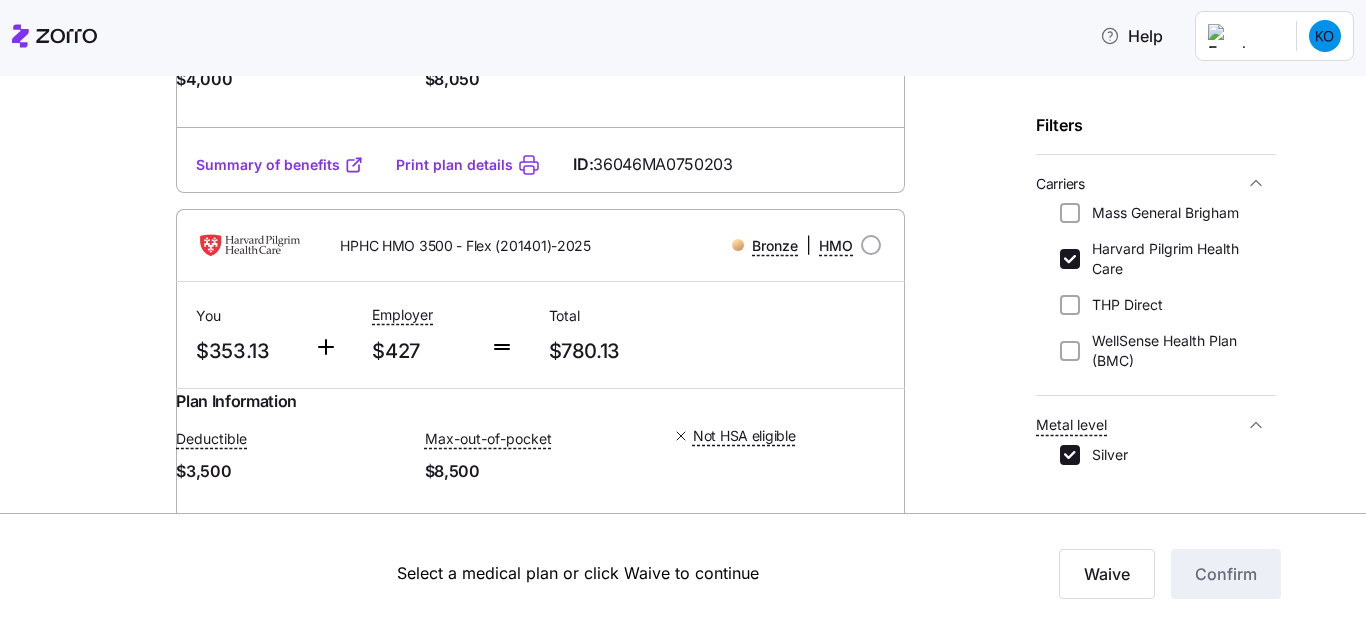 scroll, scrollTop: 0, scrollLeft: 0, axis: both 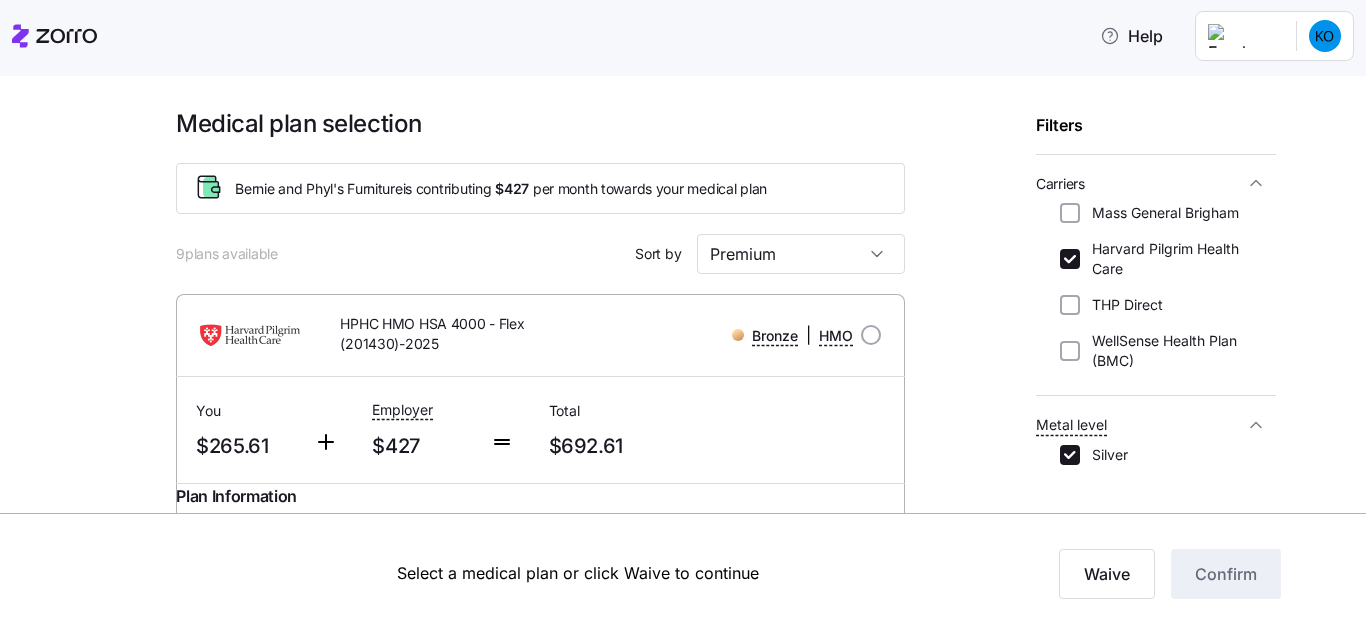 click on "Select a medical plan or click Waive to continue Waive Confirm" at bounding box center (683, 573) 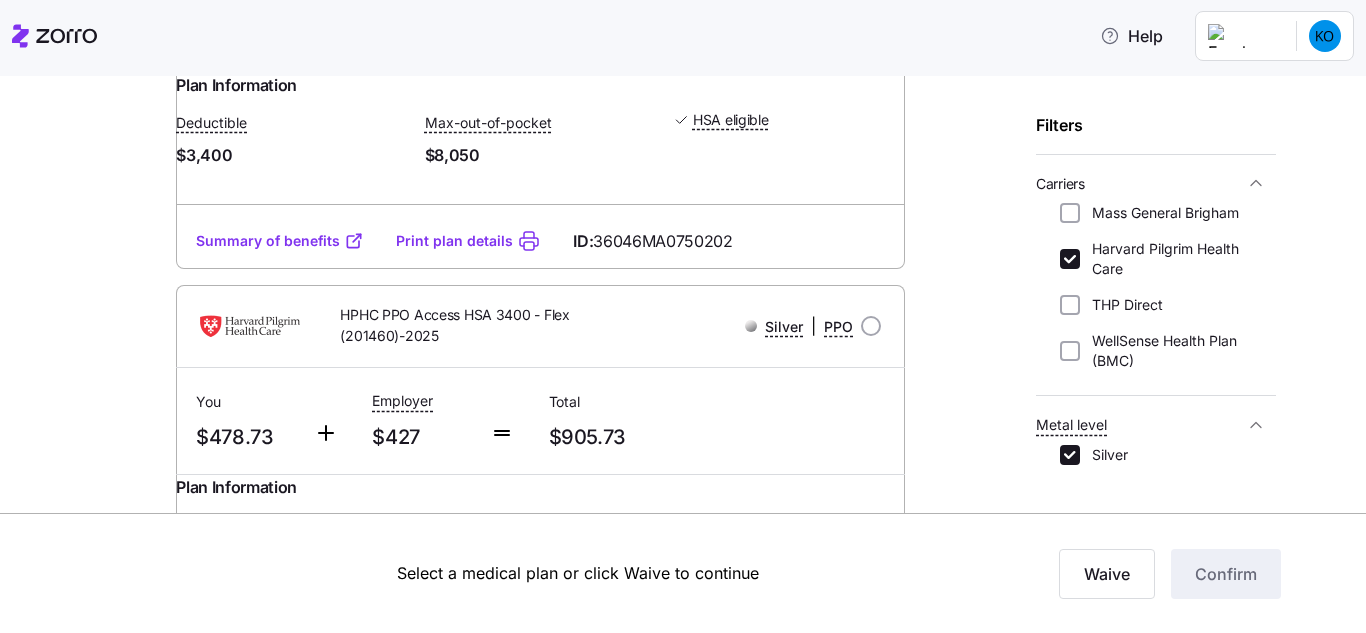 scroll, scrollTop: 1181, scrollLeft: 0, axis: vertical 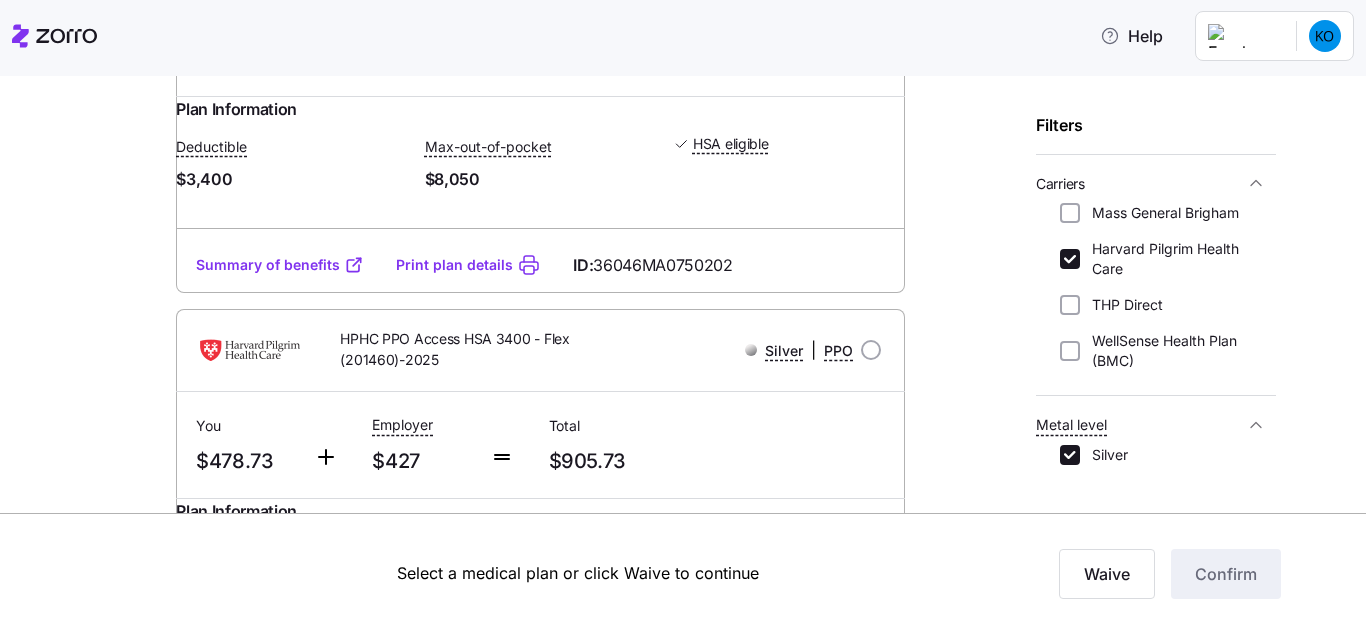 click on "Summary of benefits" at bounding box center (280, 265) 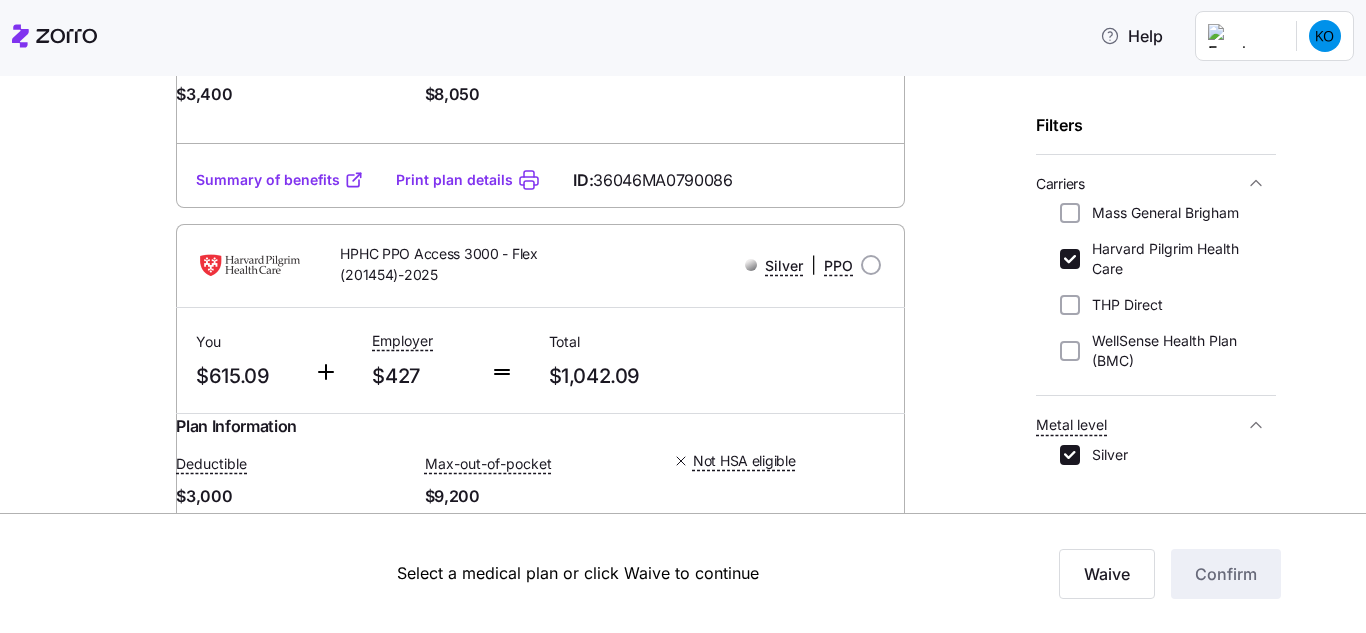 scroll, scrollTop: 2155, scrollLeft: 0, axis: vertical 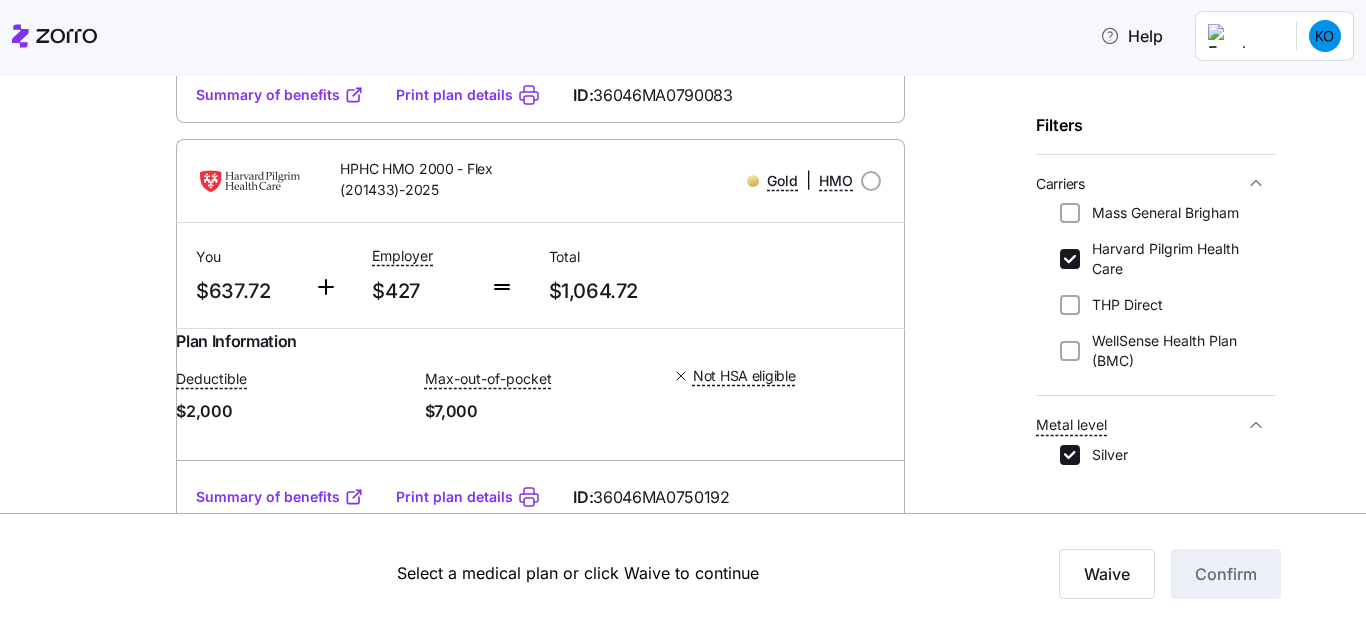 click on "Summary of benefits" at bounding box center [280, 95] 